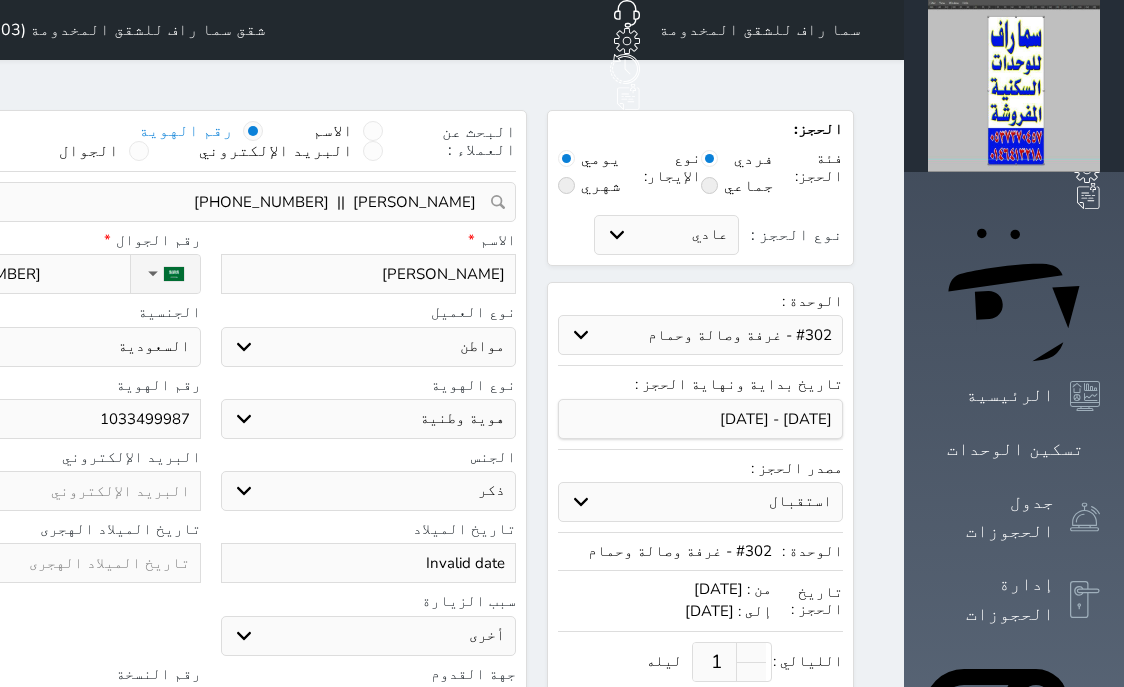 select on "46687" 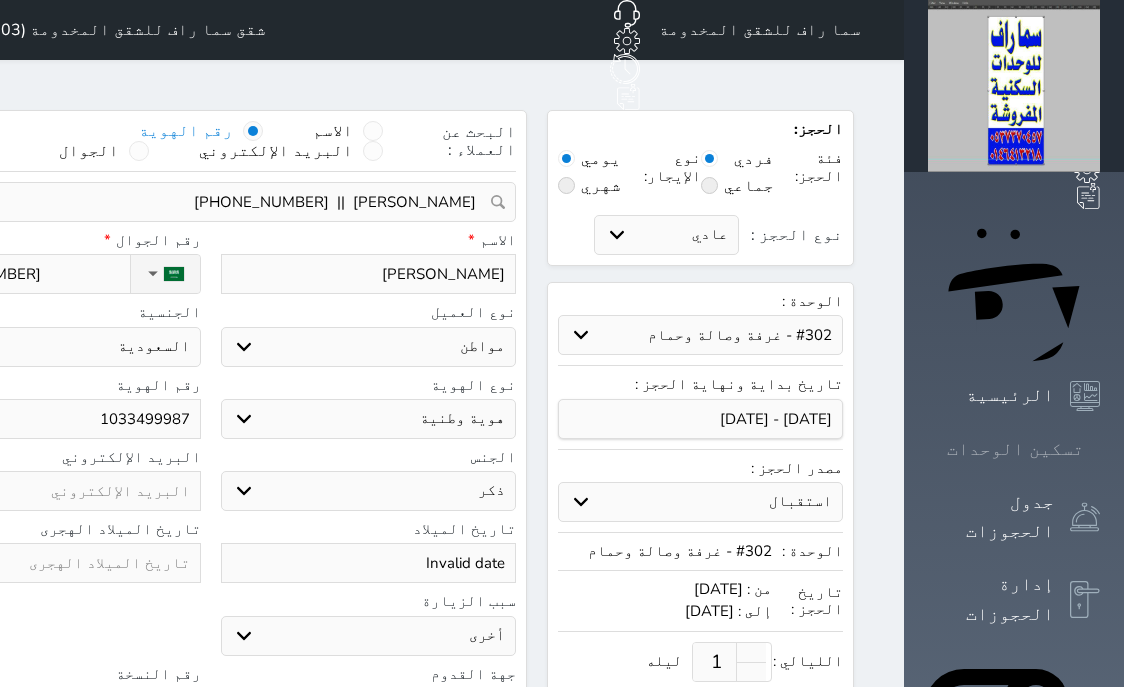 scroll, scrollTop: 0, scrollLeft: 0, axis: both 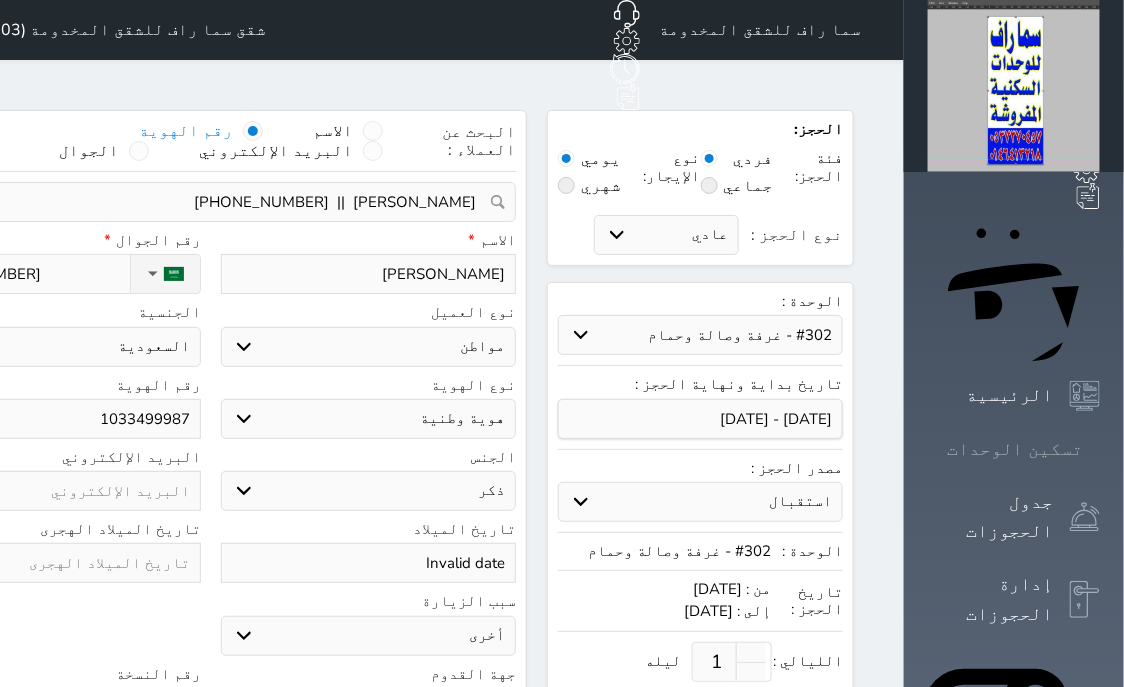 click 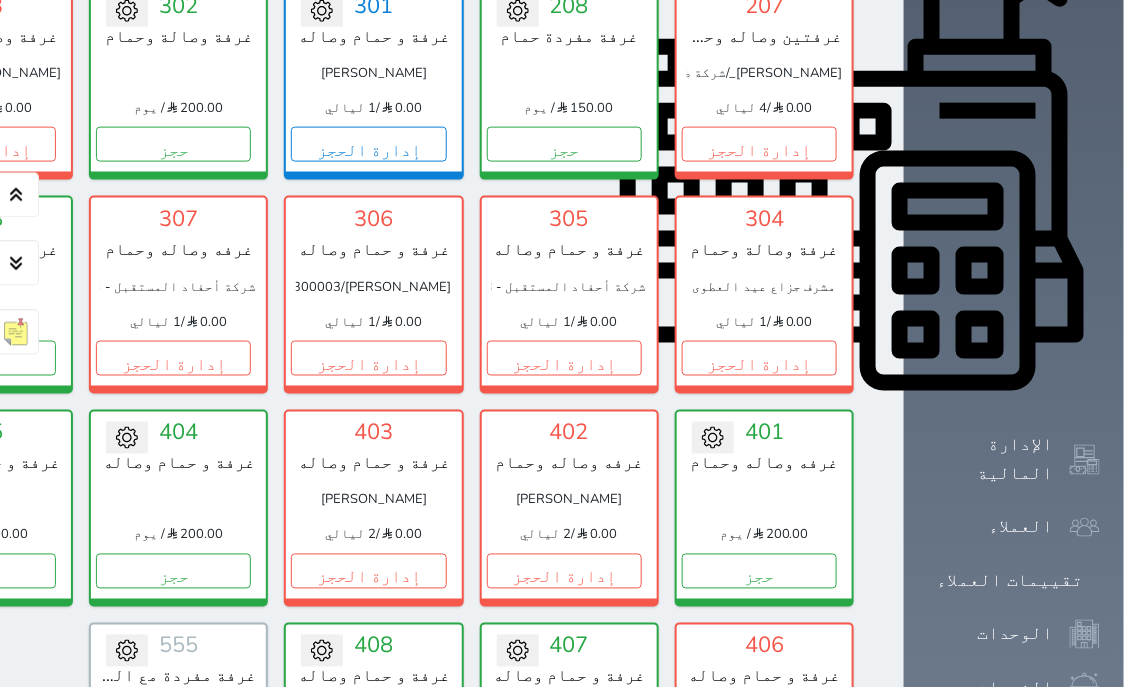scroll, scrollTop: 663, scrollLeft: 0, axis: vertical 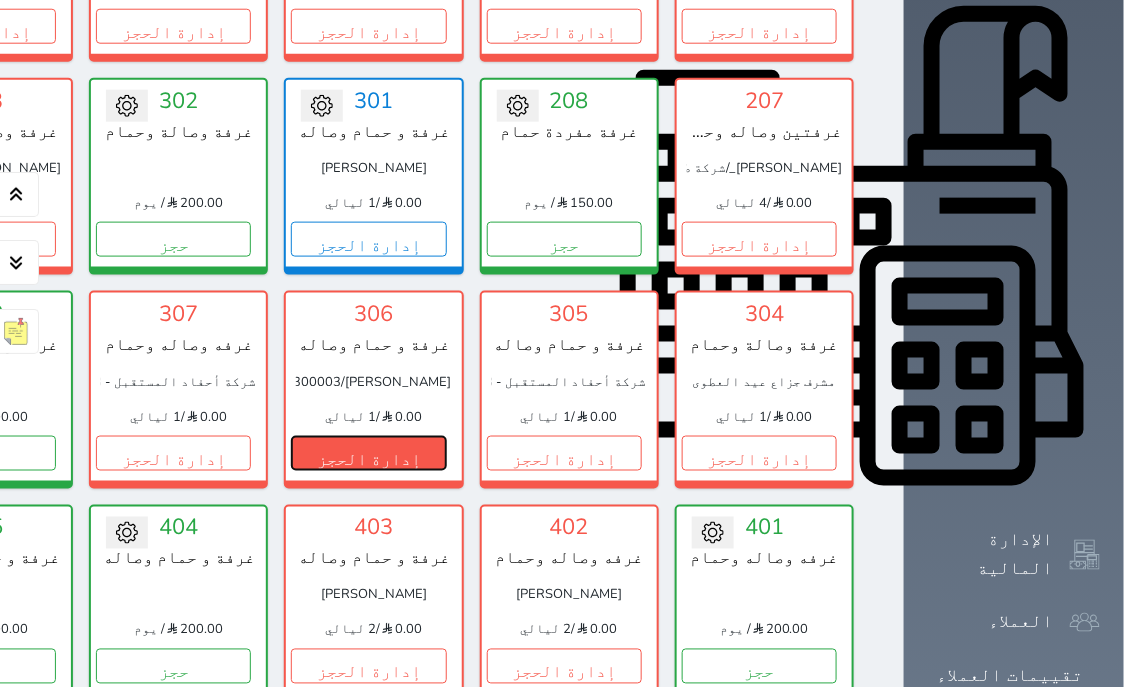click on "إدارة الحجز" at bounding box center [368, 453] 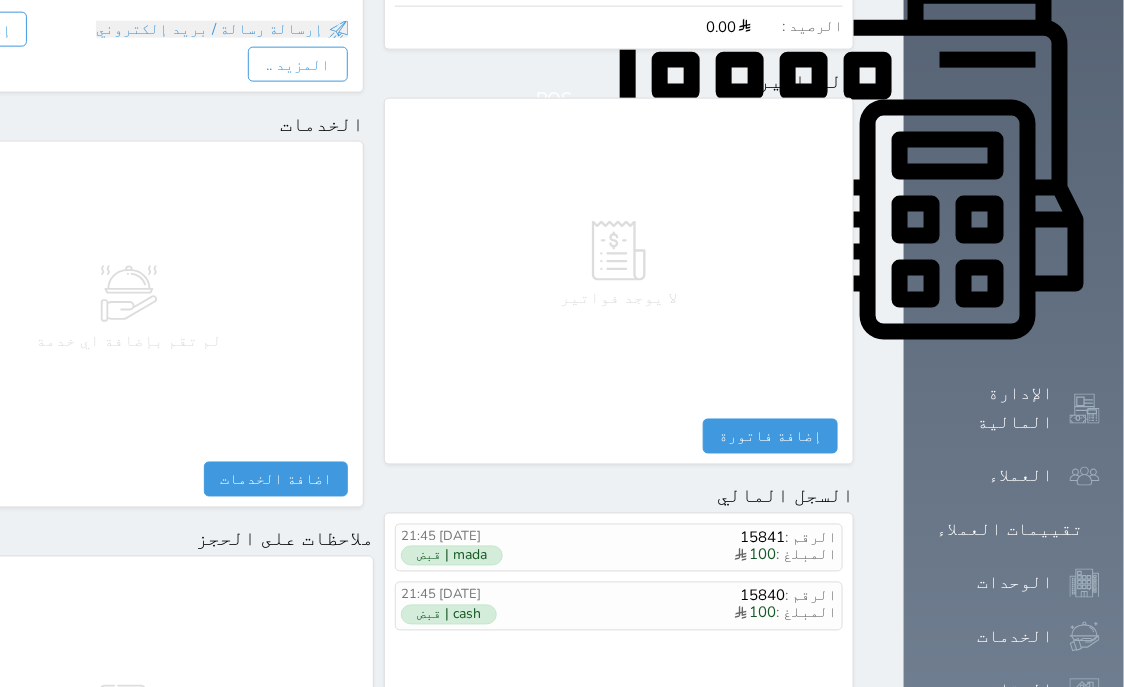 scroll, scrollTop: 891, scrollLeft: 0, axis: vertical 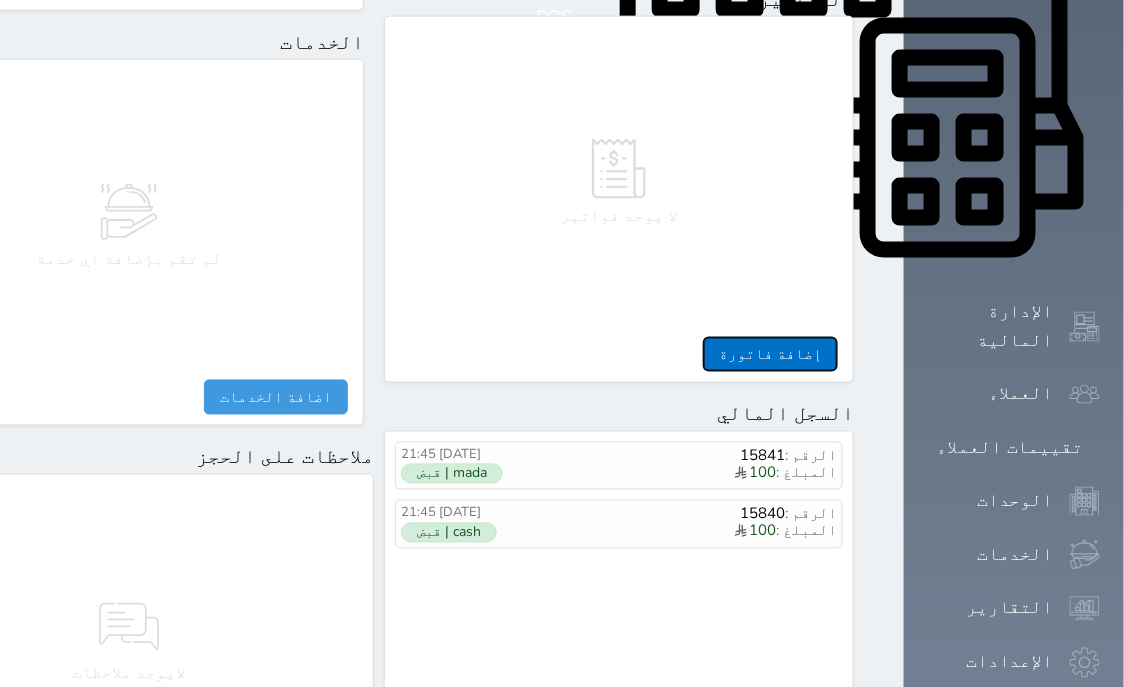 click on "إضافة فاتورة" at bounding box center [770, 354] 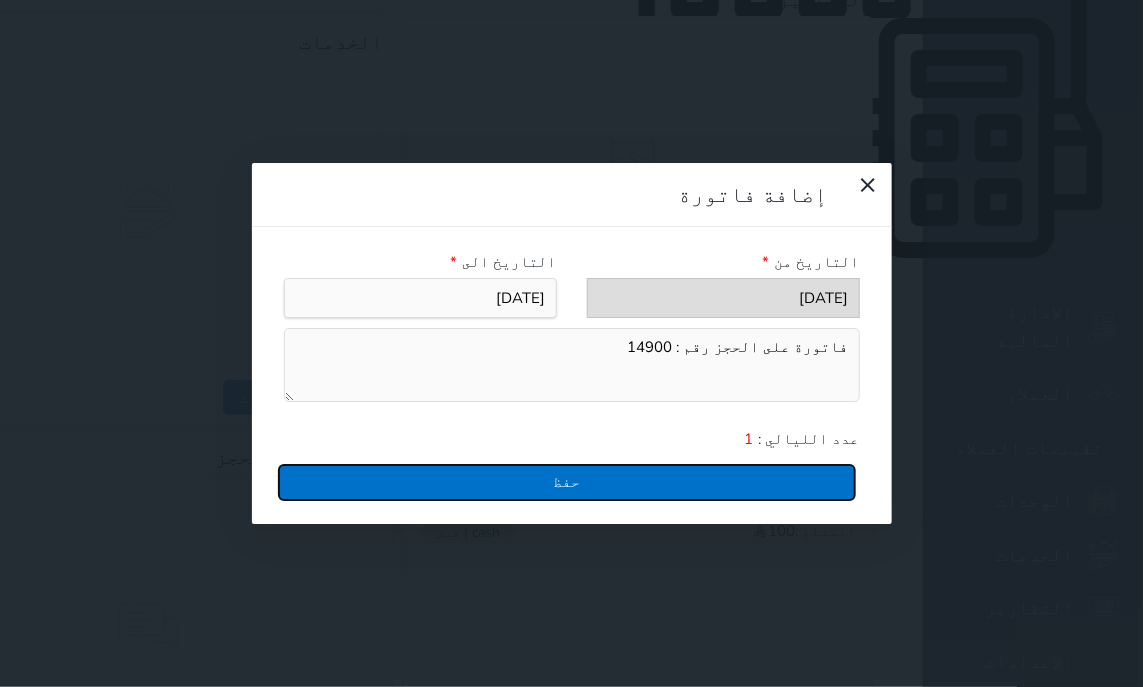 click on "حفظ" at bounding box center [567, 482] 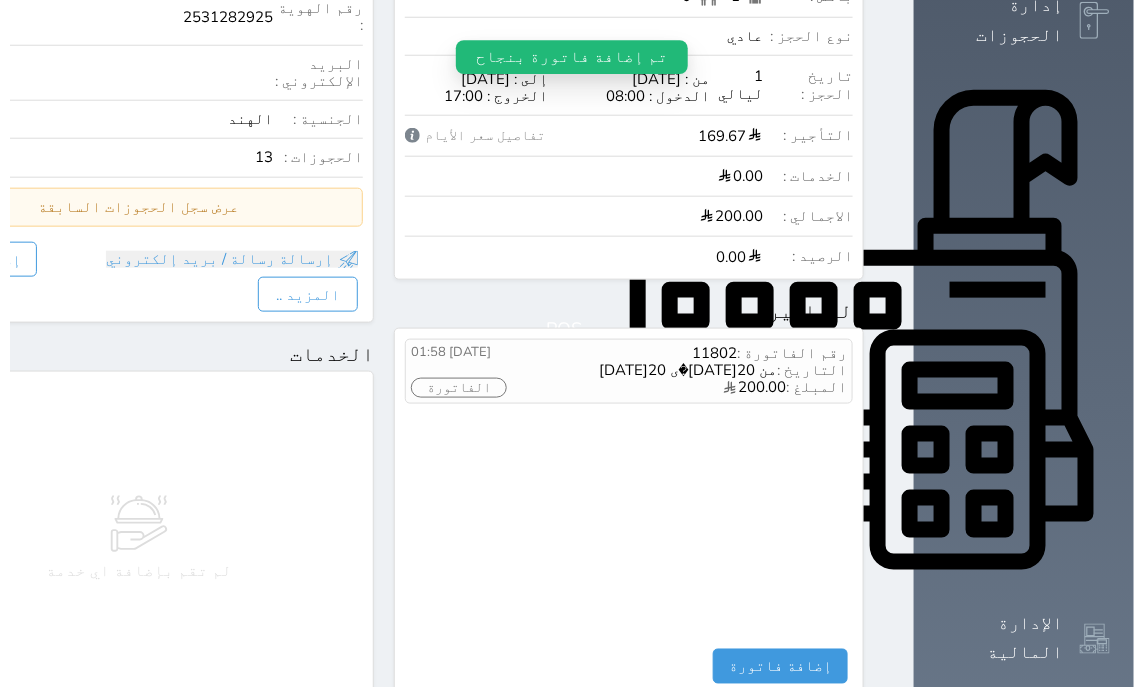 scroll, scrollTop: 509, scrollLeft: 0, axis: vertical 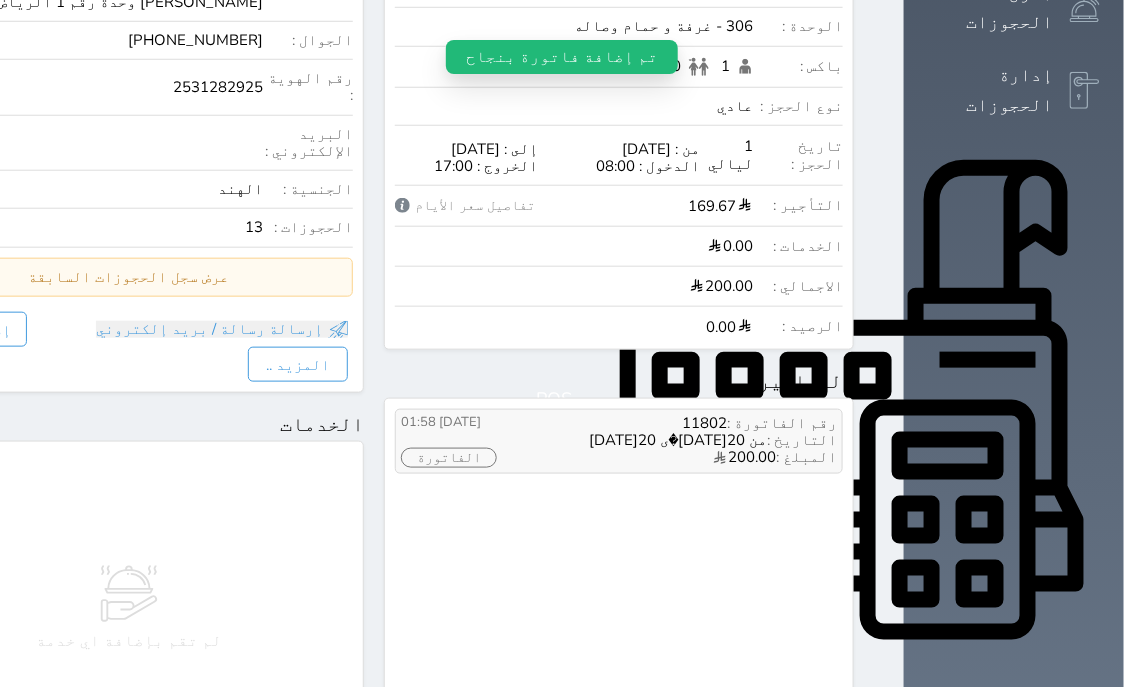 click on "الفاتورة" at bounding box center [449, 458] 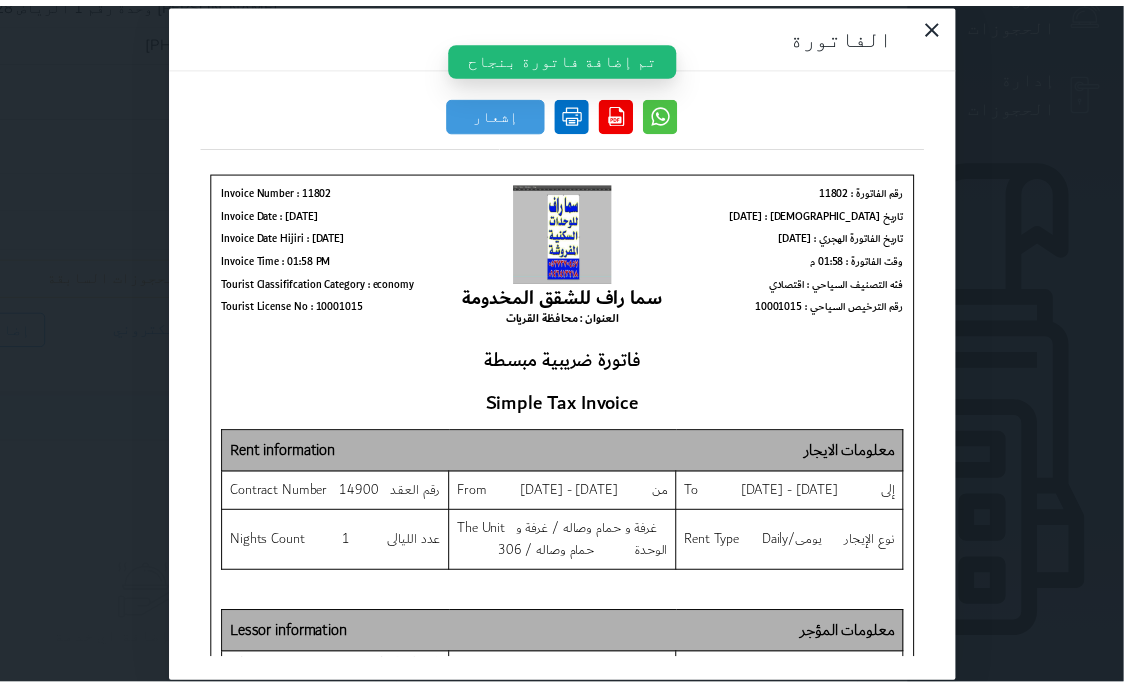 scroll, scrollTop: 0, scrollLeft: 0, axis: both 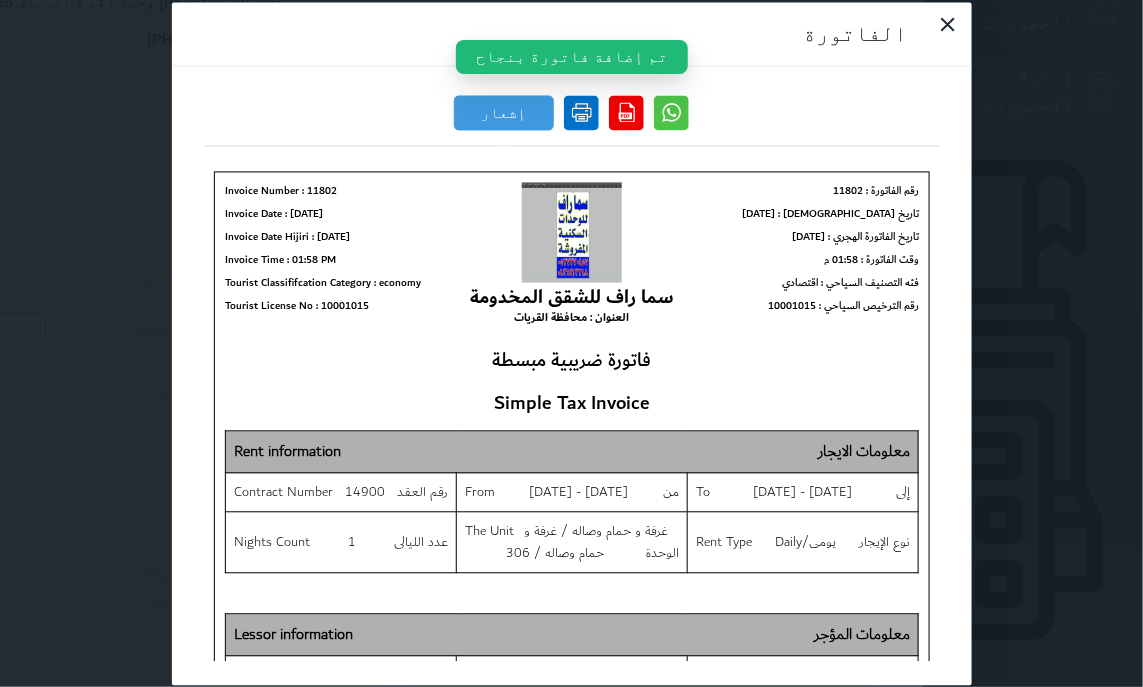 click at bounding box center (581, 112) 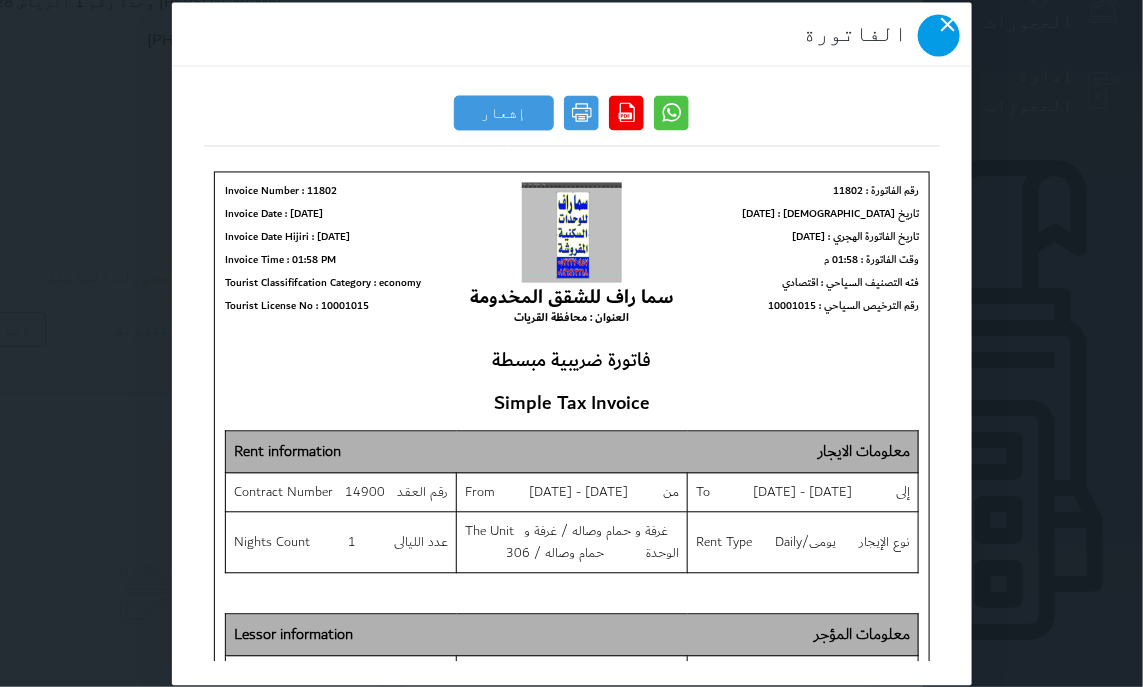 click 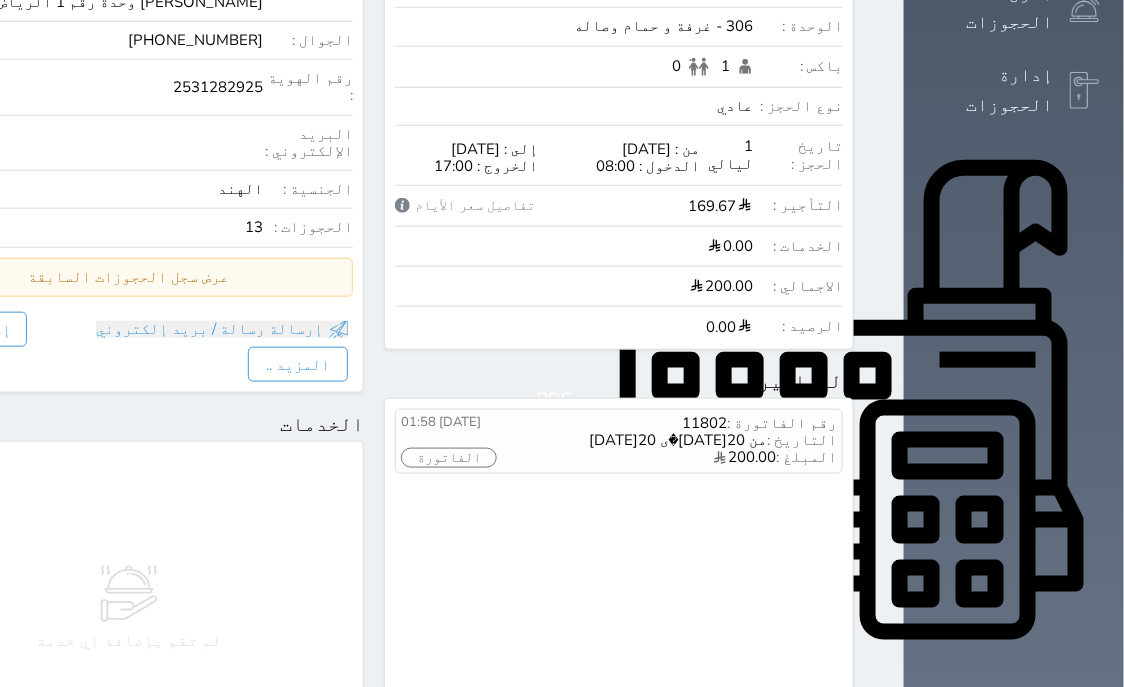 scroll, scrollTop: 0, scrollLeft: 0, axis: both 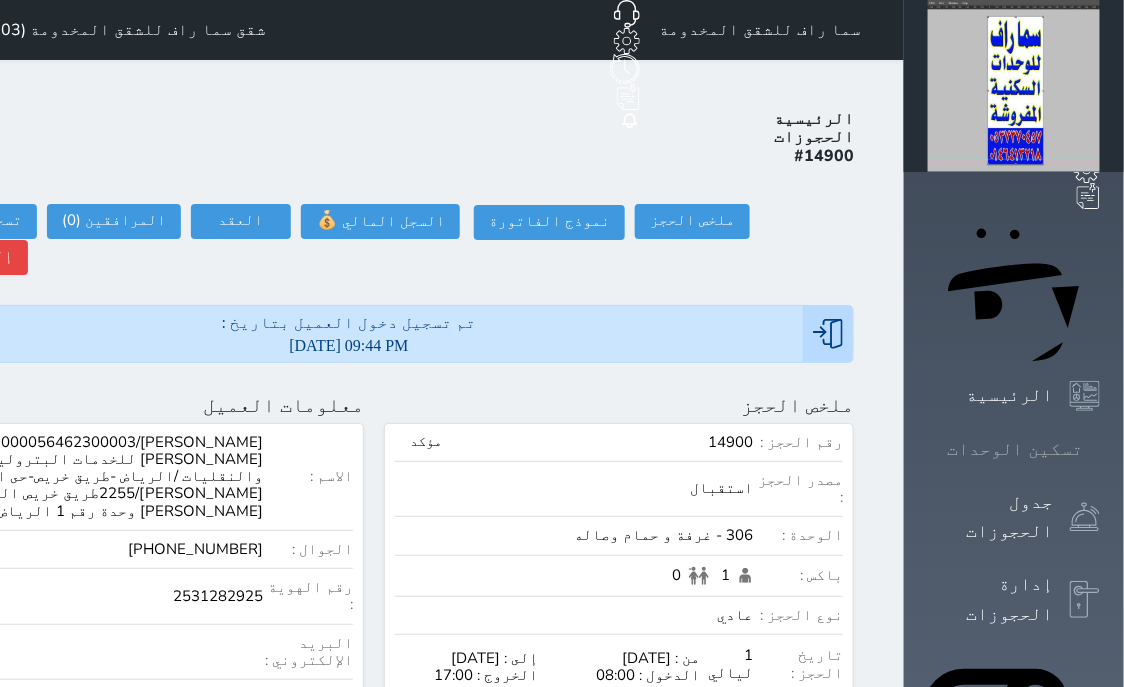 click 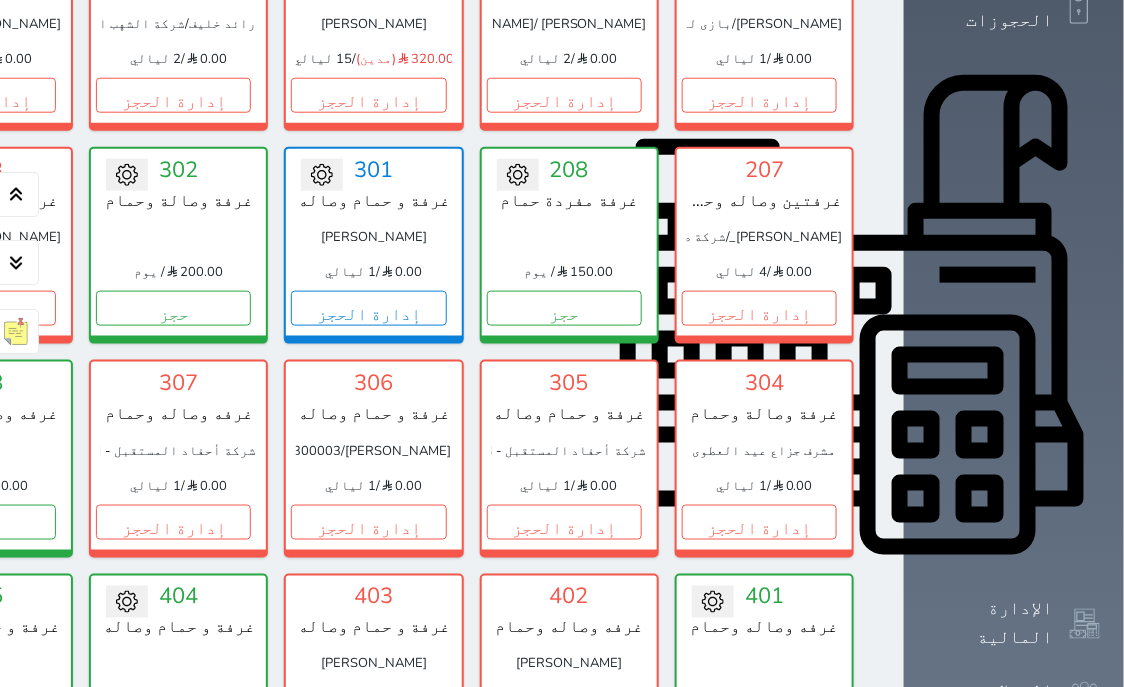 scroll, scrollTop: 714, scrollLeft: 0, axis: vertical 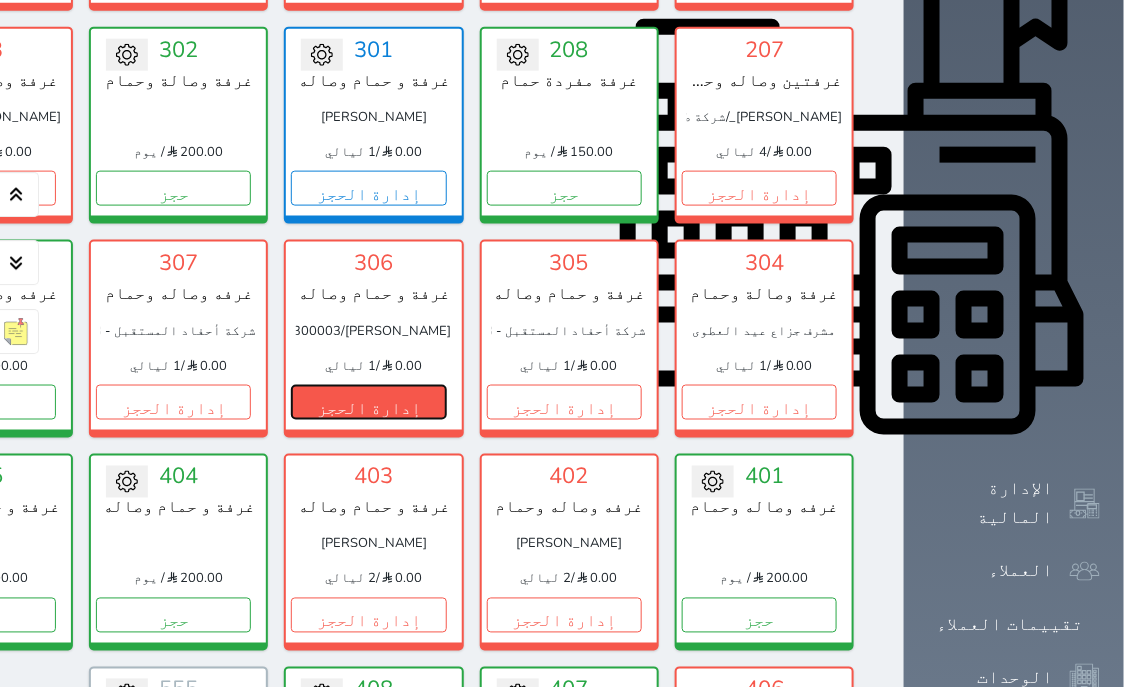 click on "إدارة الحجز" at bounding box center (368, 402) 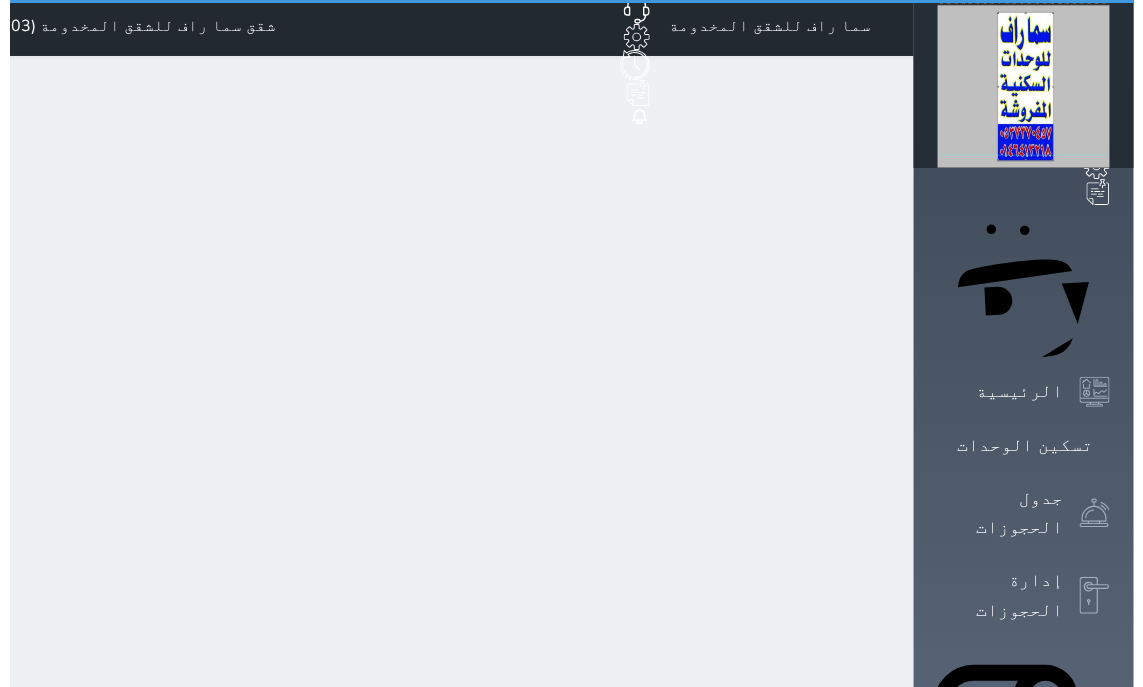 scroll, scrollTop: 0, scrollLeft: 0, axis: both 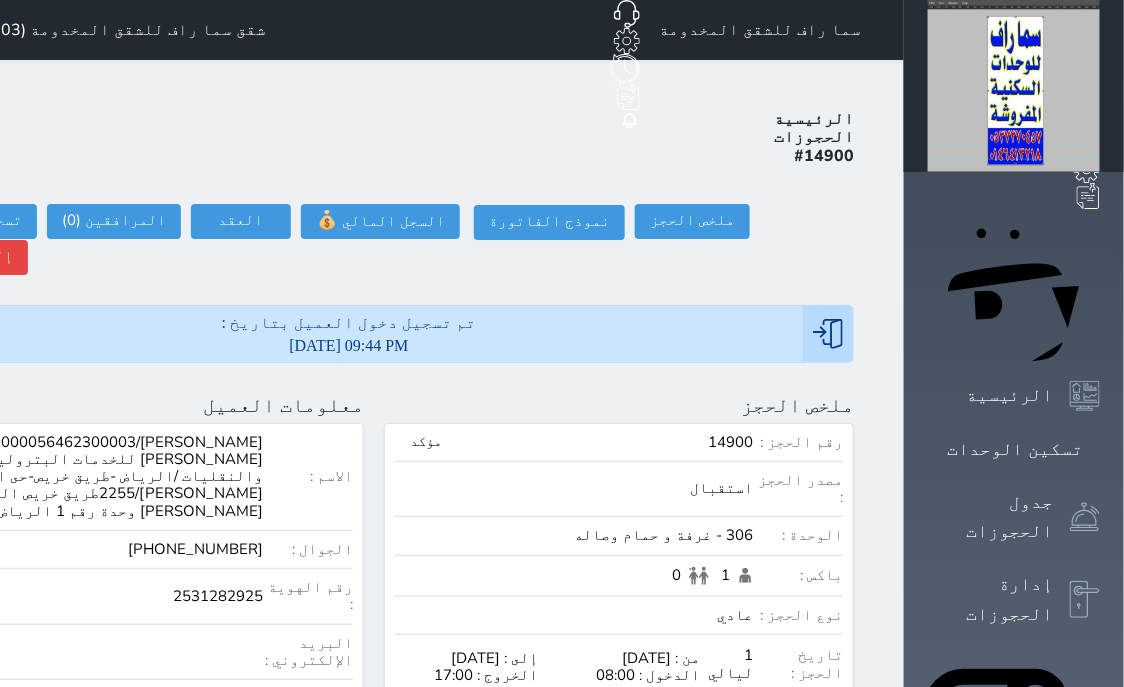 click on "عرض سجل الحجوزات السابقة" at bounding box center [129, 786] 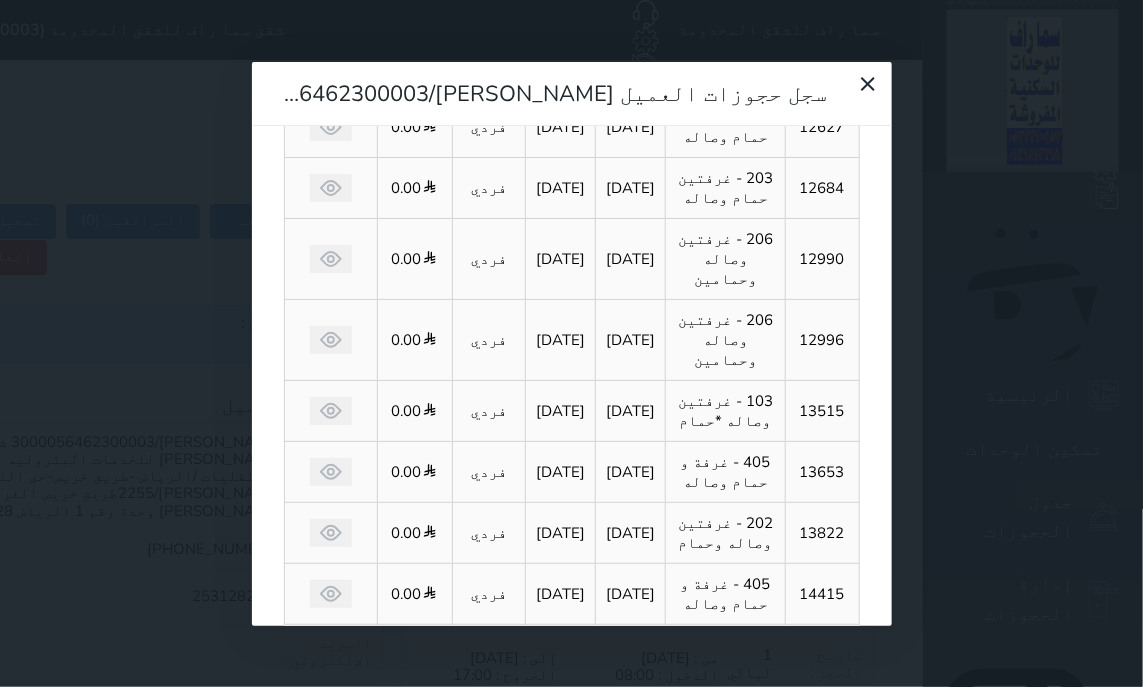 scroll, scrollTop: 362, scrollLeft: 0, axis: vertical 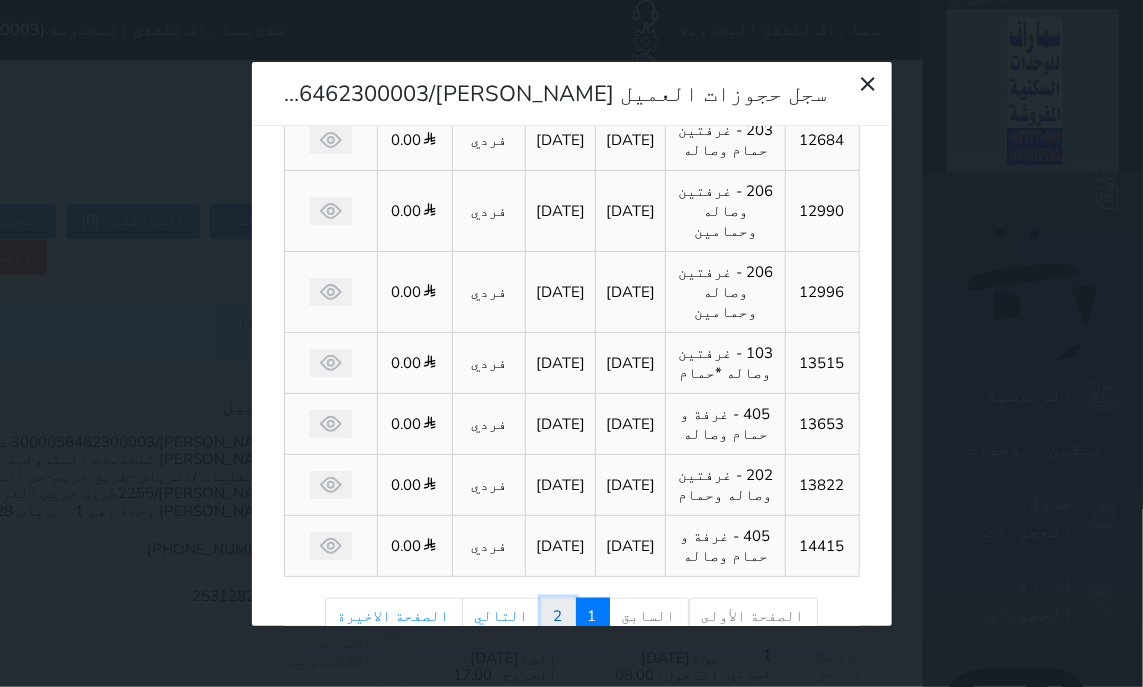 click on "2" at bounding box center [558, 616] 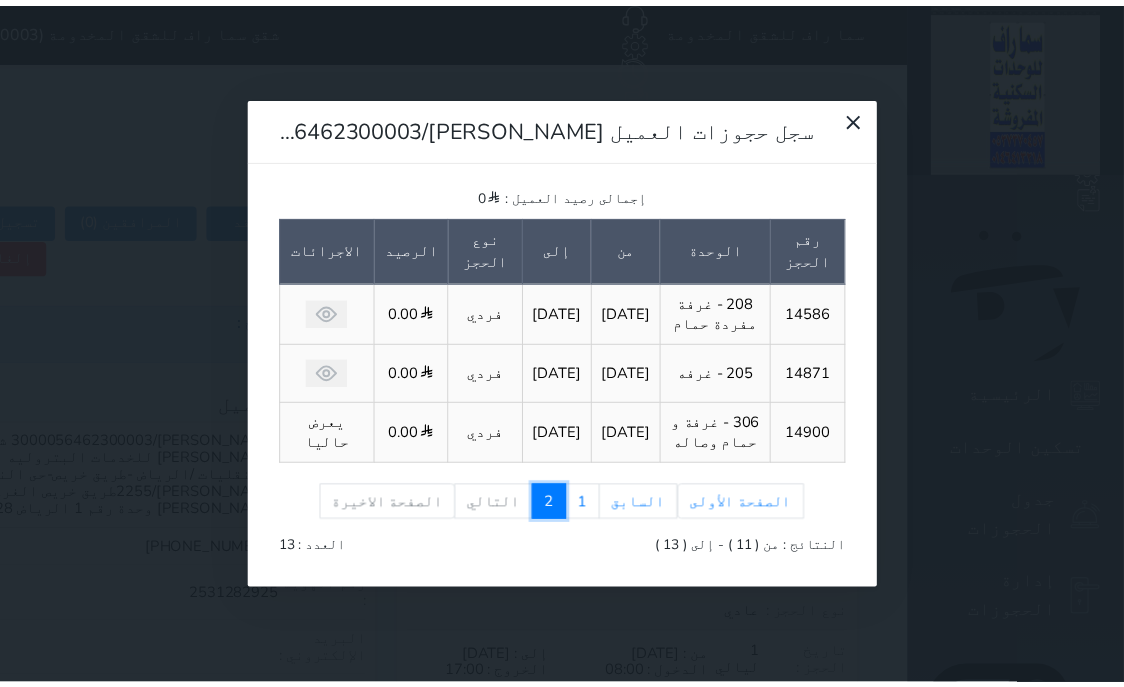 scroll, scrollTop: 0, scrollLeft: 0, axis: both 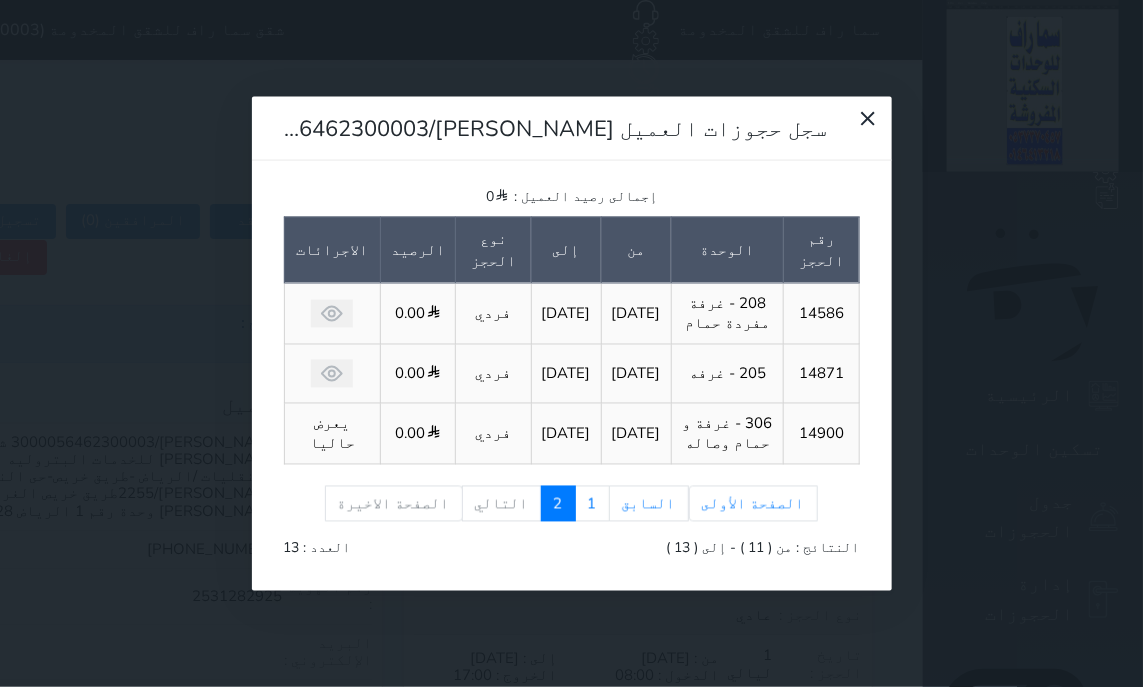 click on "205 - غرفه" at bounding box center [727, 373] 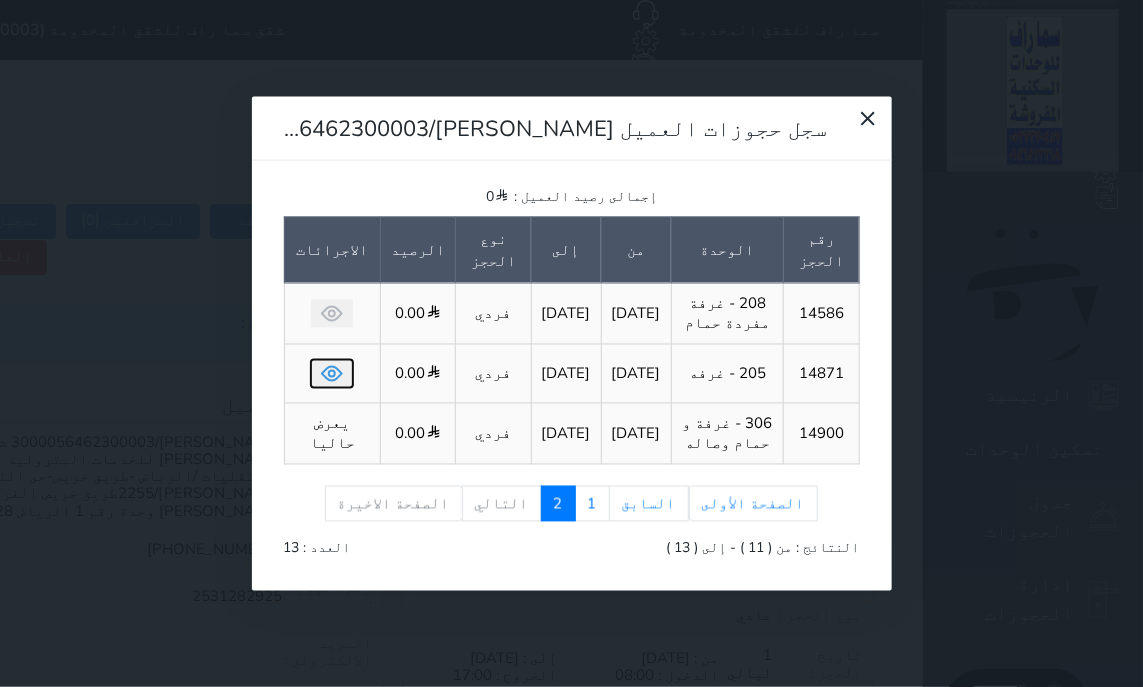 click 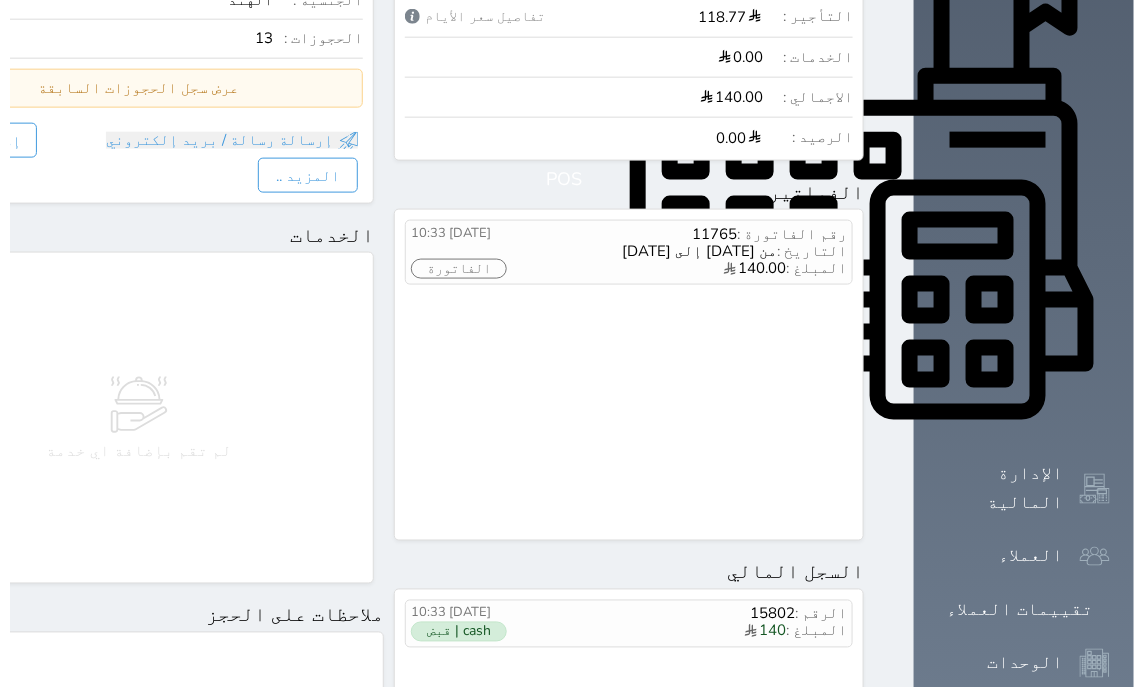 scroll, scrollTop: 763, scrollLeft: 0, axis: vertical 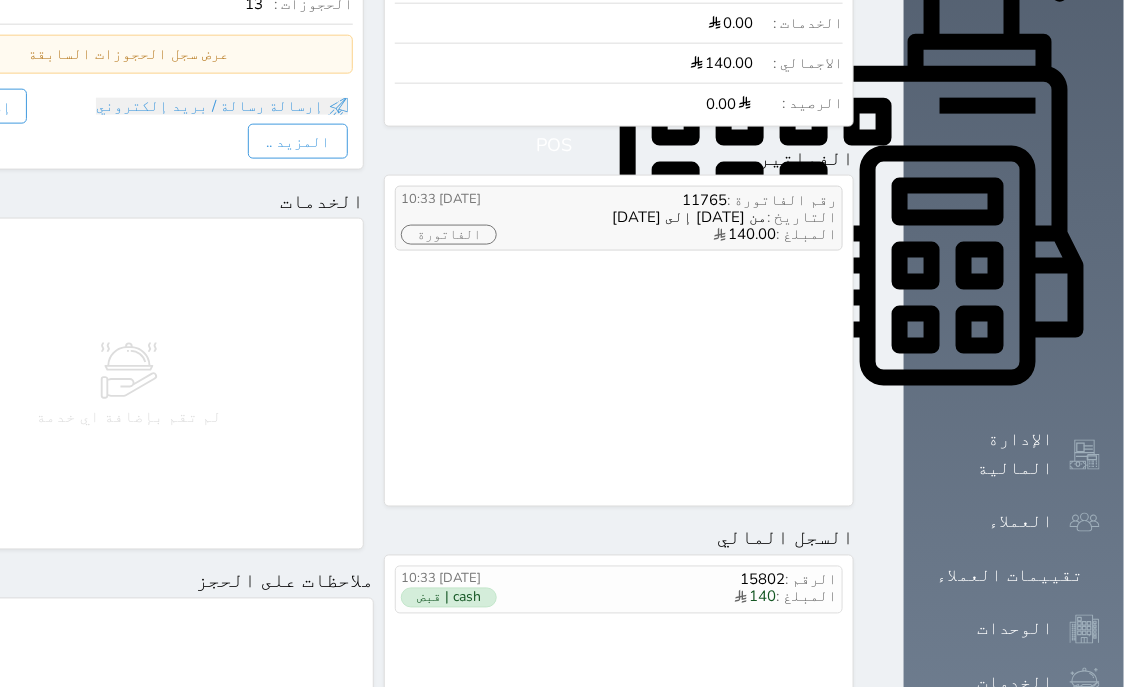 click on "الفاتورة" at bounding box center (449, 235) 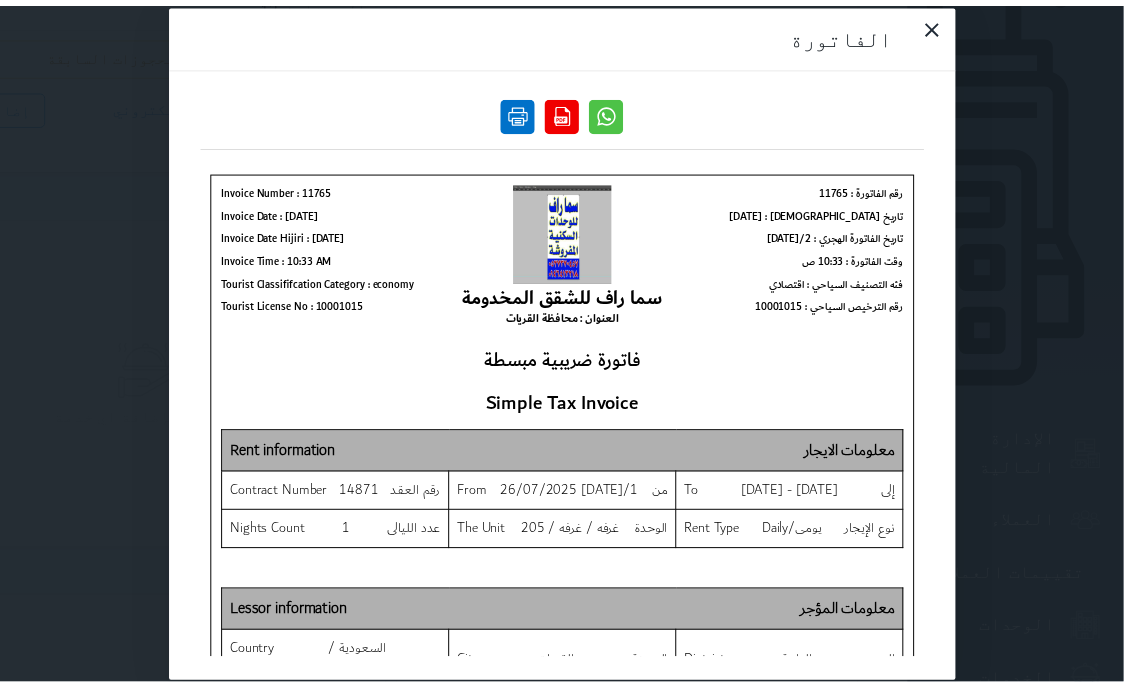 scroll, scrollTop: 0, scrollLeft: 0, axis: both 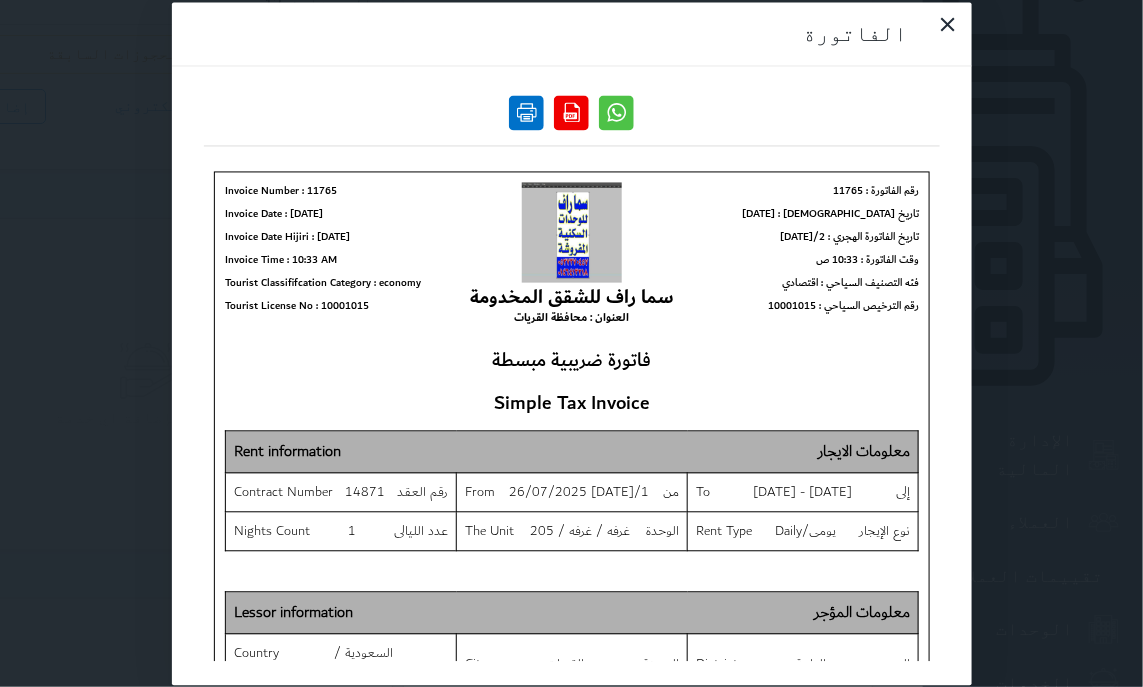 click at bounding box center [526, 112] 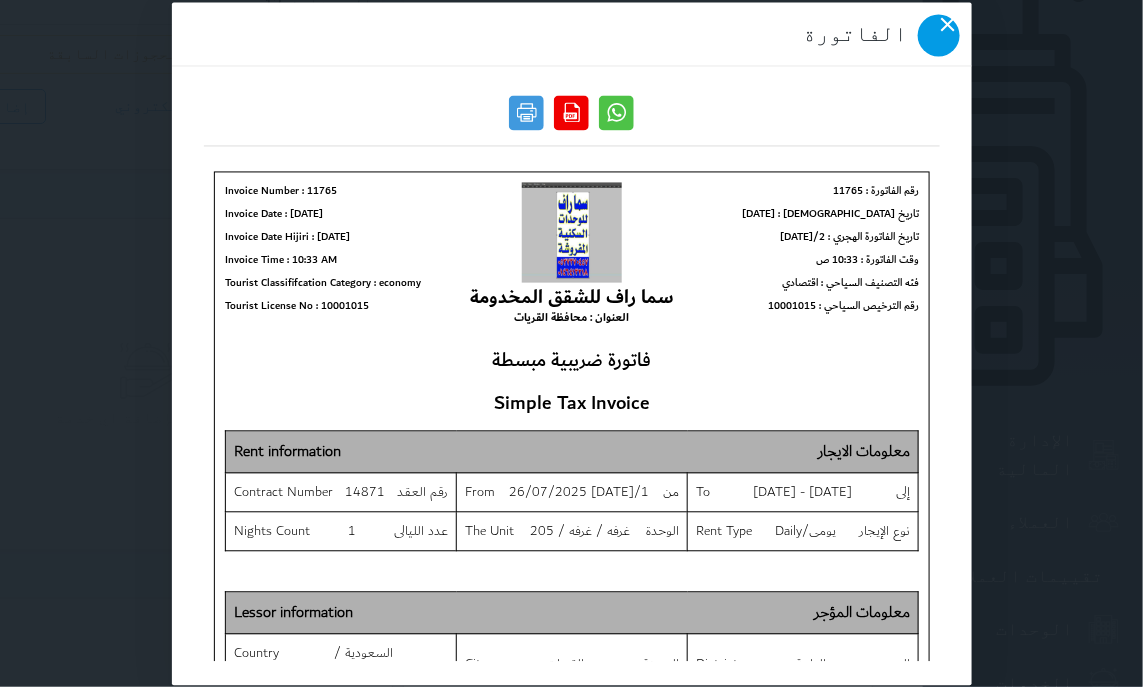 click 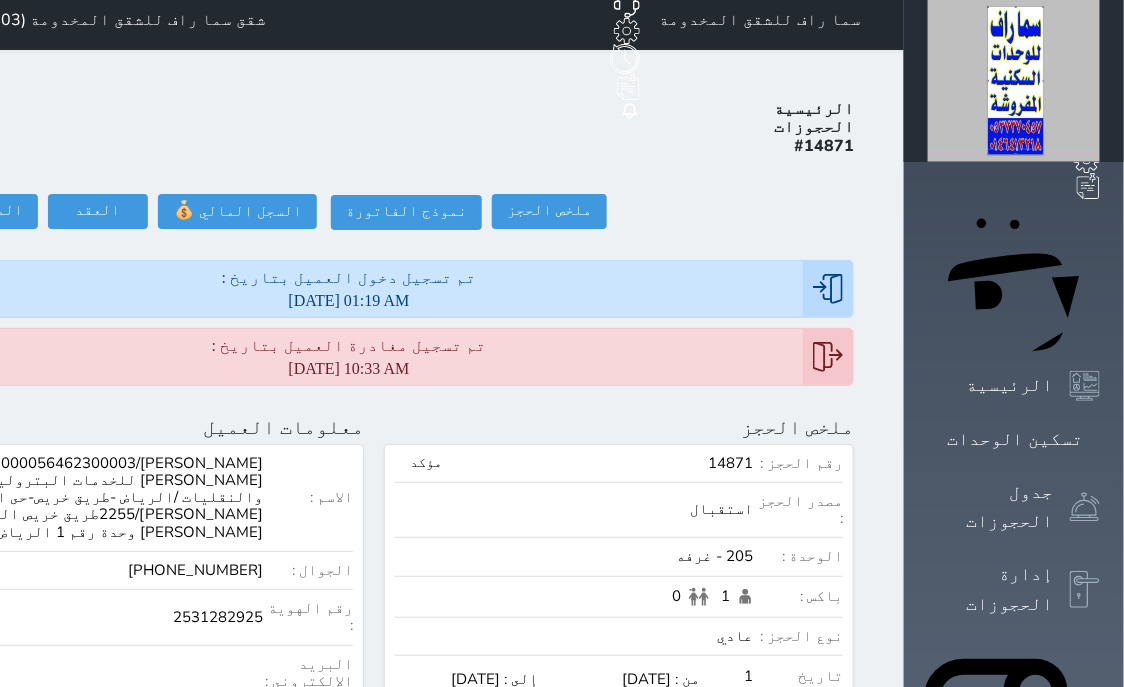 scroll, scrollTop: 0, scrollLeft: 0, axis: both 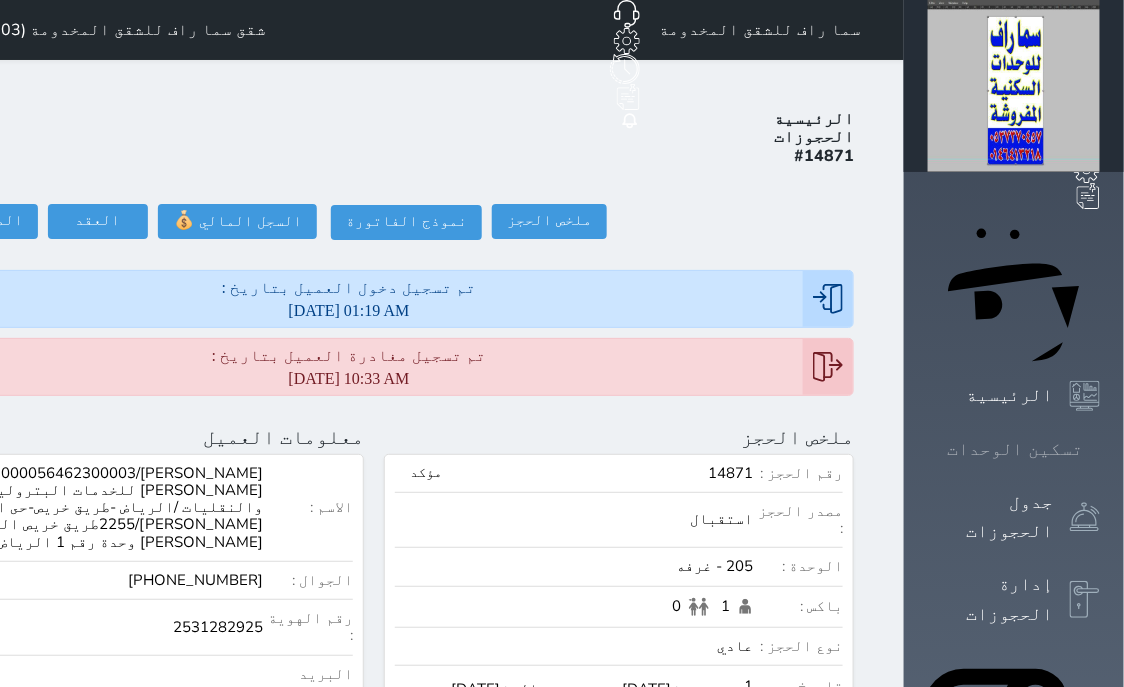 click 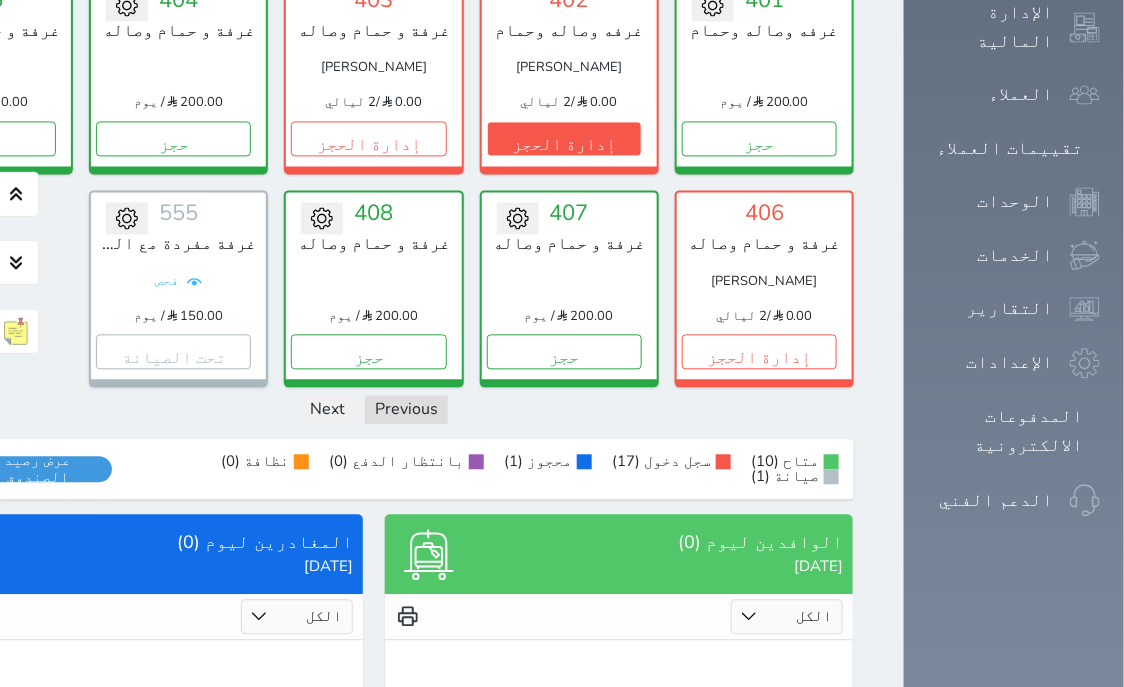 scroll, scrollTop: 1045, scrollLeft: 0, axis: vertical 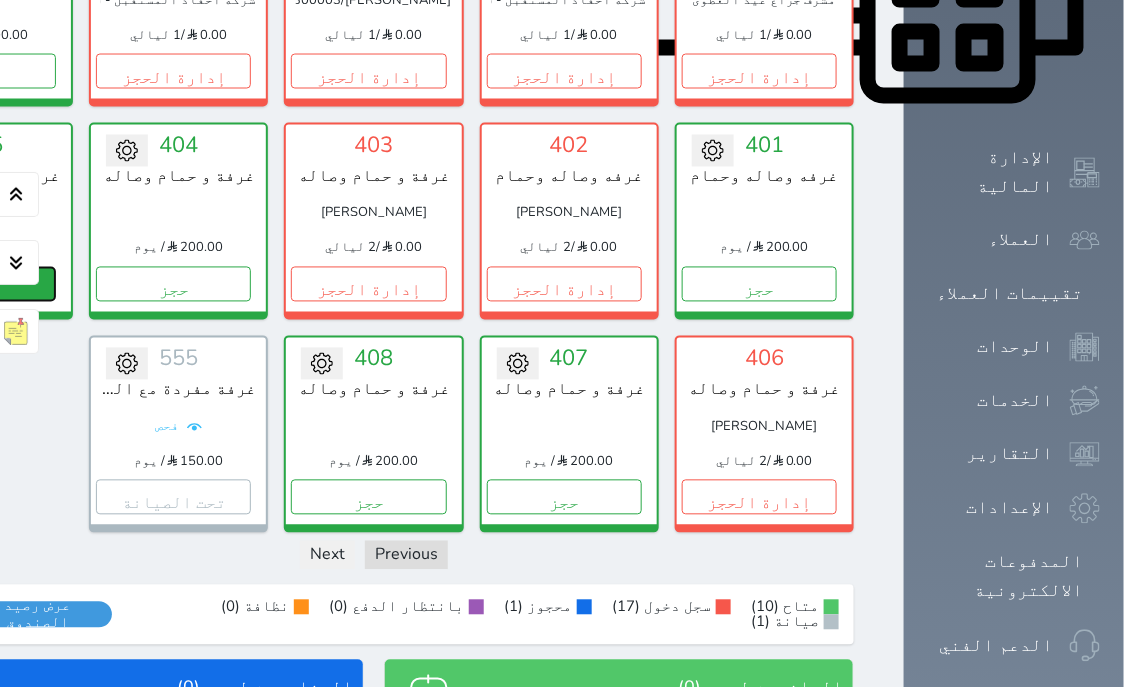 click on "حجز" at bounding box center [-22, 284] 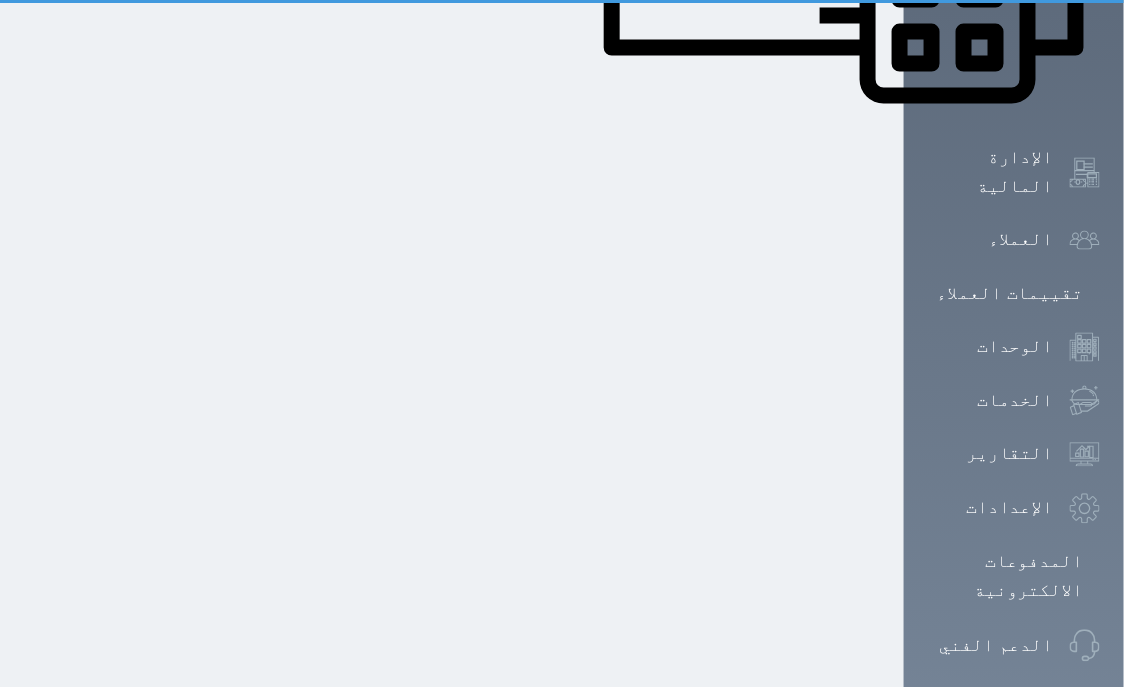 scroll, scrollTop: 488, scrollLeft: 0, axis: vertical 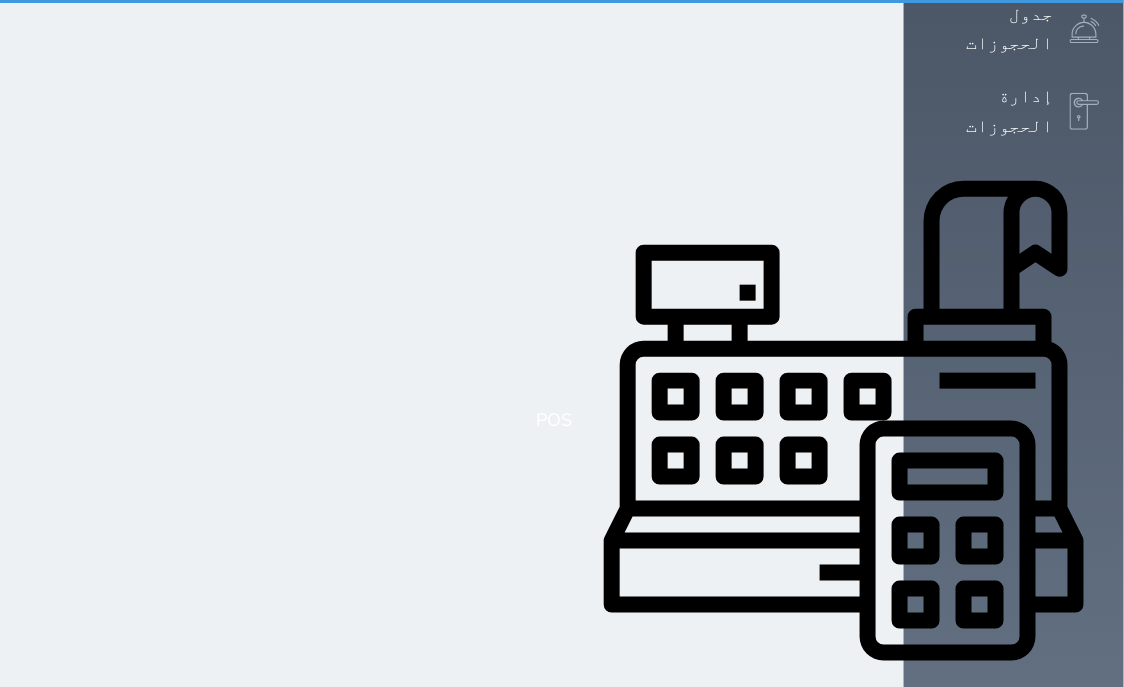 select on "1" 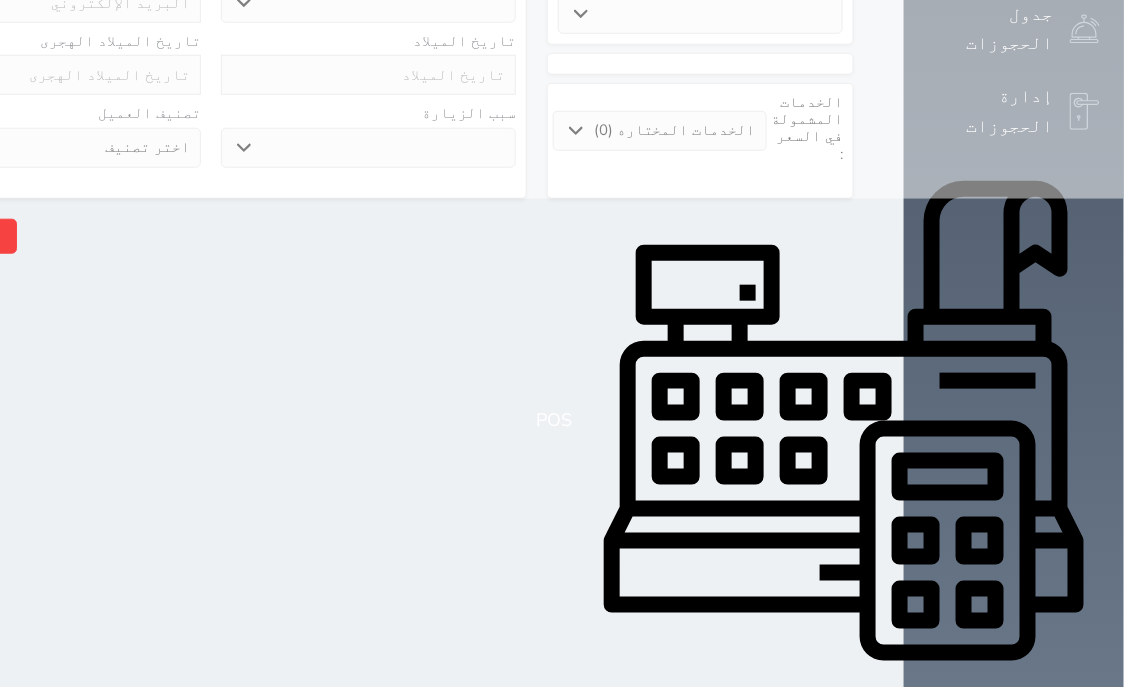 scroll, scrollTop: 0, scrollLeft: 0, axis: both 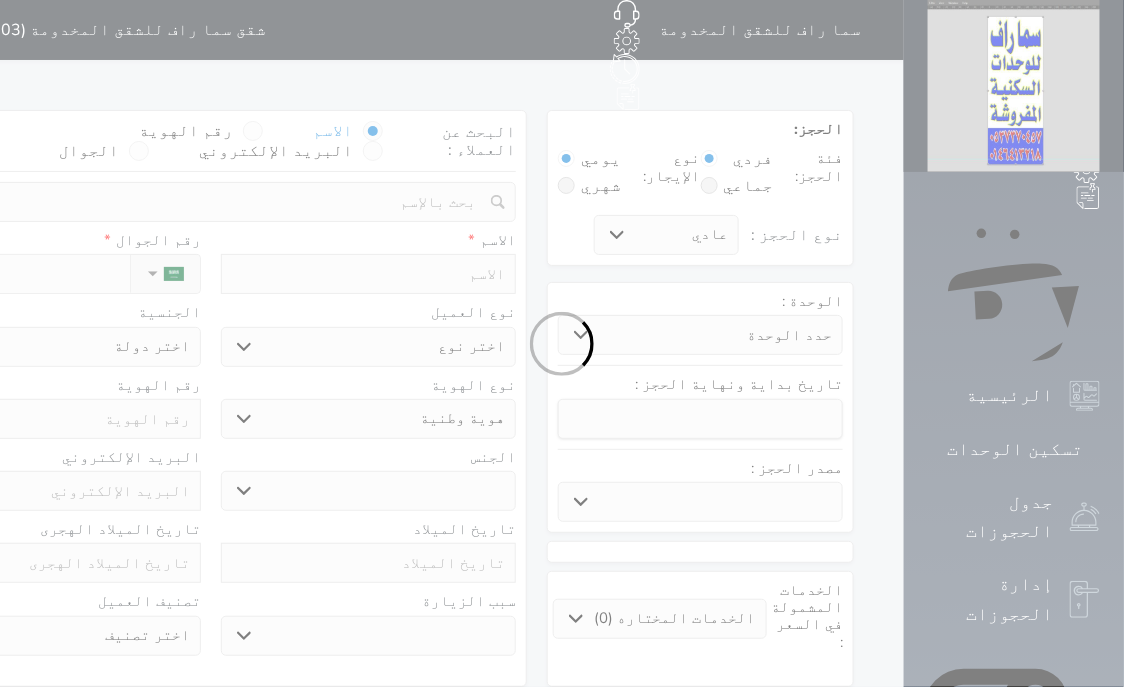 select 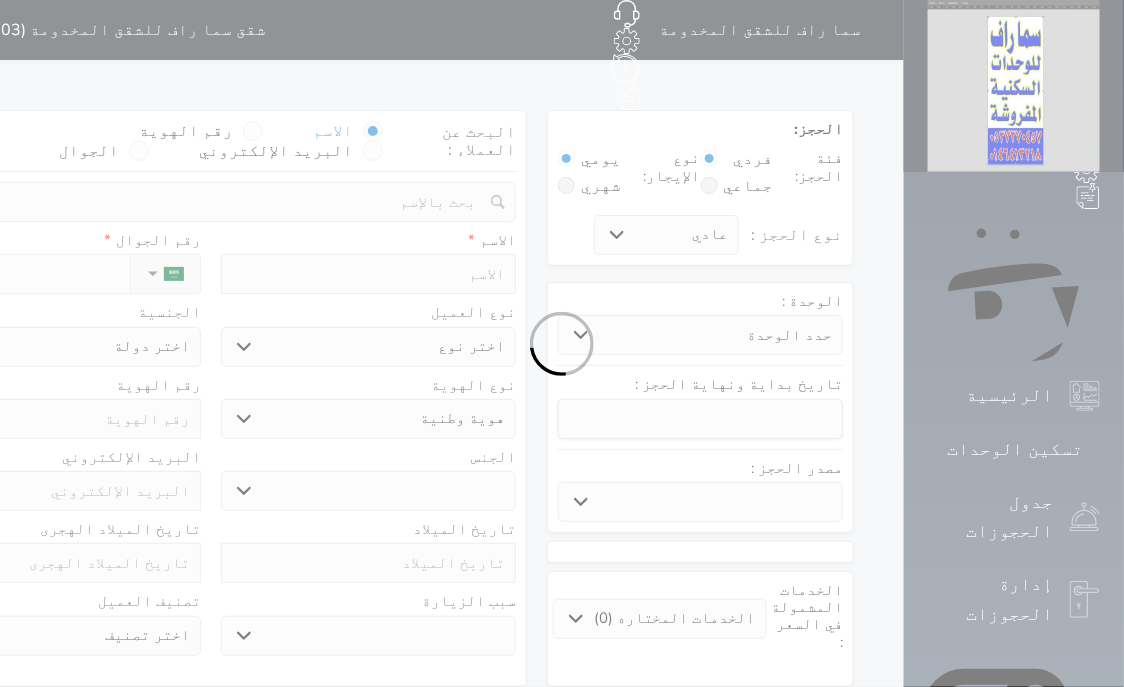 select 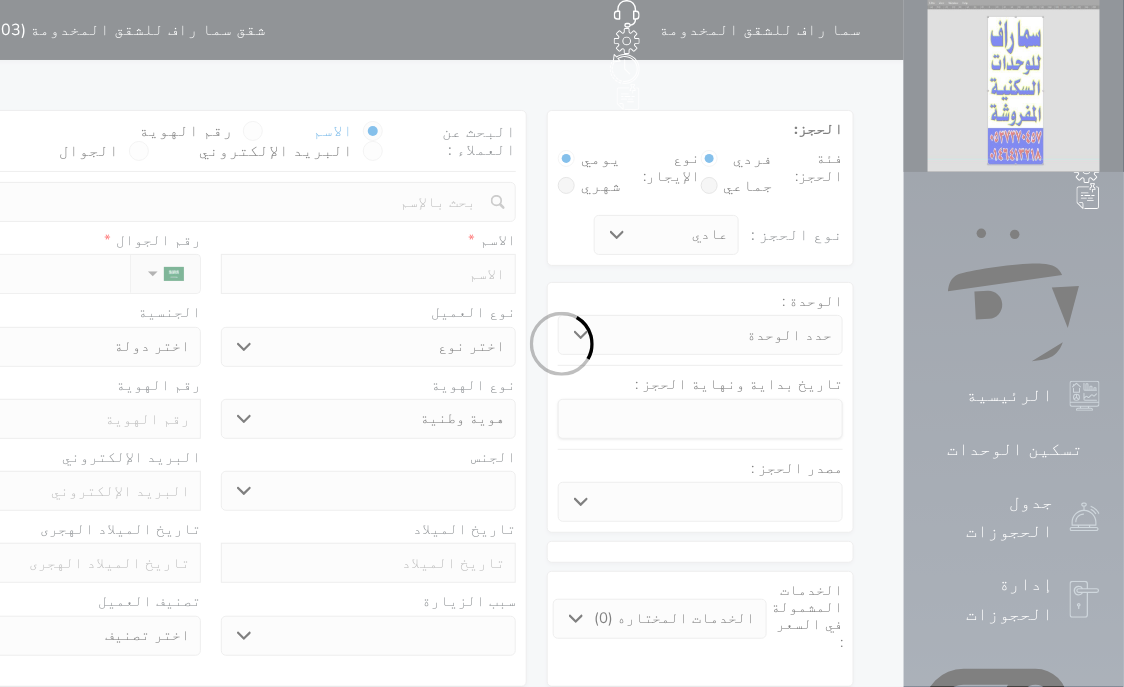 select 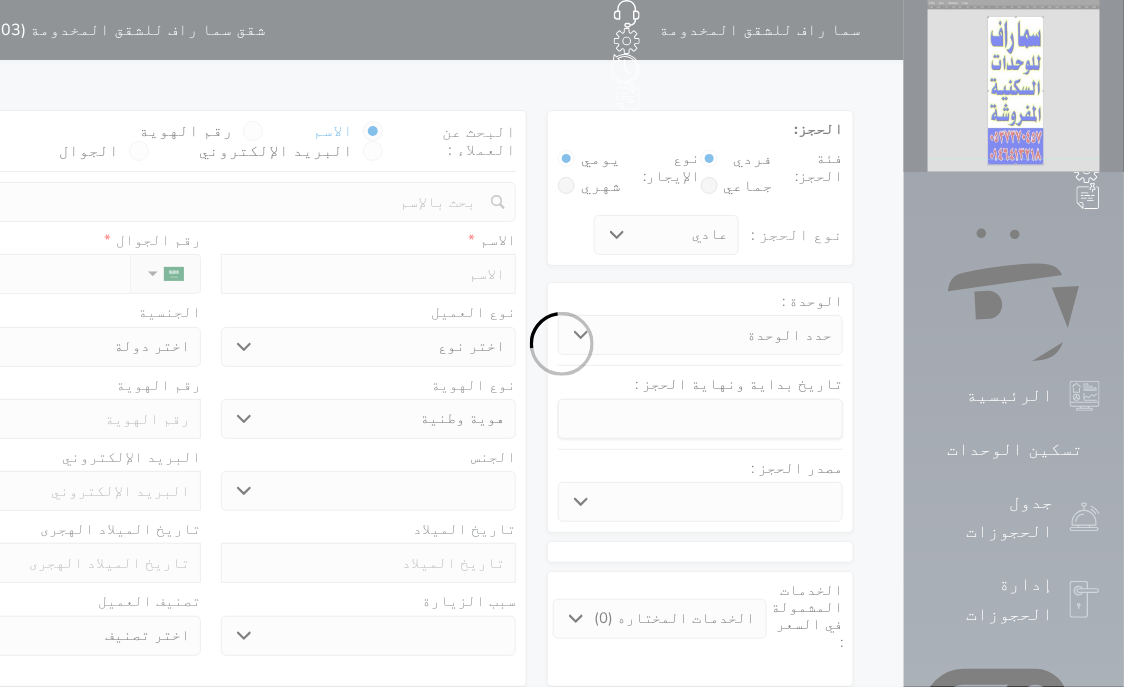 select 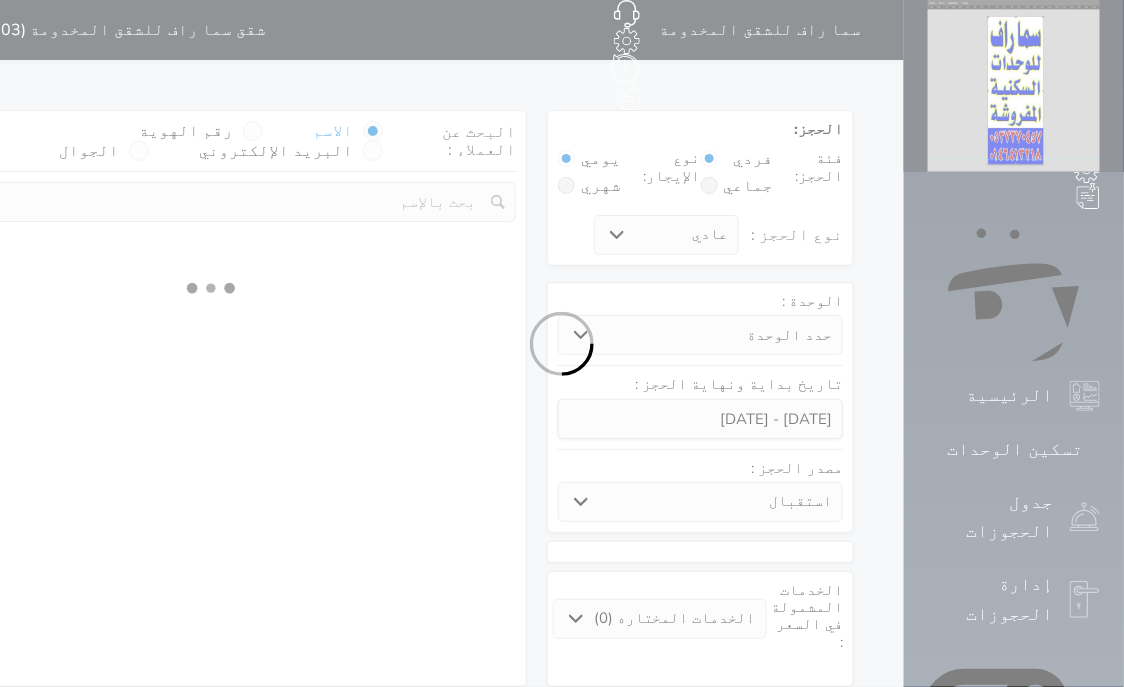 select 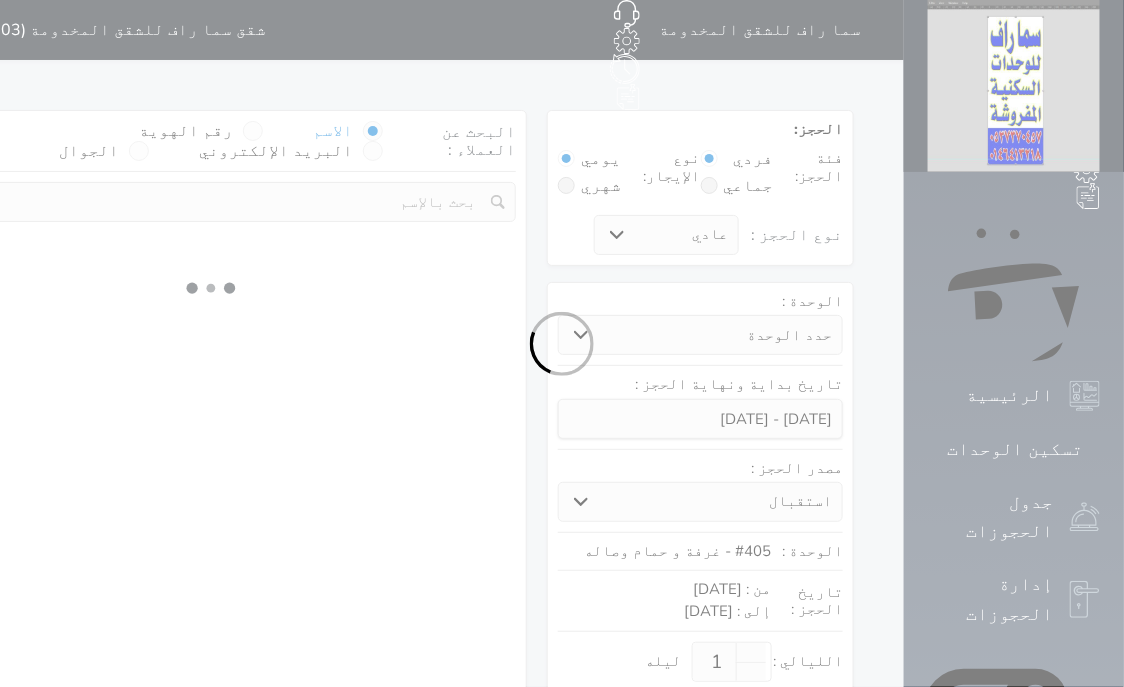 select on "113" 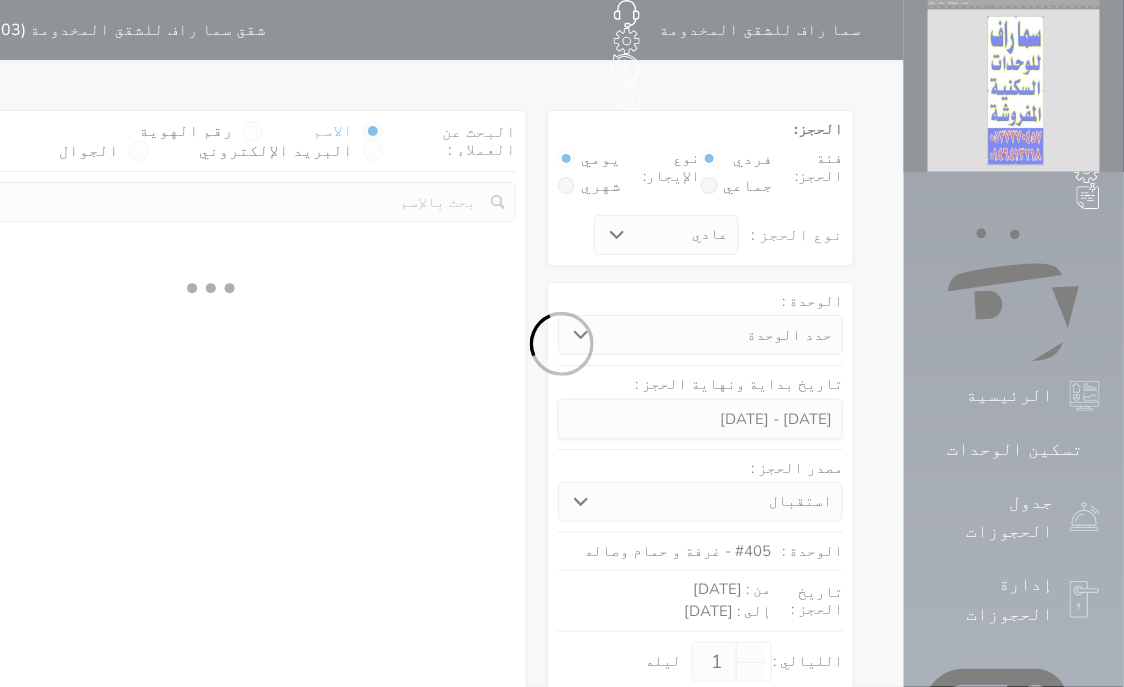 select on "1" 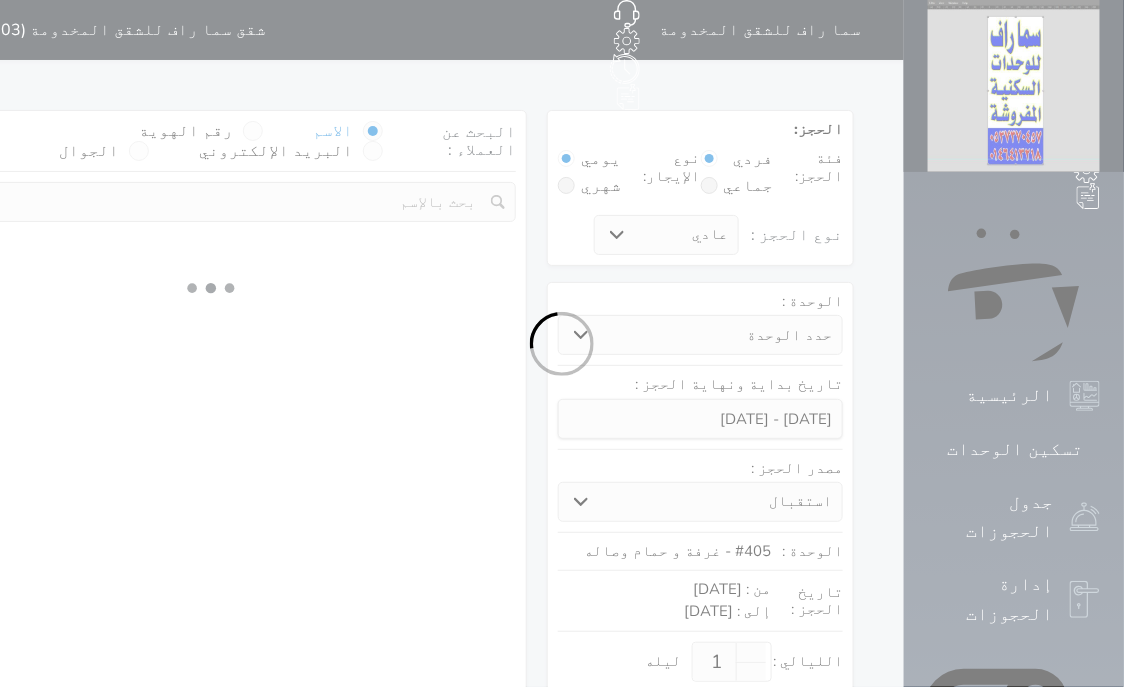 select 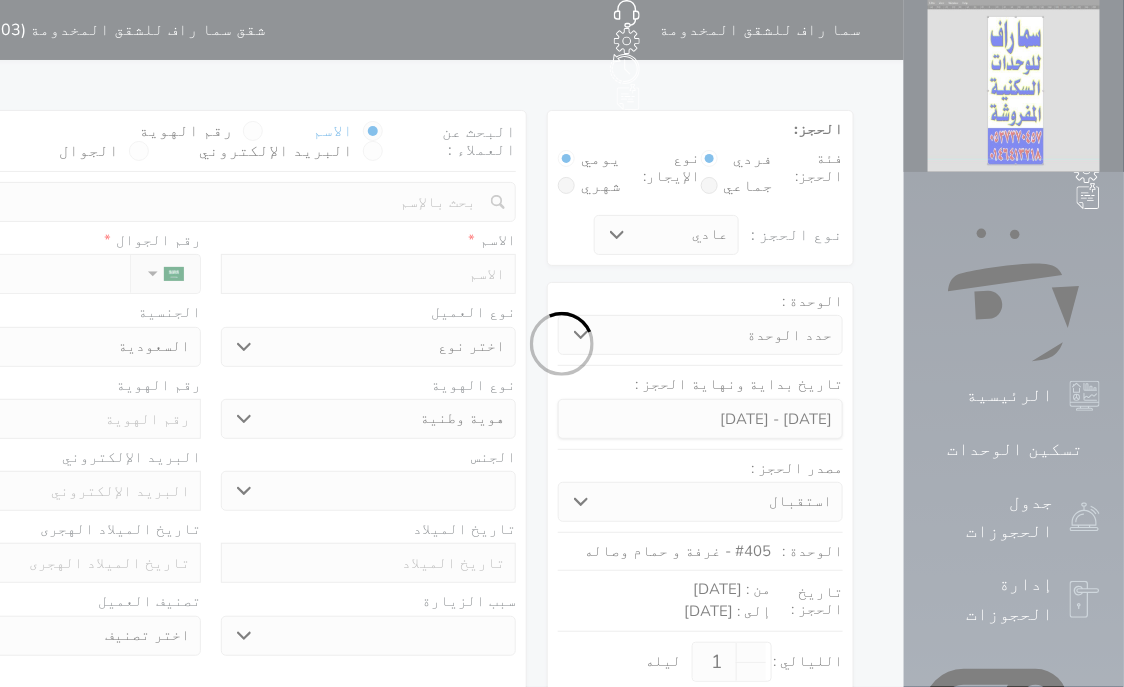 select 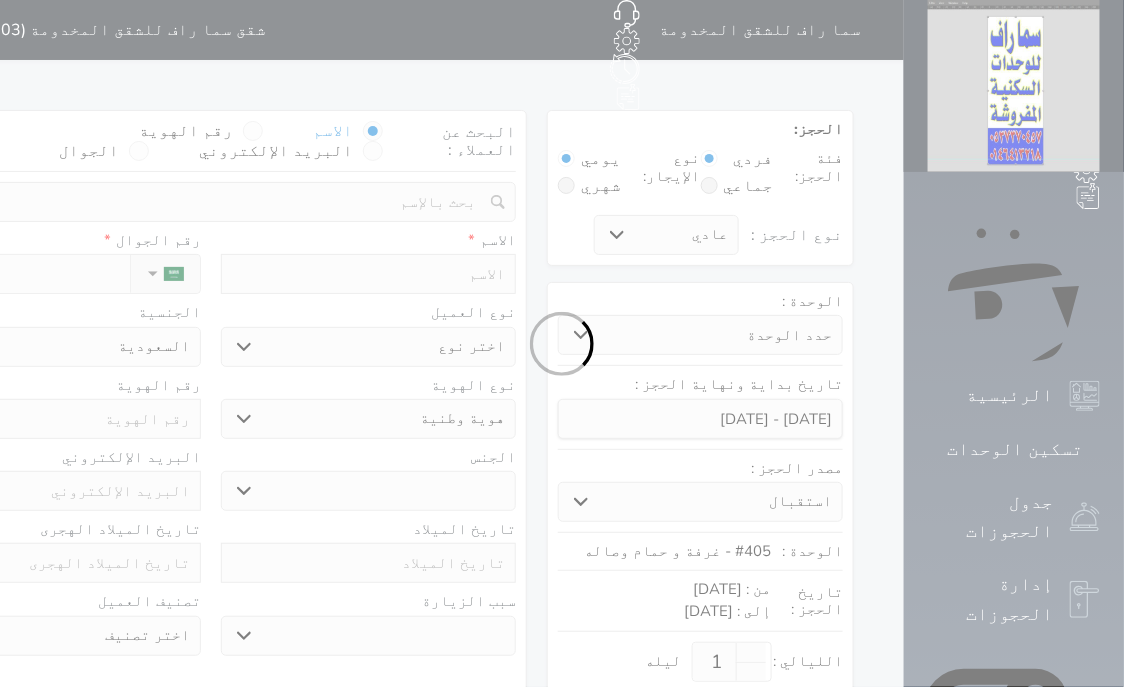 select 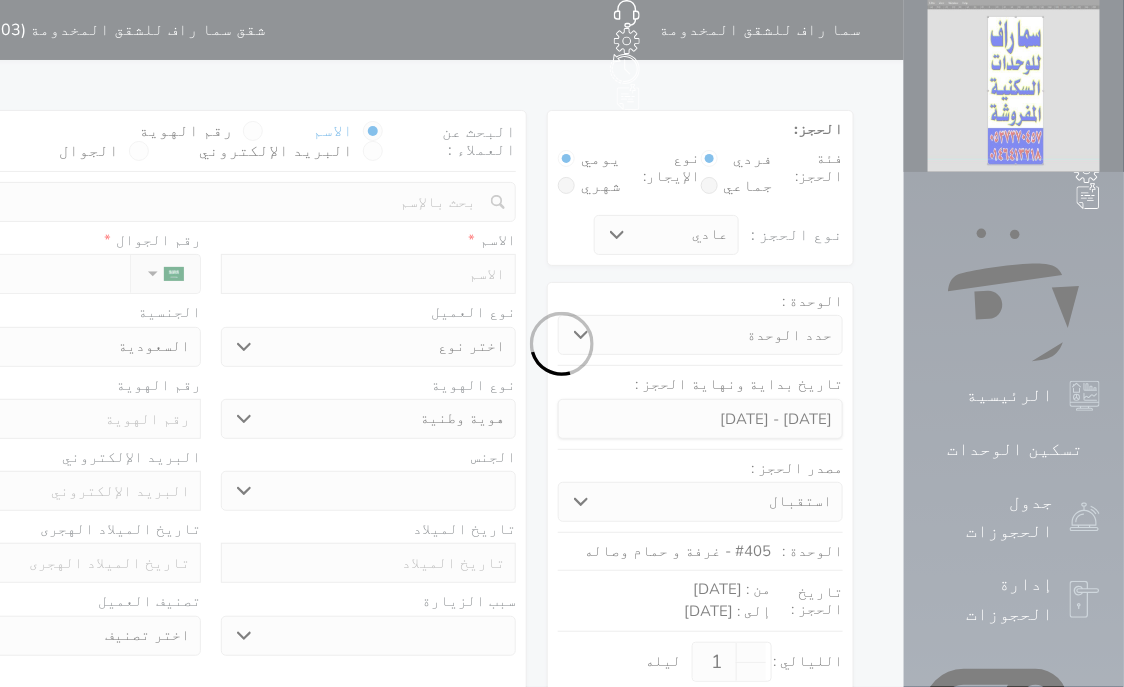 select on "1" 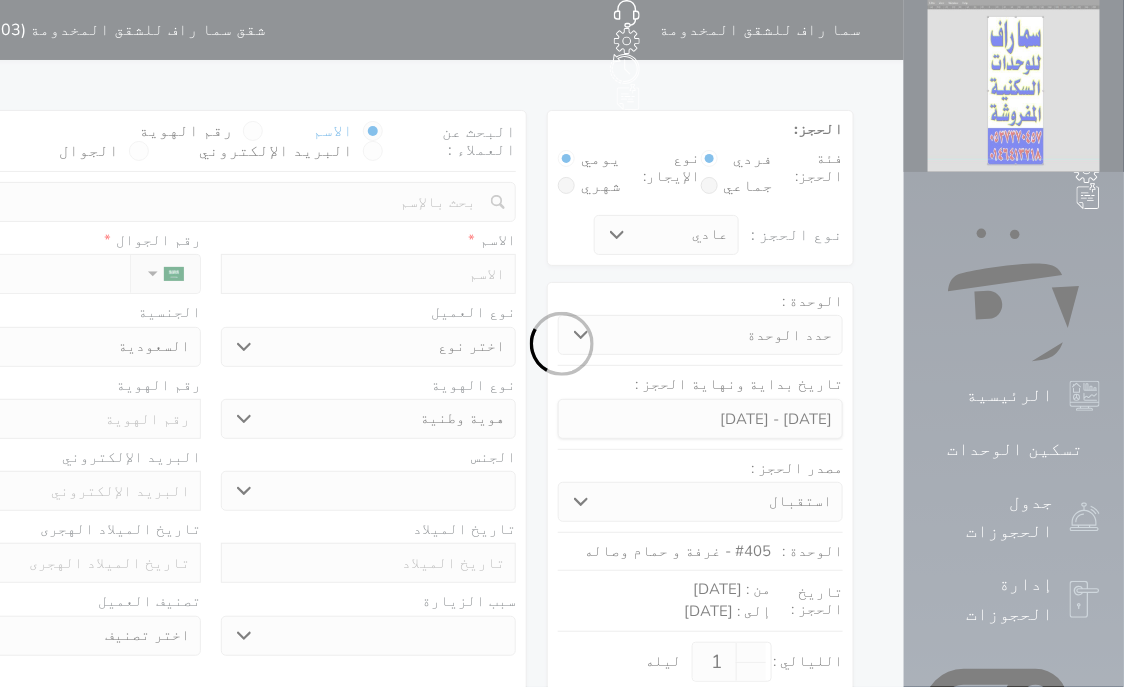 select on "7" 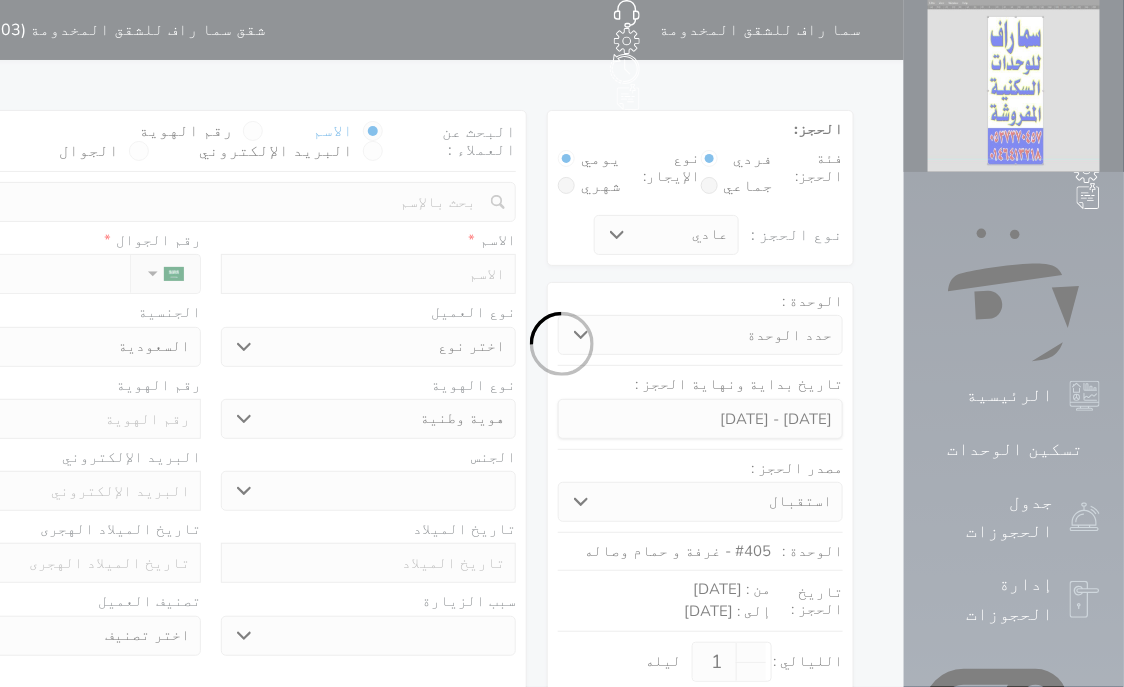 select 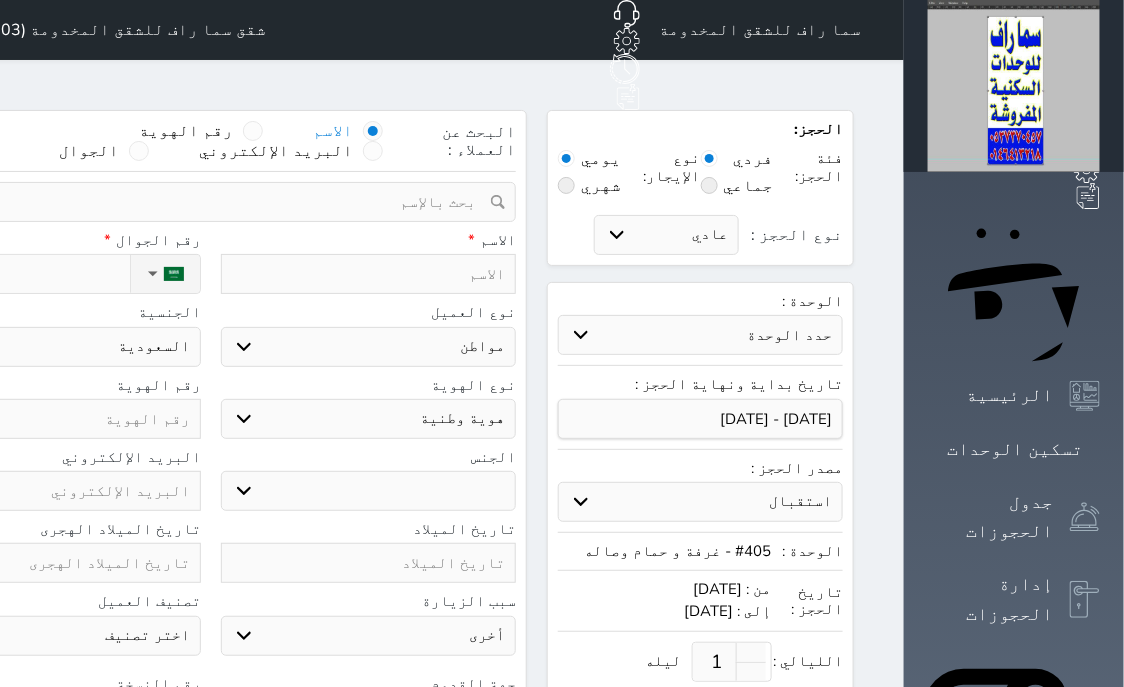 select 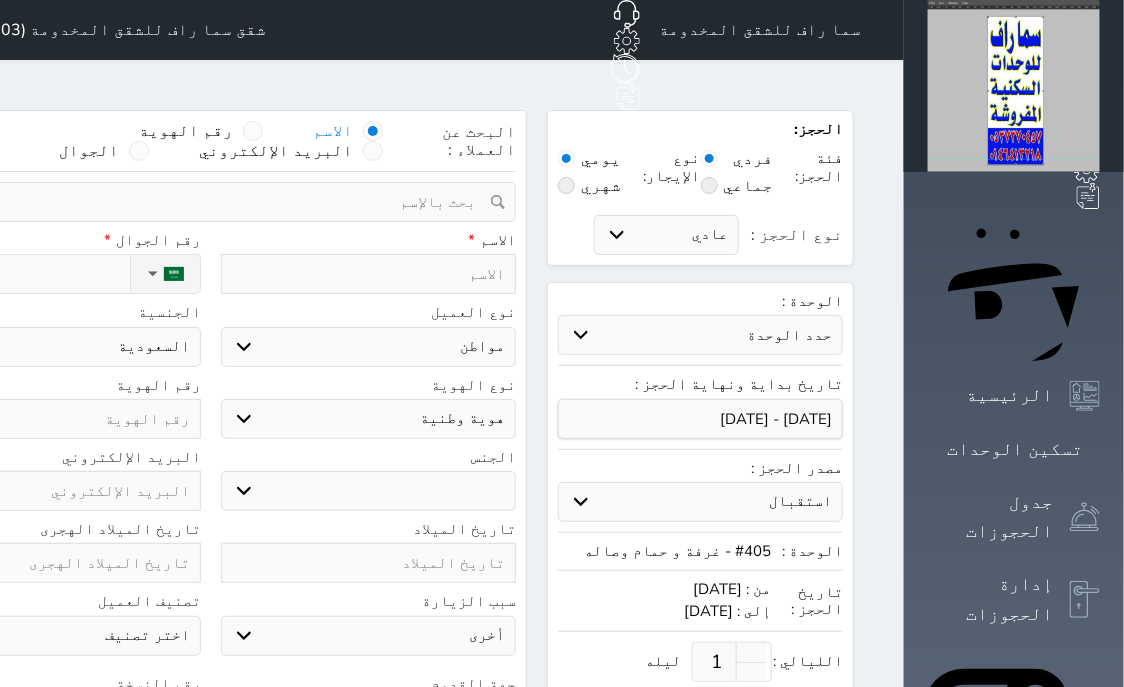 select 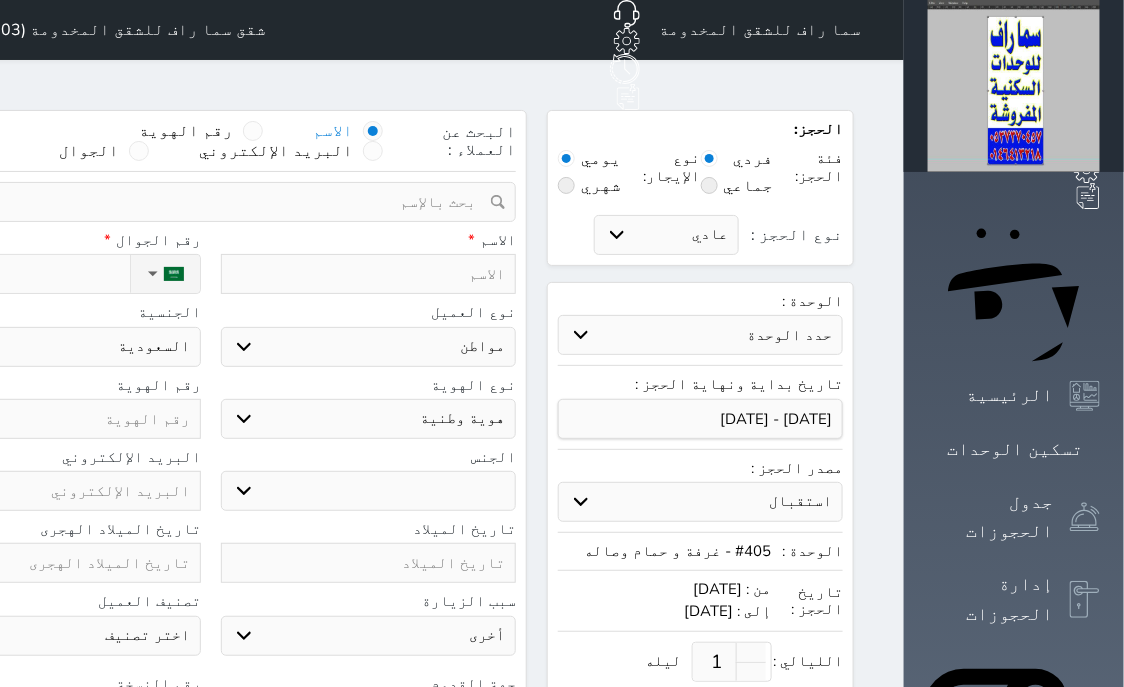 select 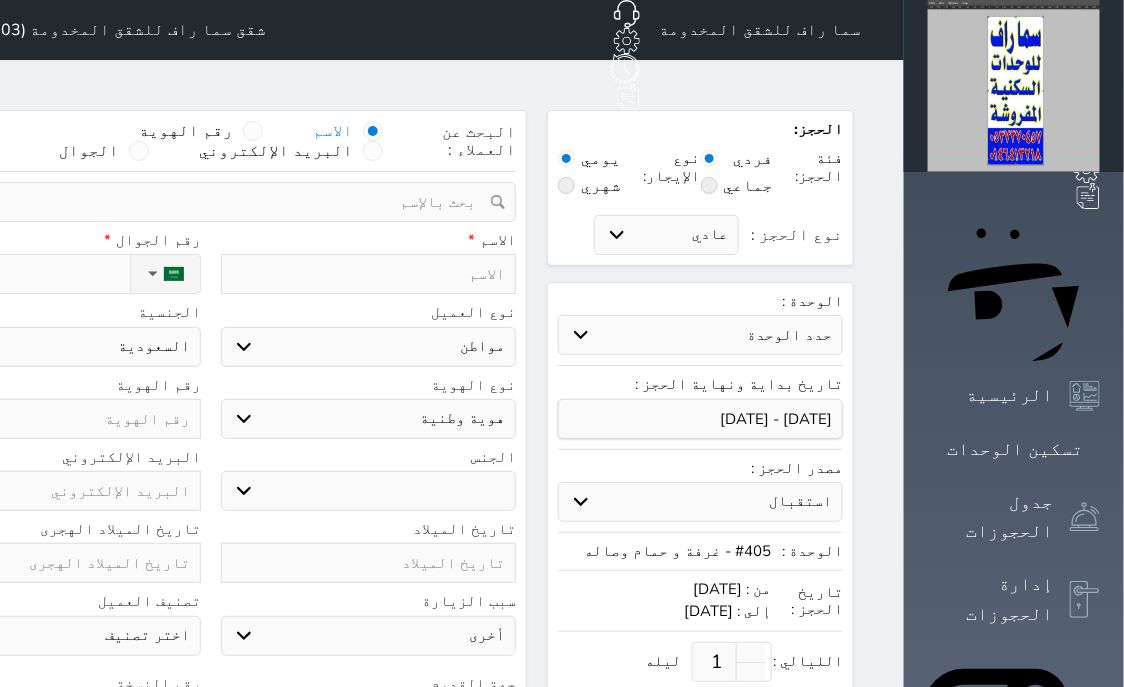 select 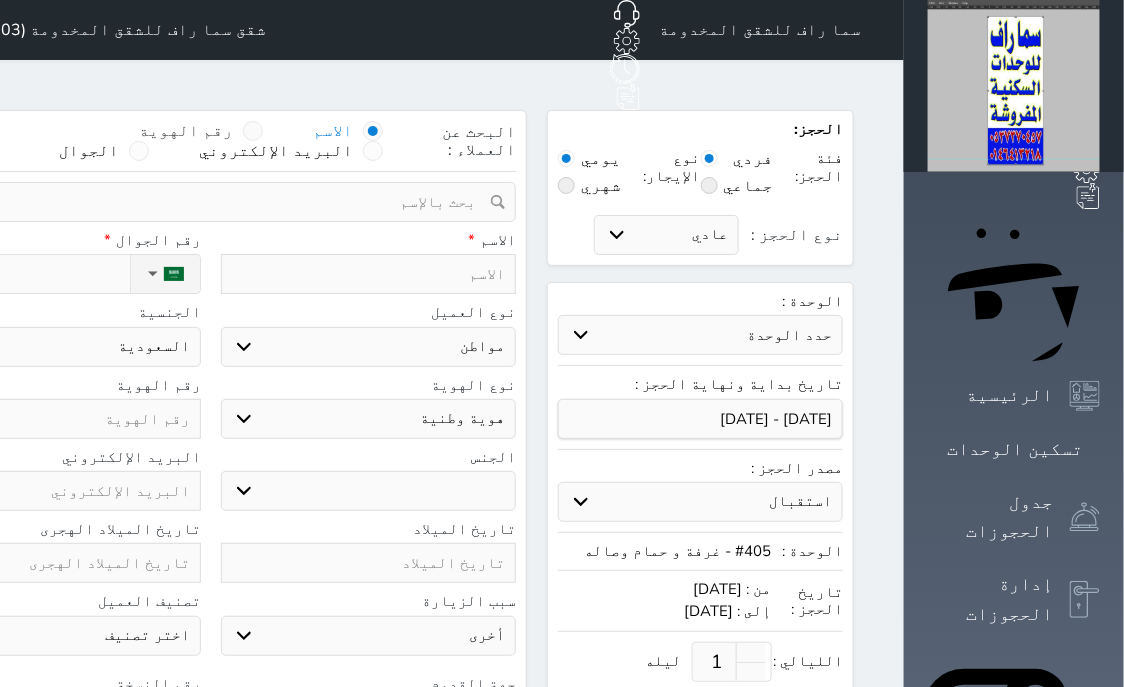 click at bounding box center (253, 131) 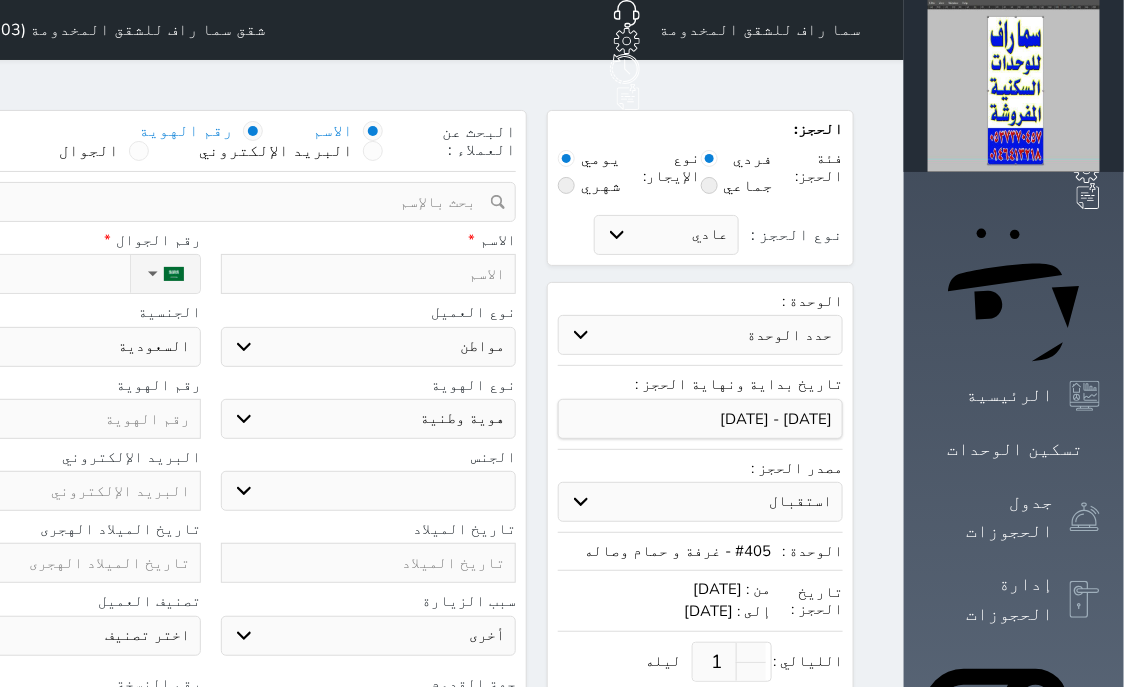 select 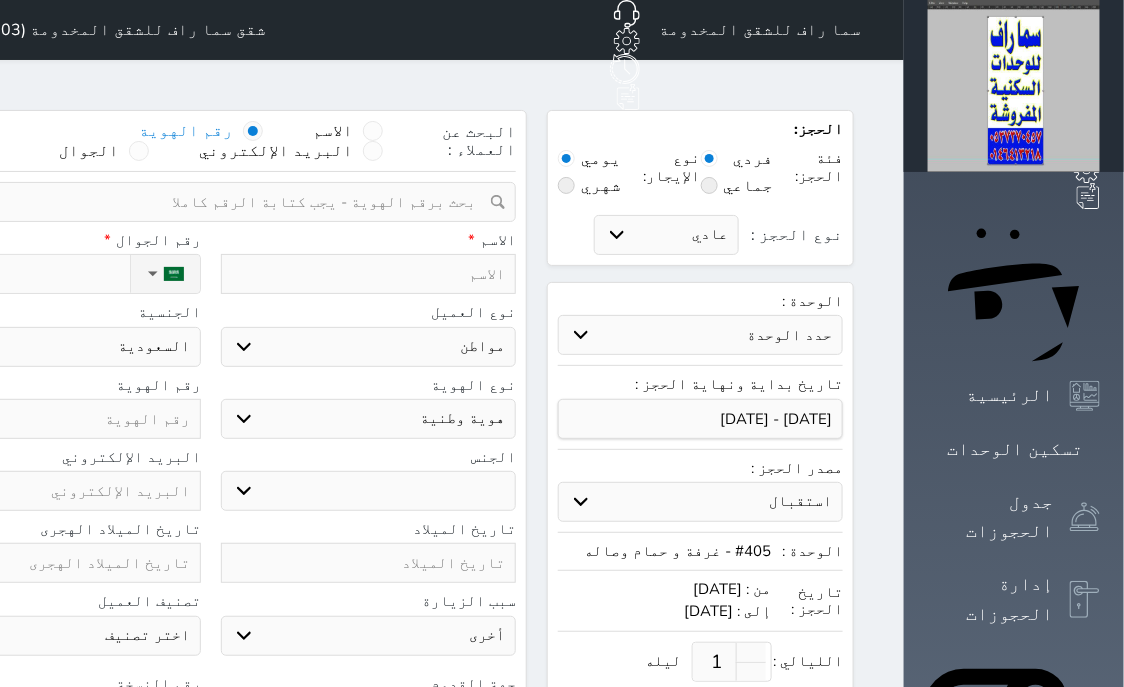 click at bounding box center [203, 202] 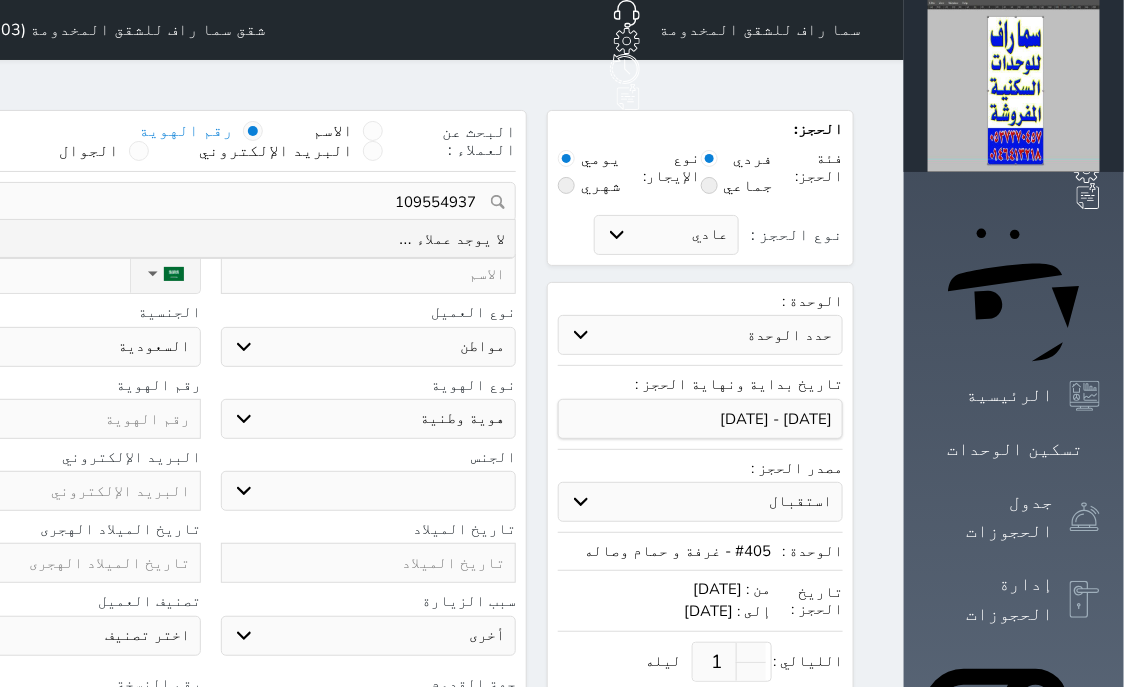 type on "1095549372" 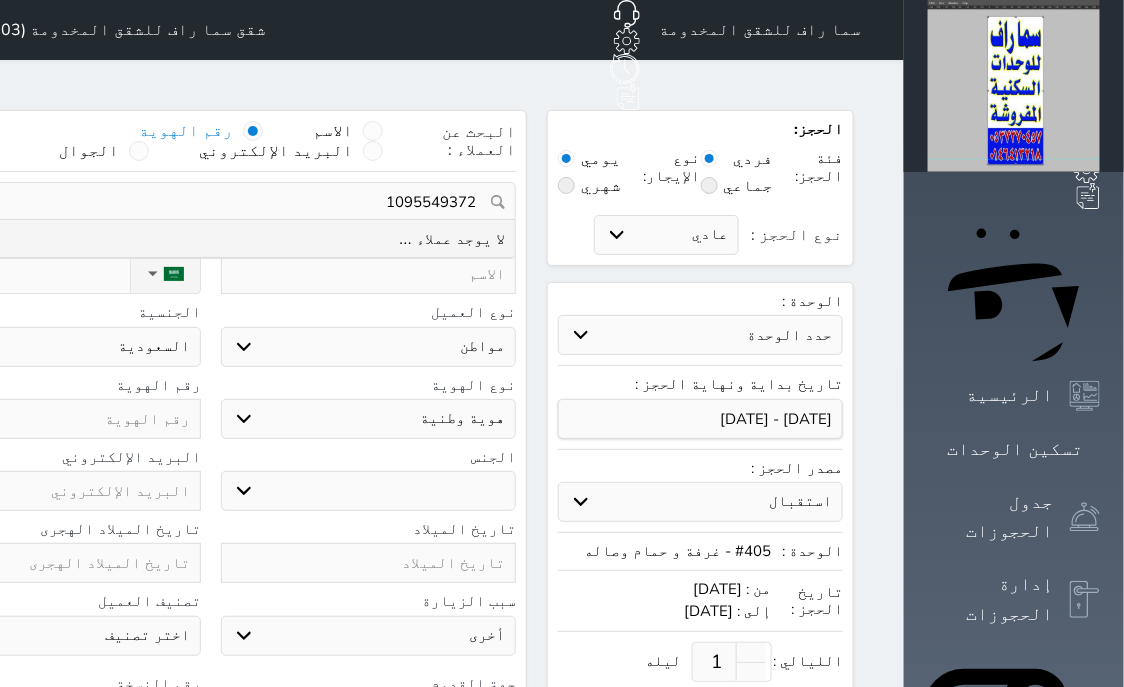 click on "1095549372" at bounding box center (210, 202) 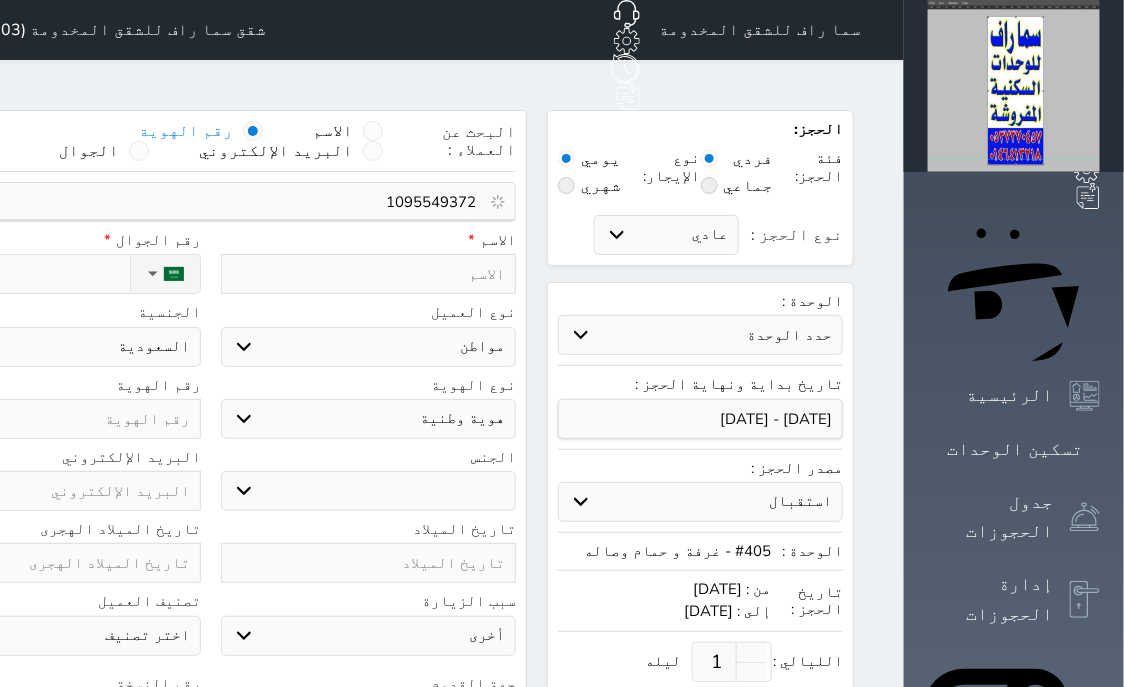 type 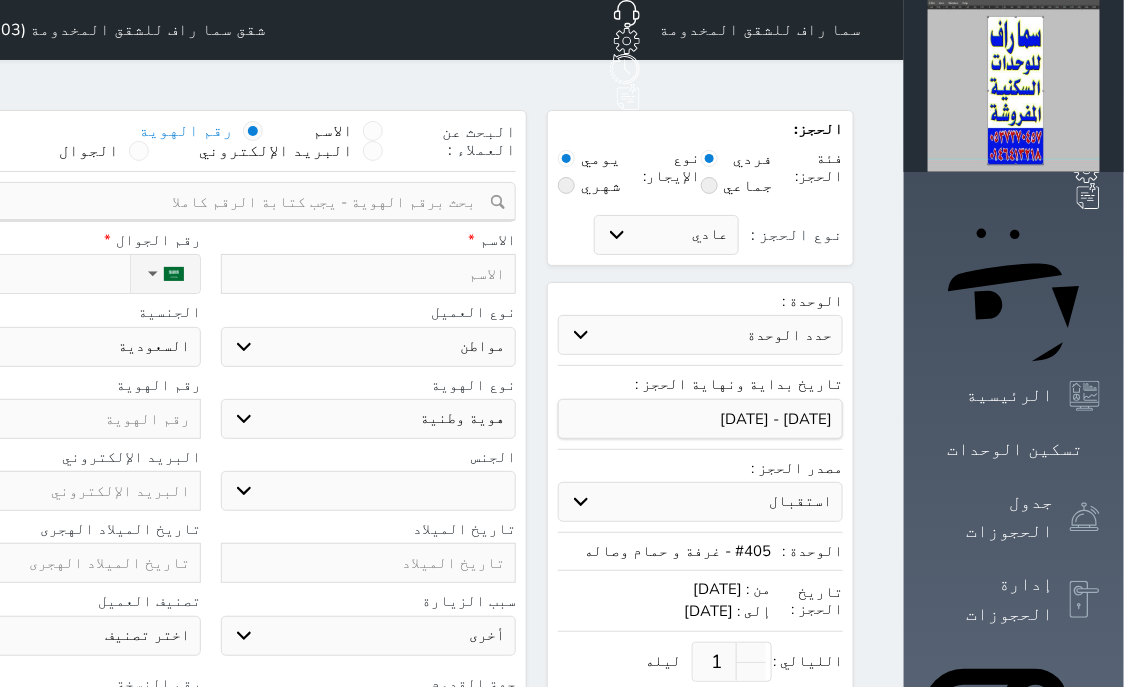 click at bounding box center [53, 419] 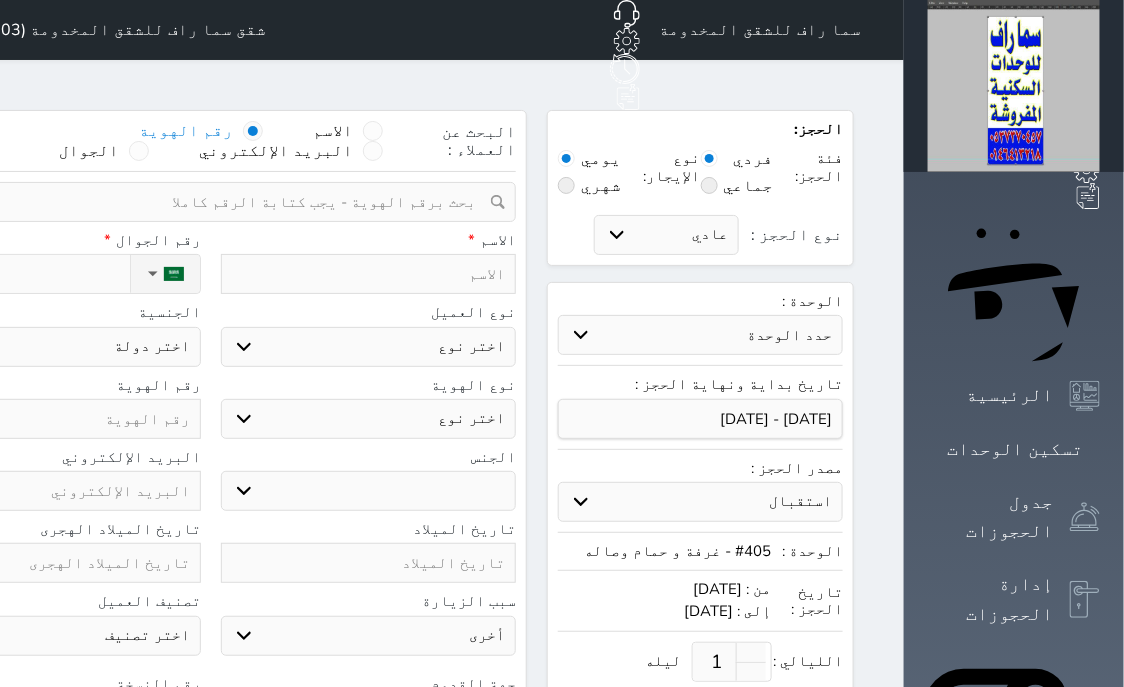 paste on "1095549372" 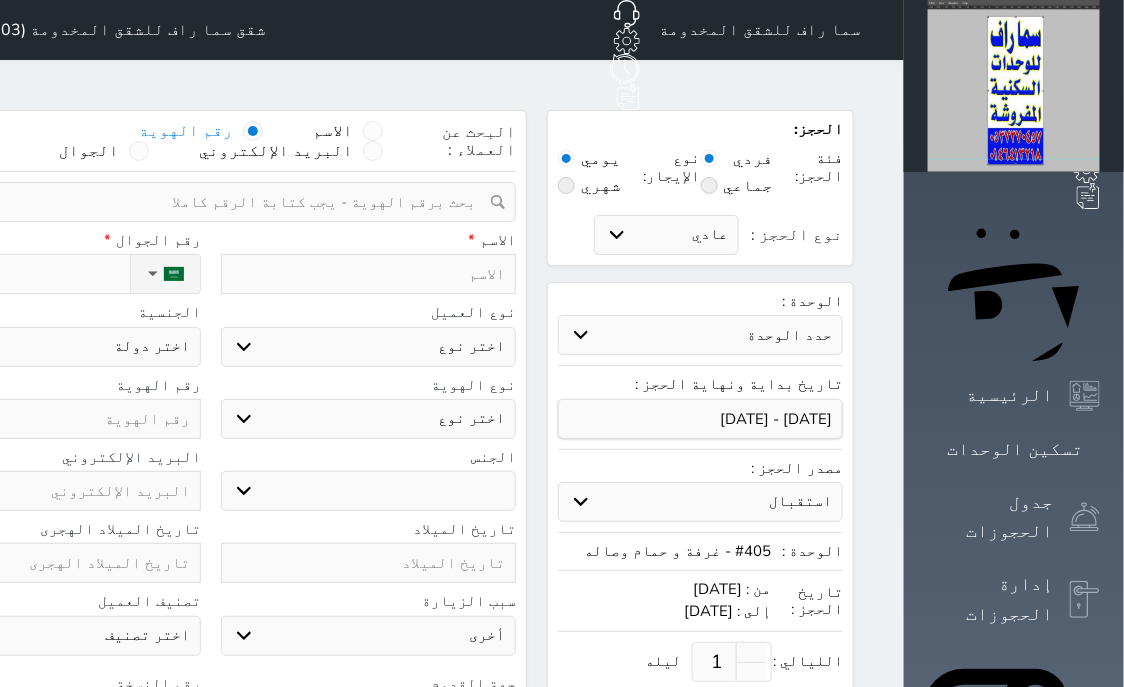 select 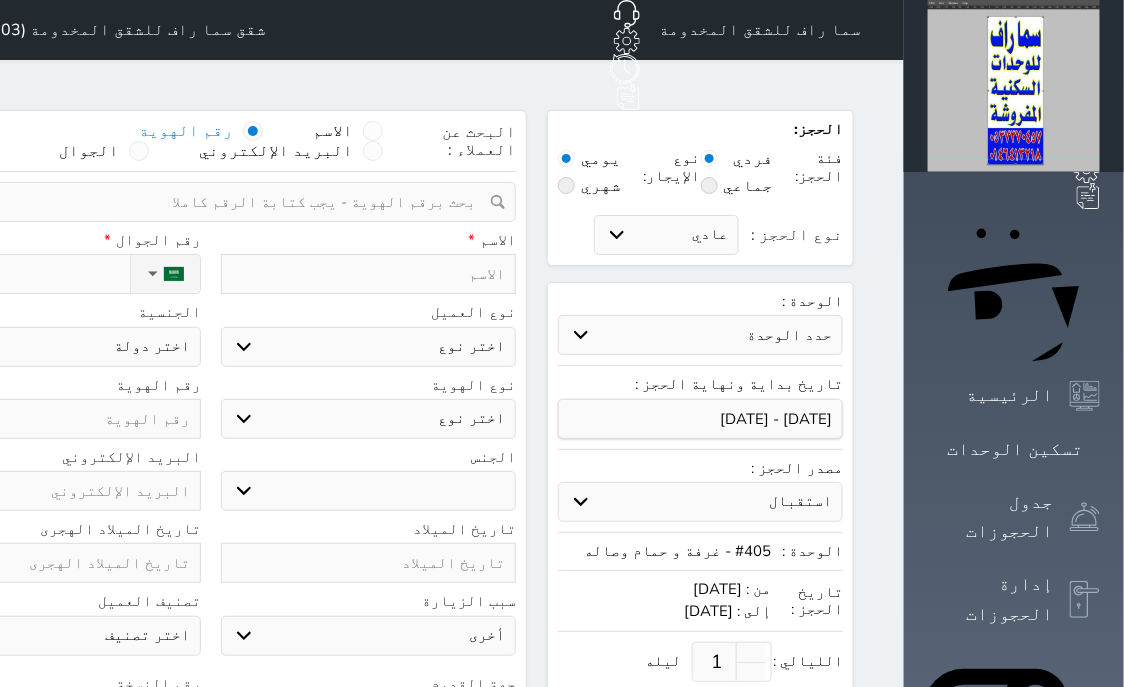 select 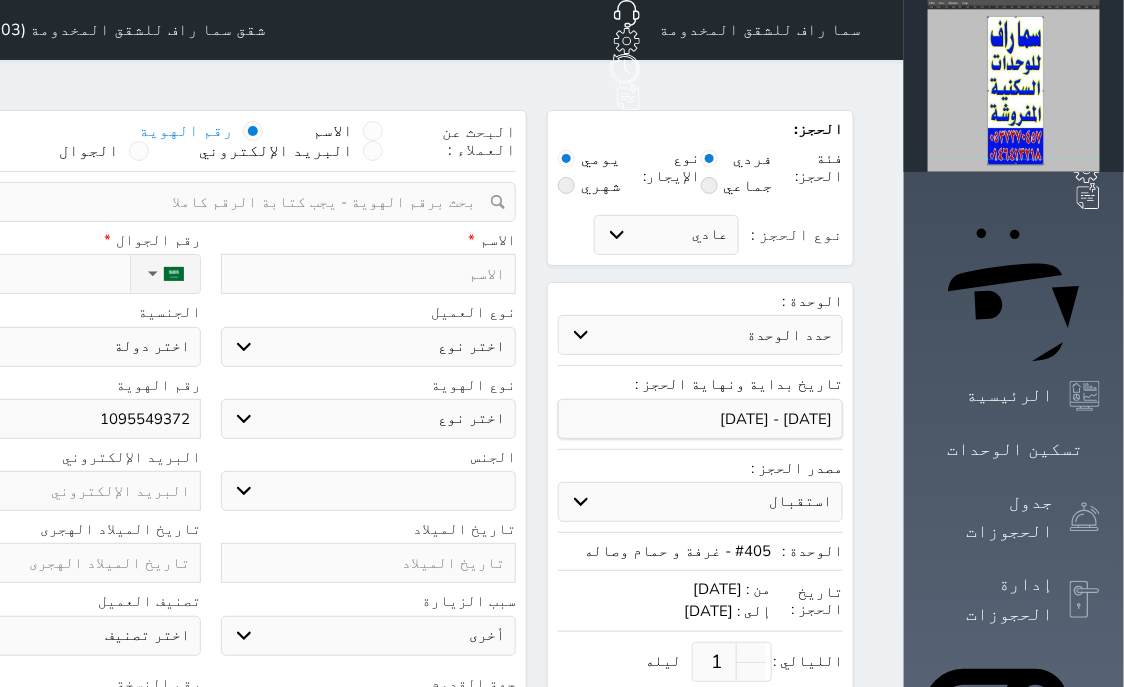 type on "1095549372" 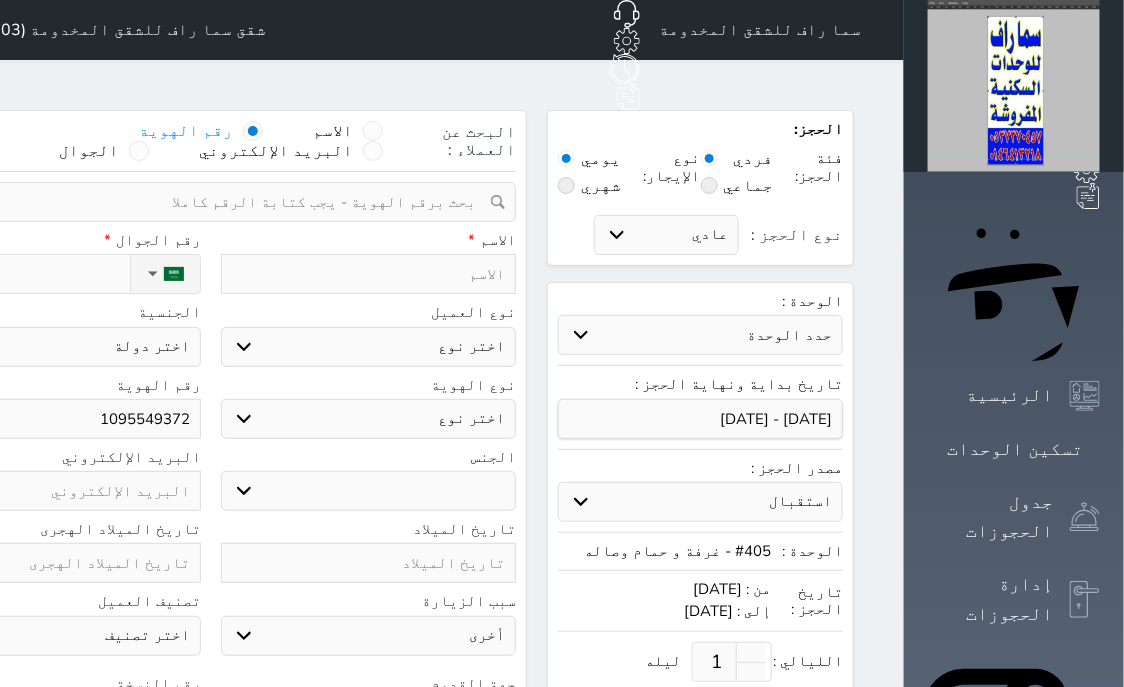 type on "ص" 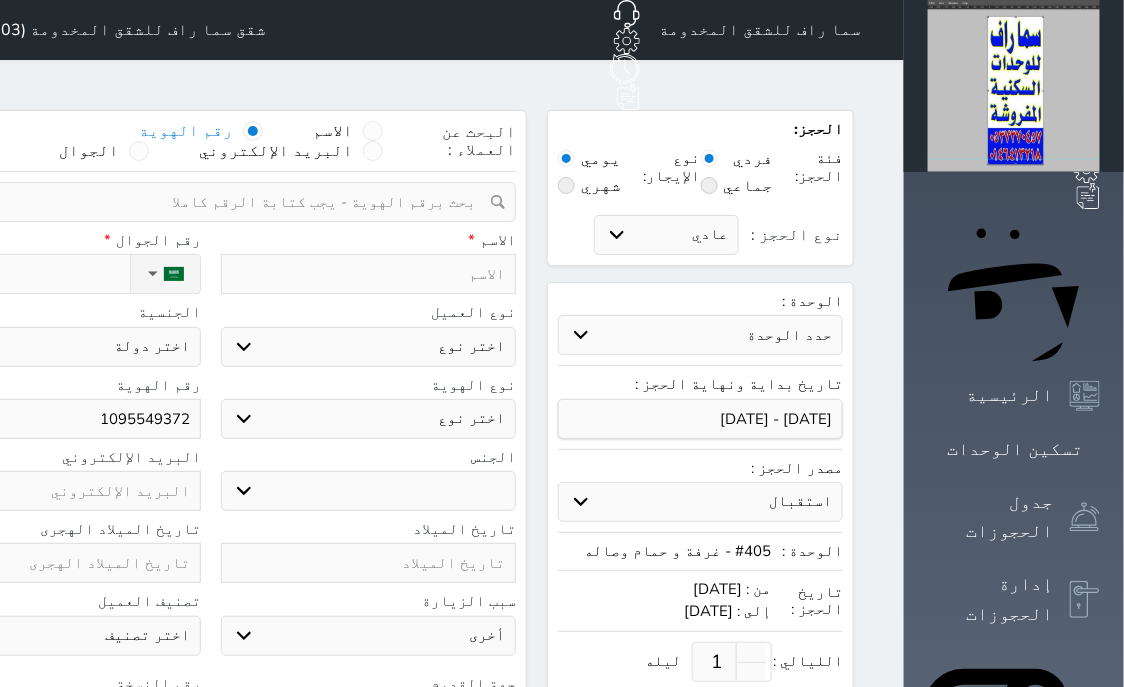 select 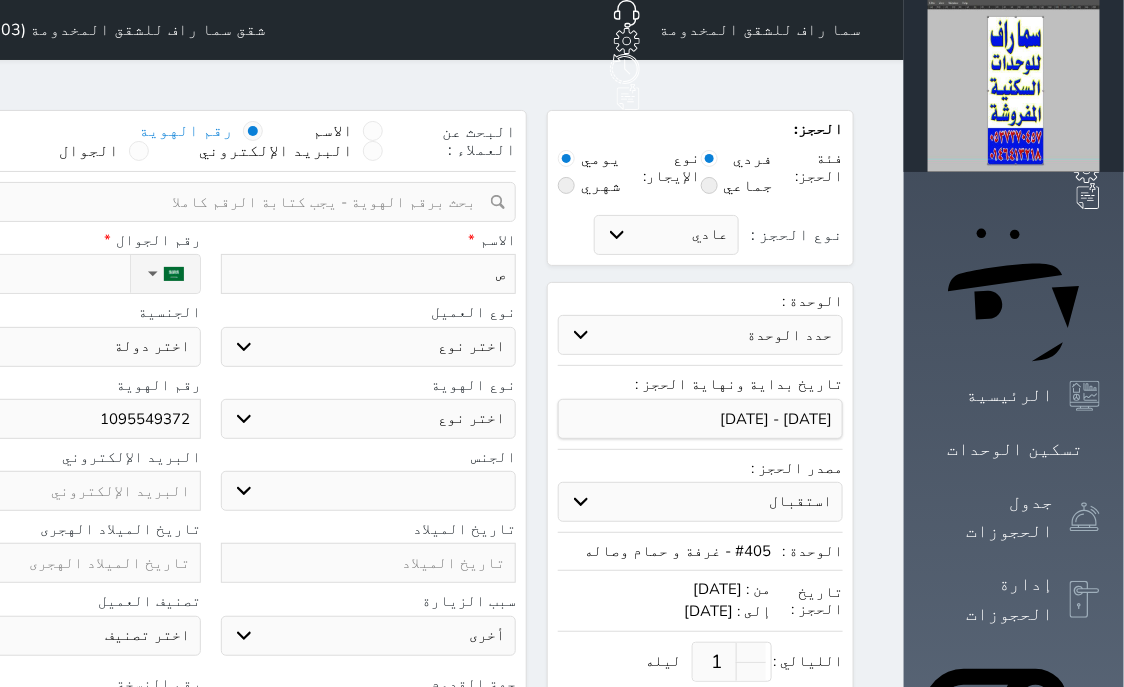 type on "صا" 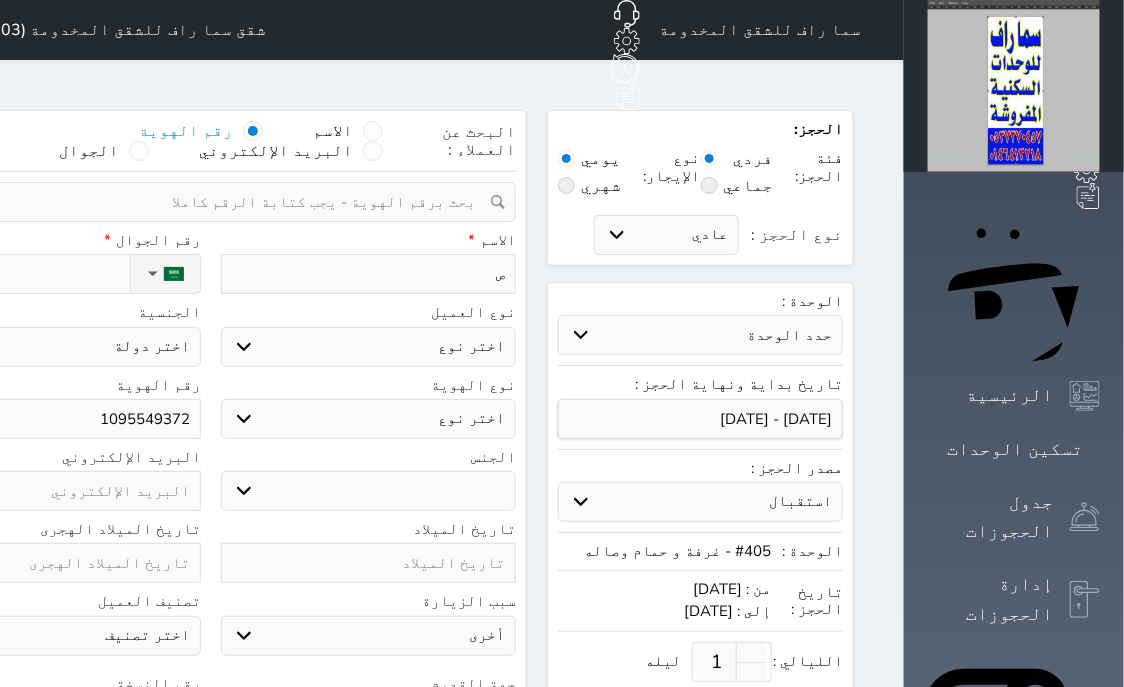select 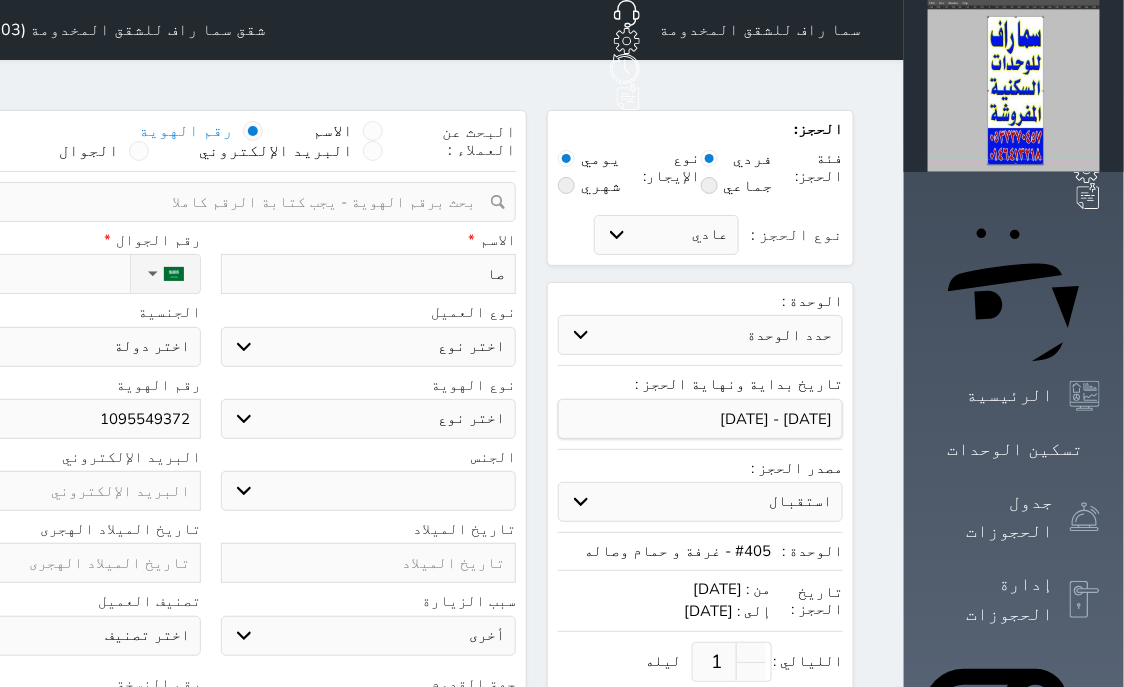type on "صال" 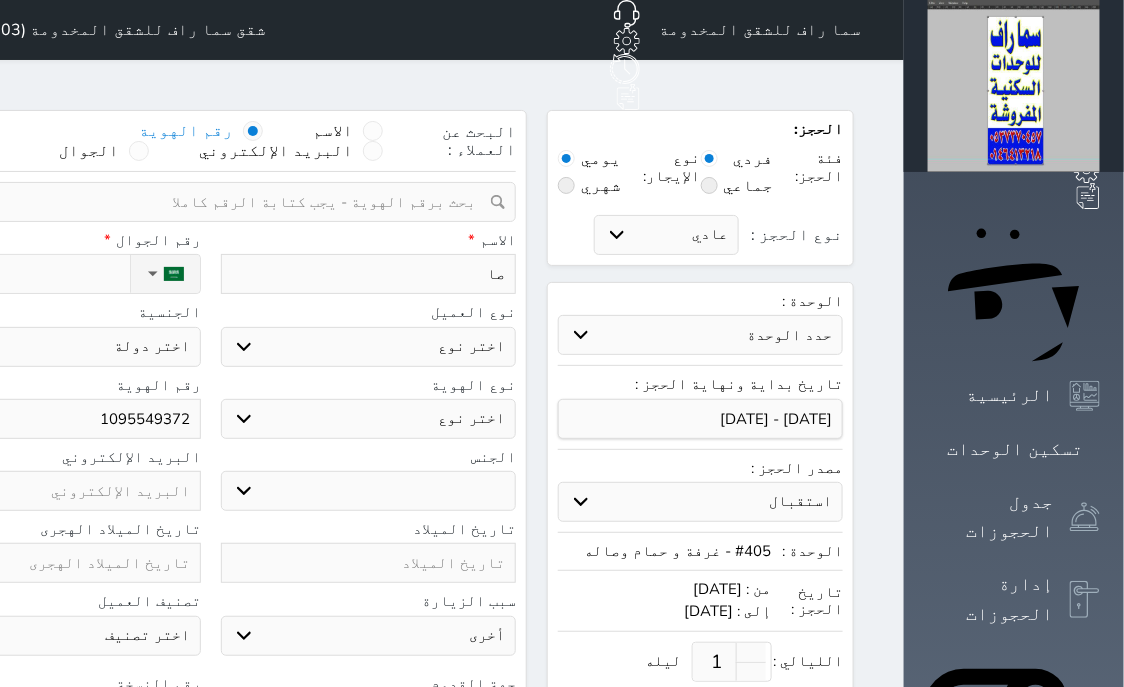 select 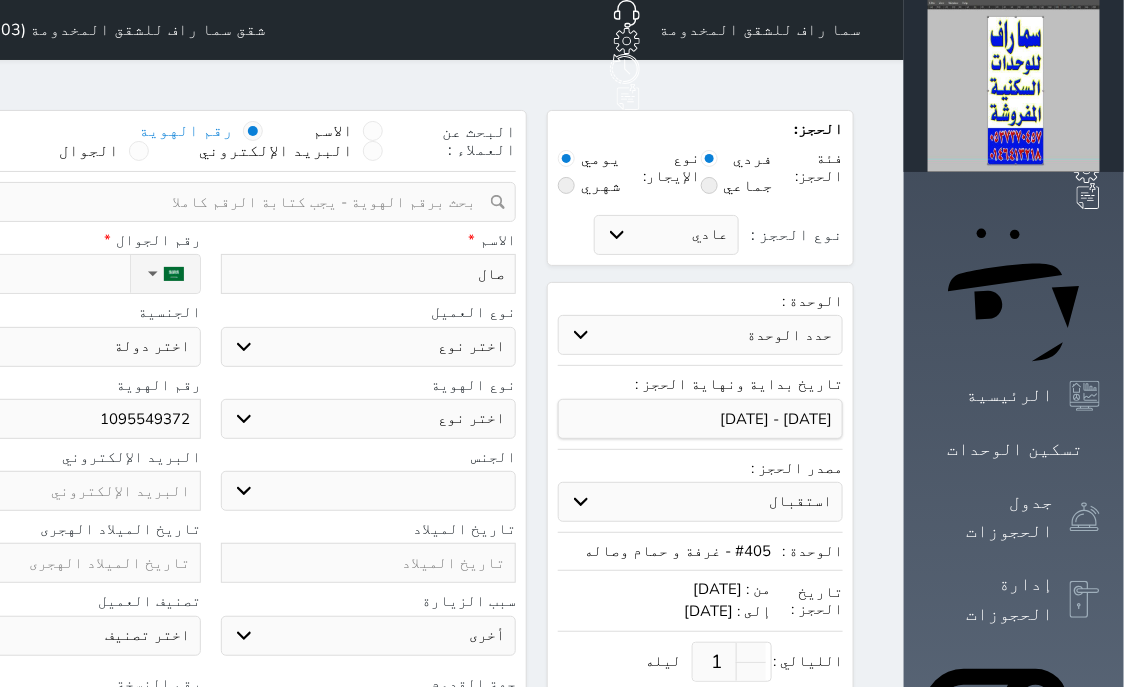 type on "صالح" 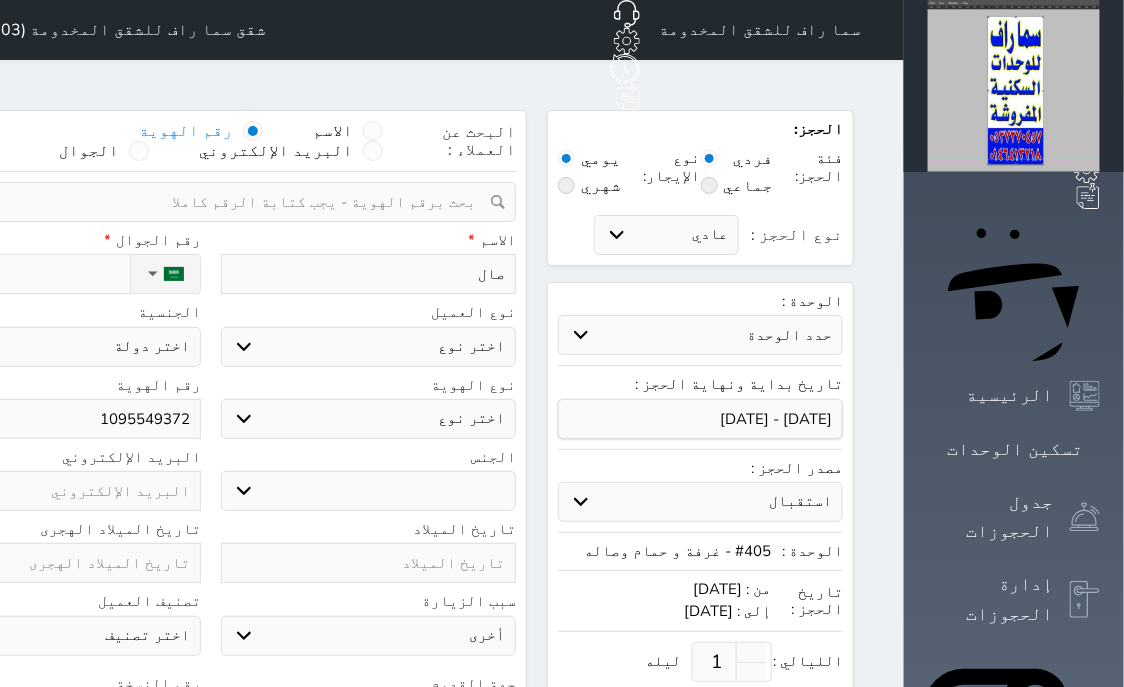 select 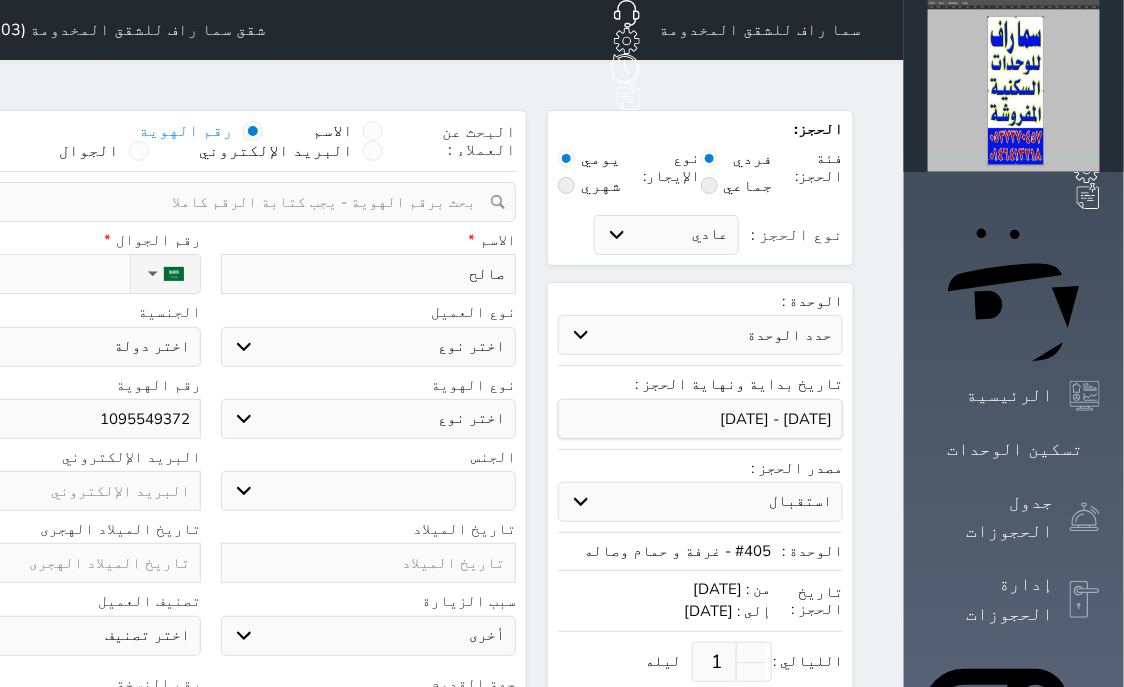 type on "صالح" 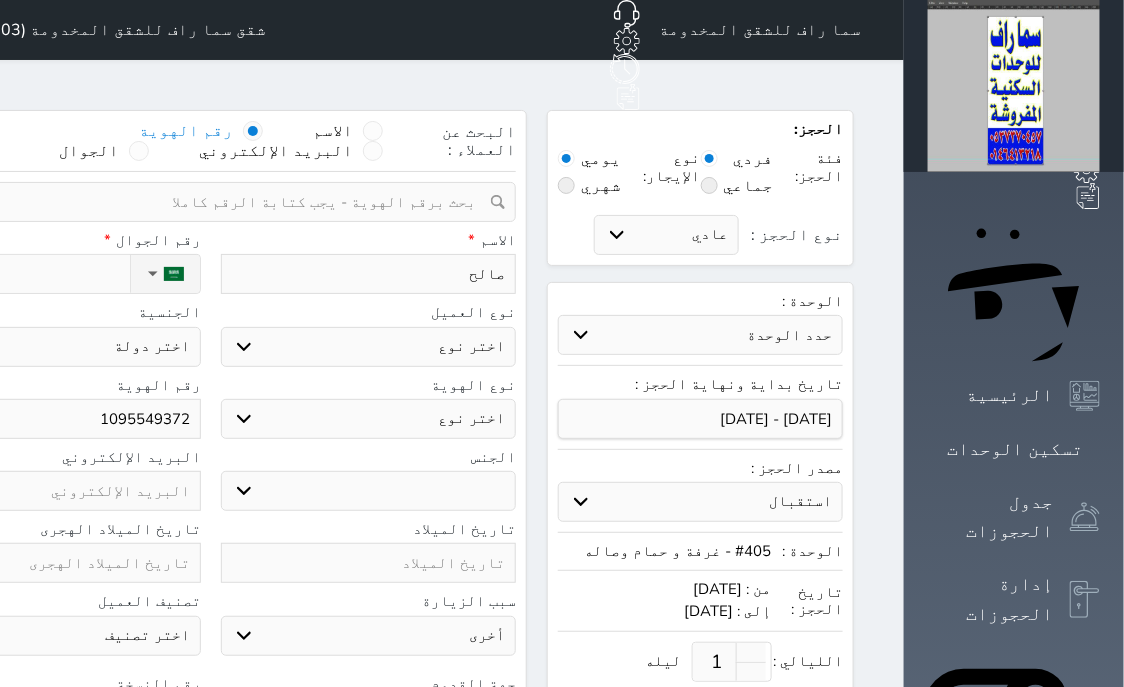 select 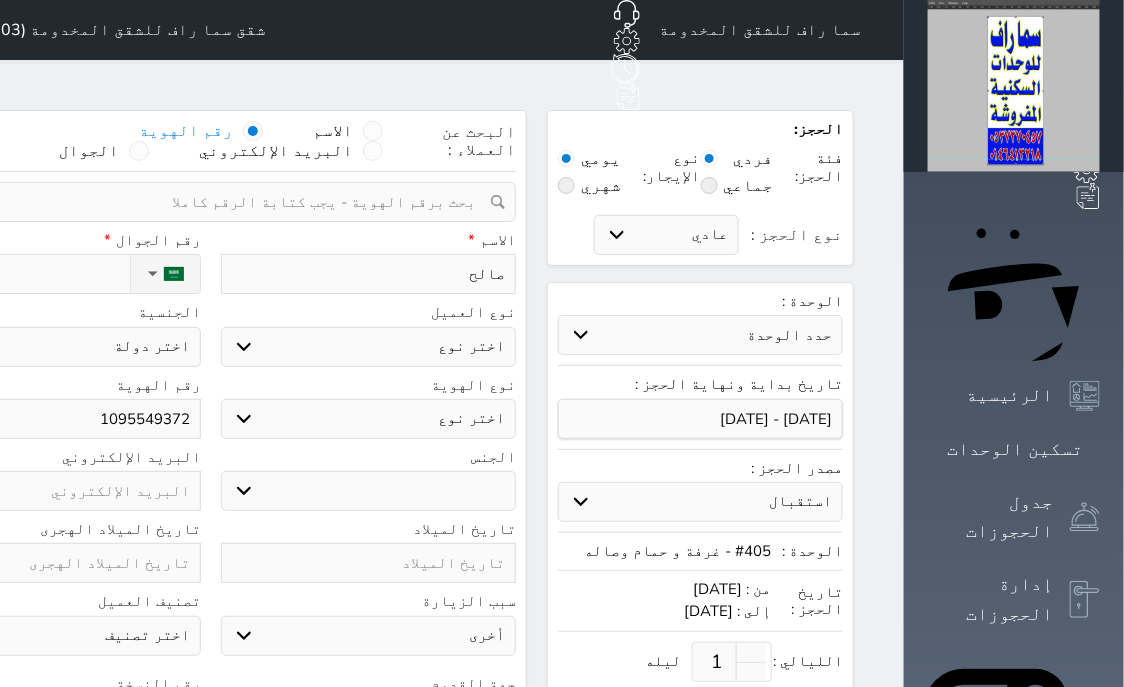 type on "[PERSON_NAME]" 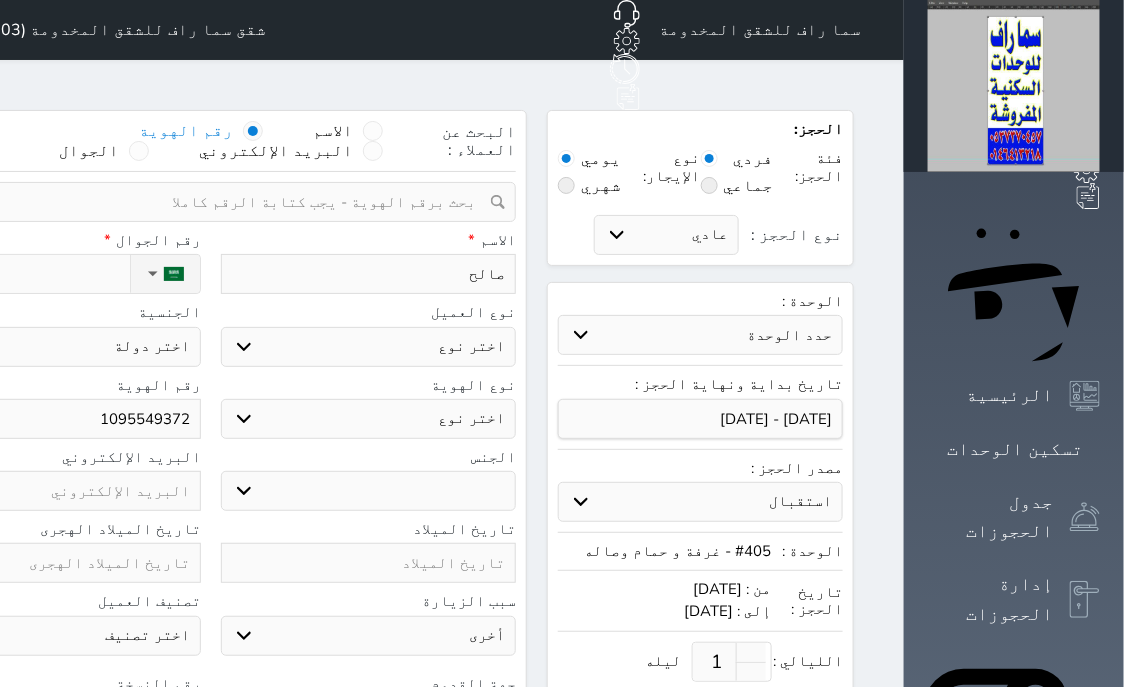 select 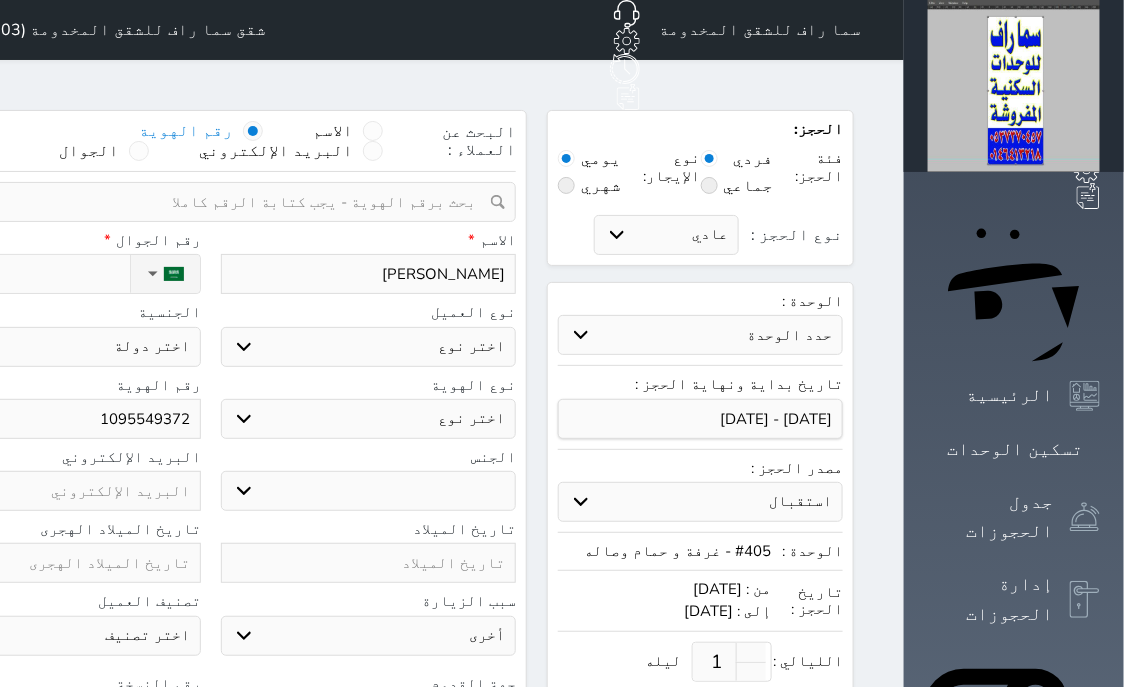 type on "[PERSON_NAME]" 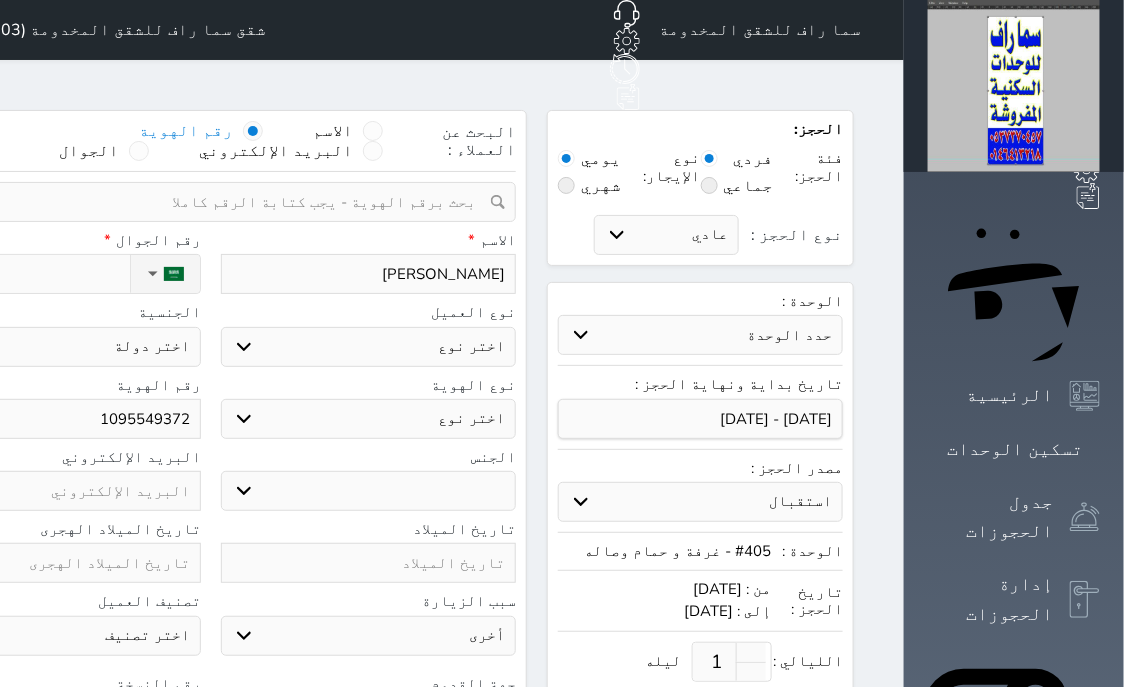 select 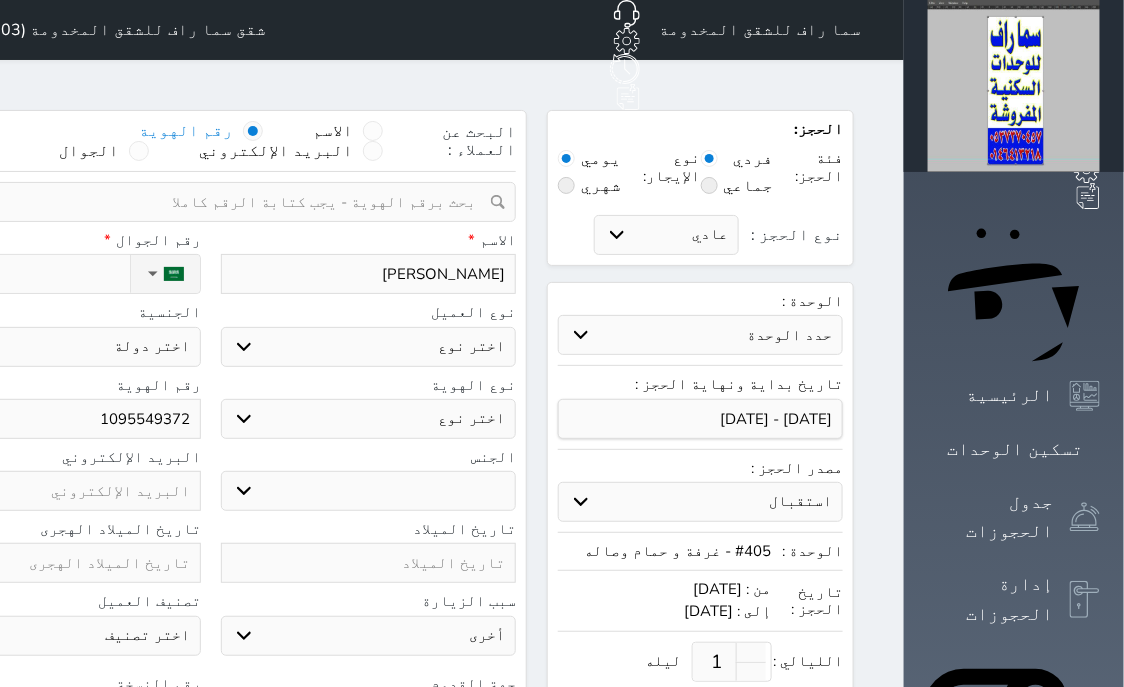 type on "[PERSON_NAME]" 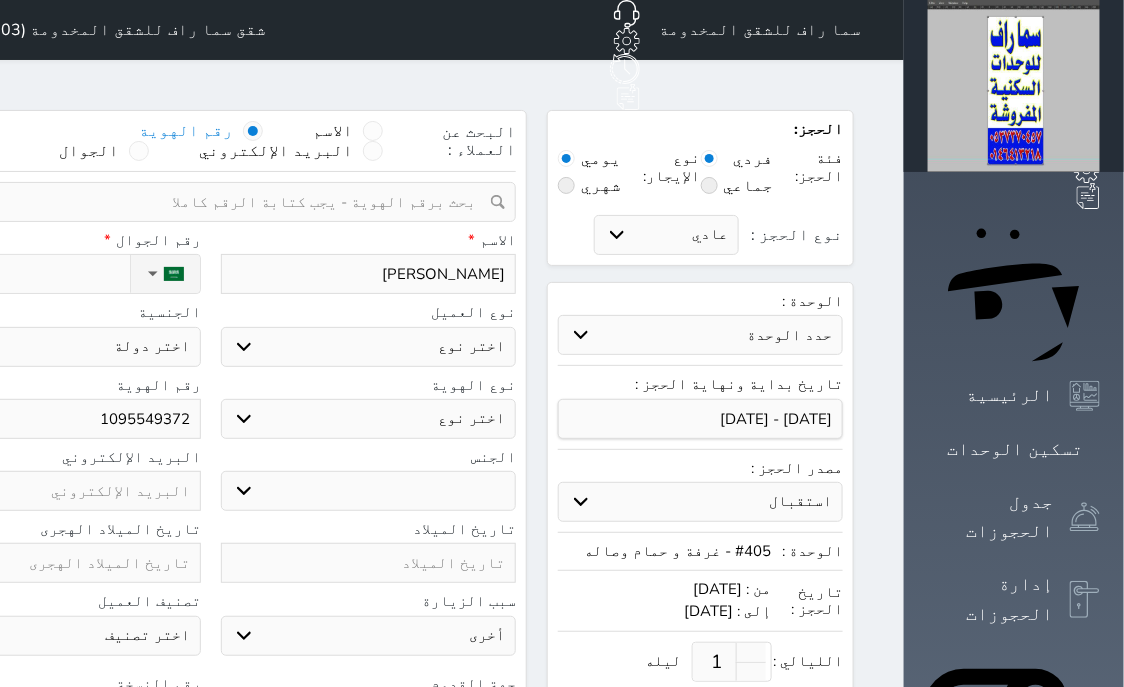select 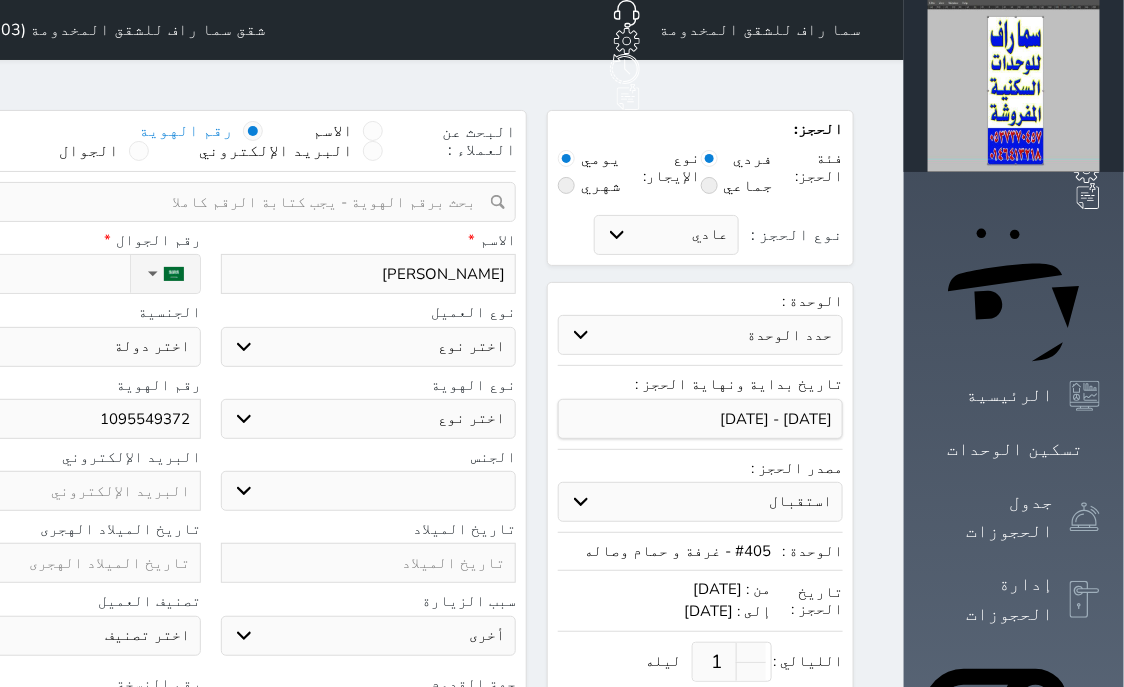 type on "[PERSON_NAME]" 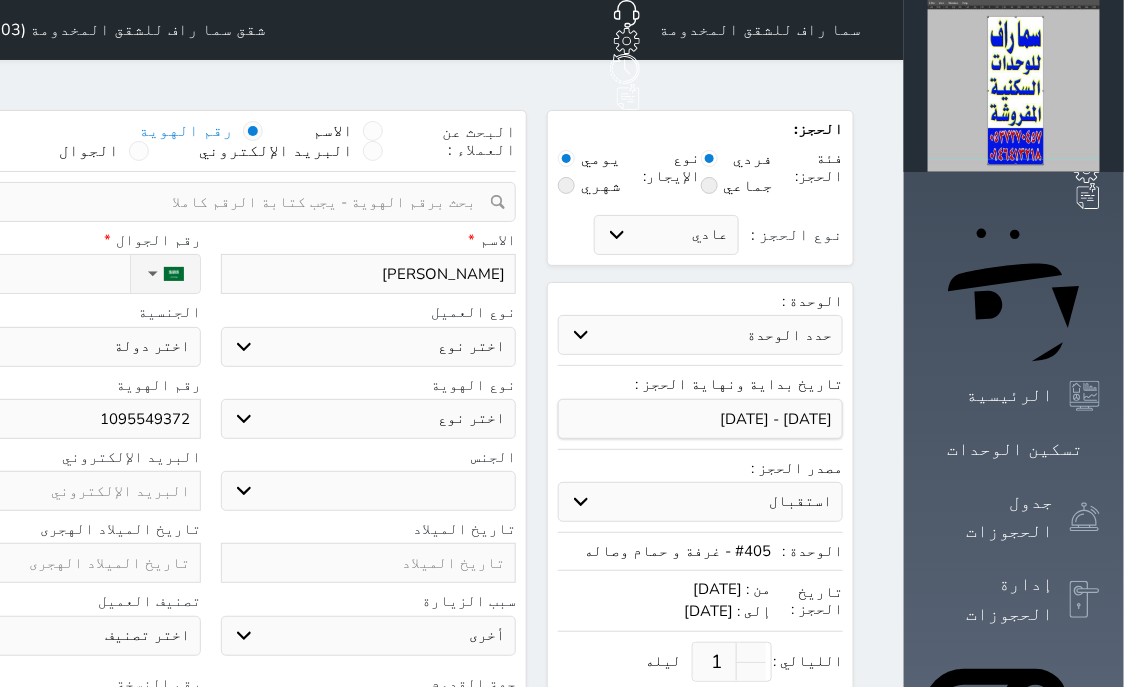 select 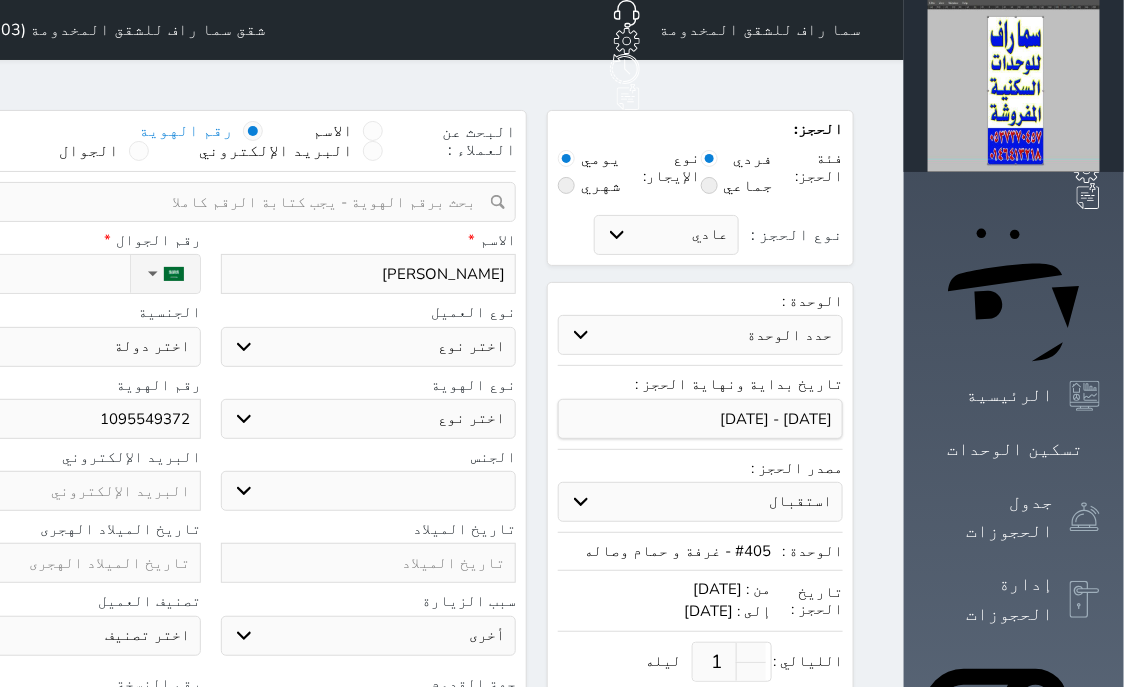 type on "[PERSON_NAME]" 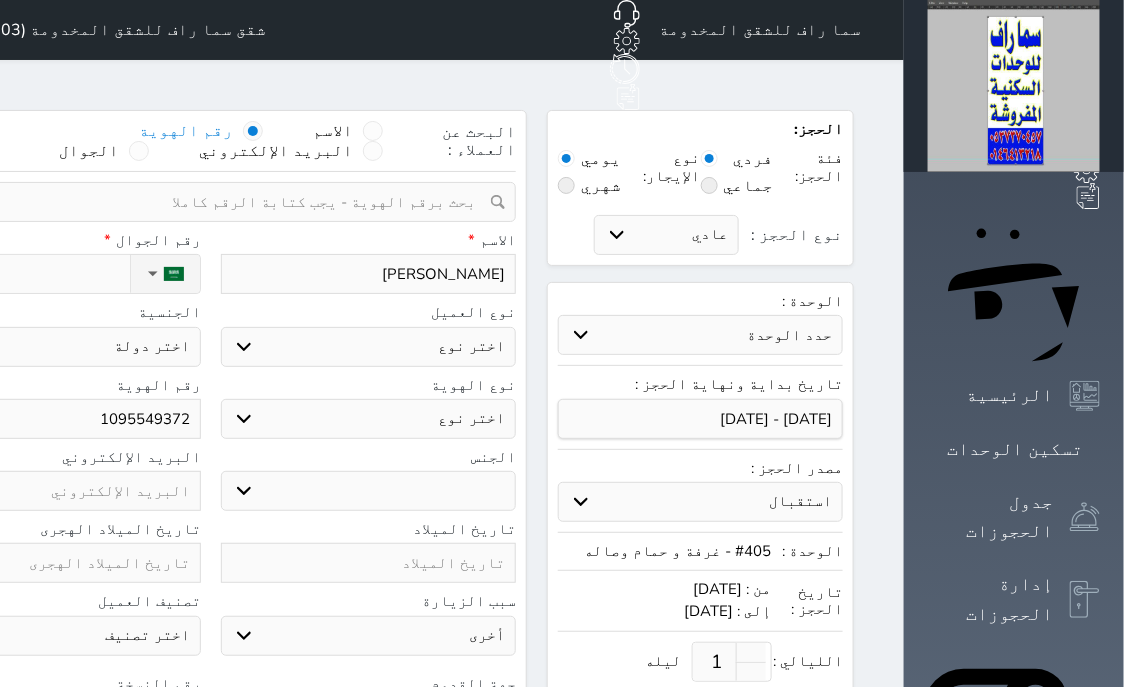 select 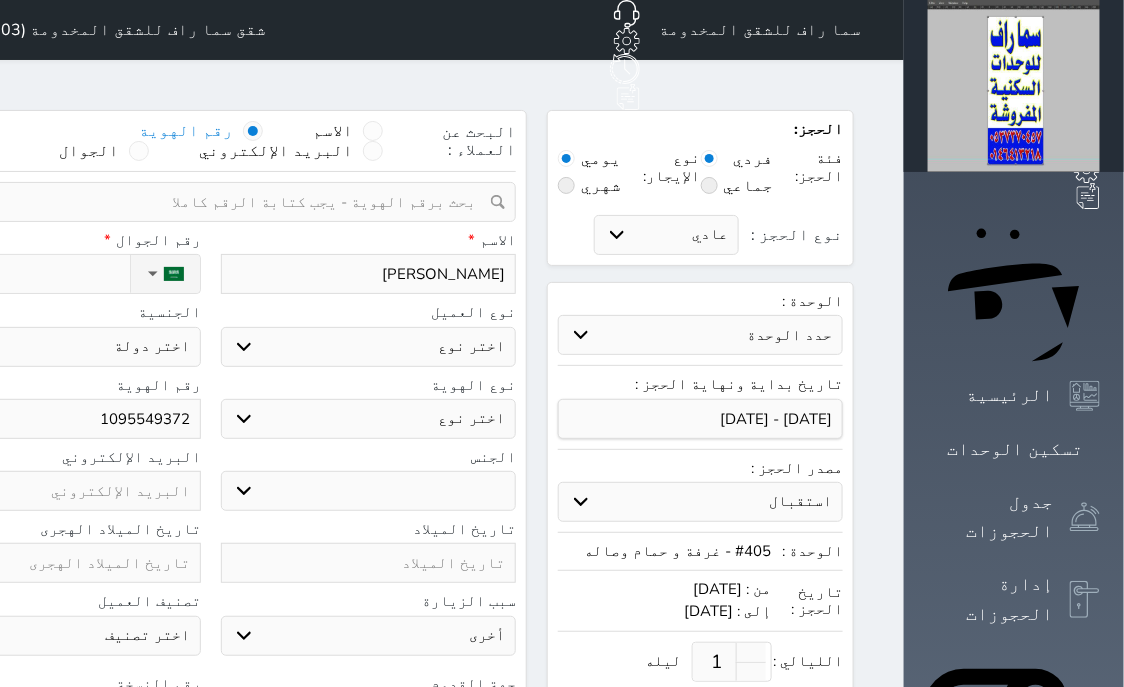 type on "[PERSON_NAME]" 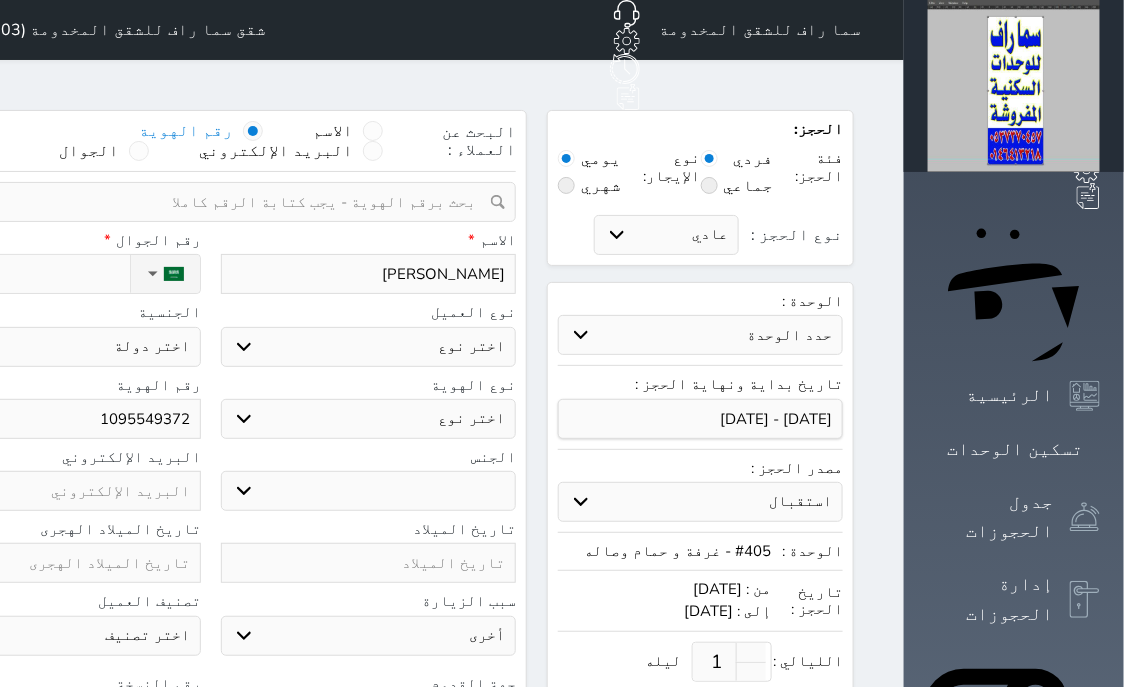 select 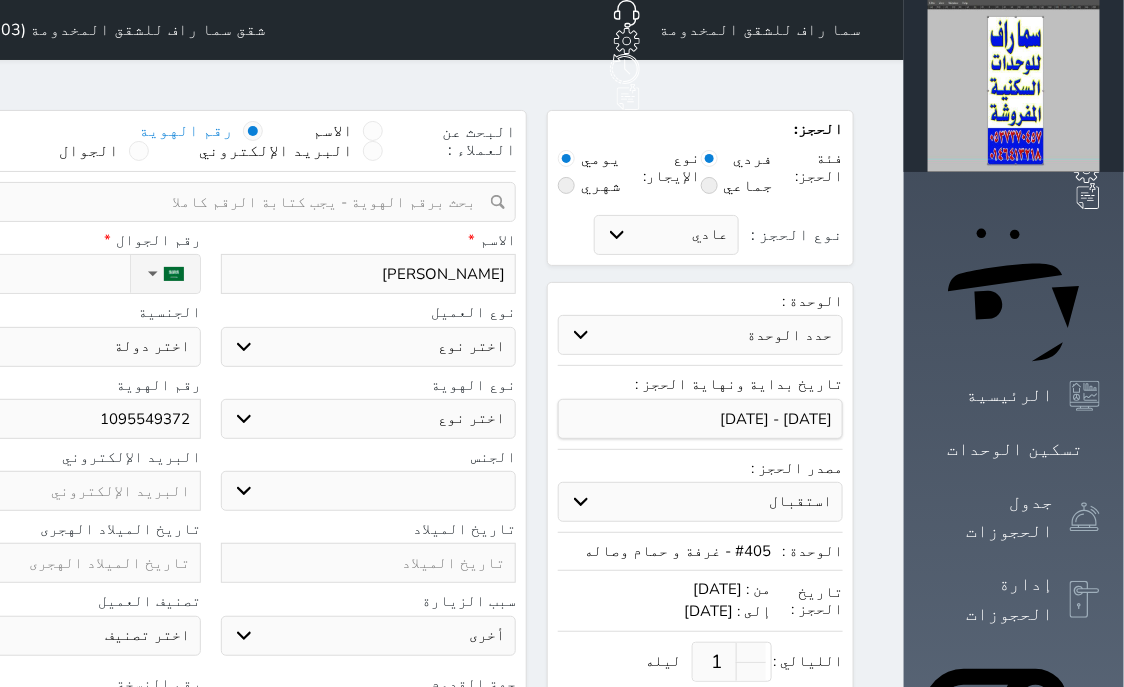 type on "[PERSON_NAME]" 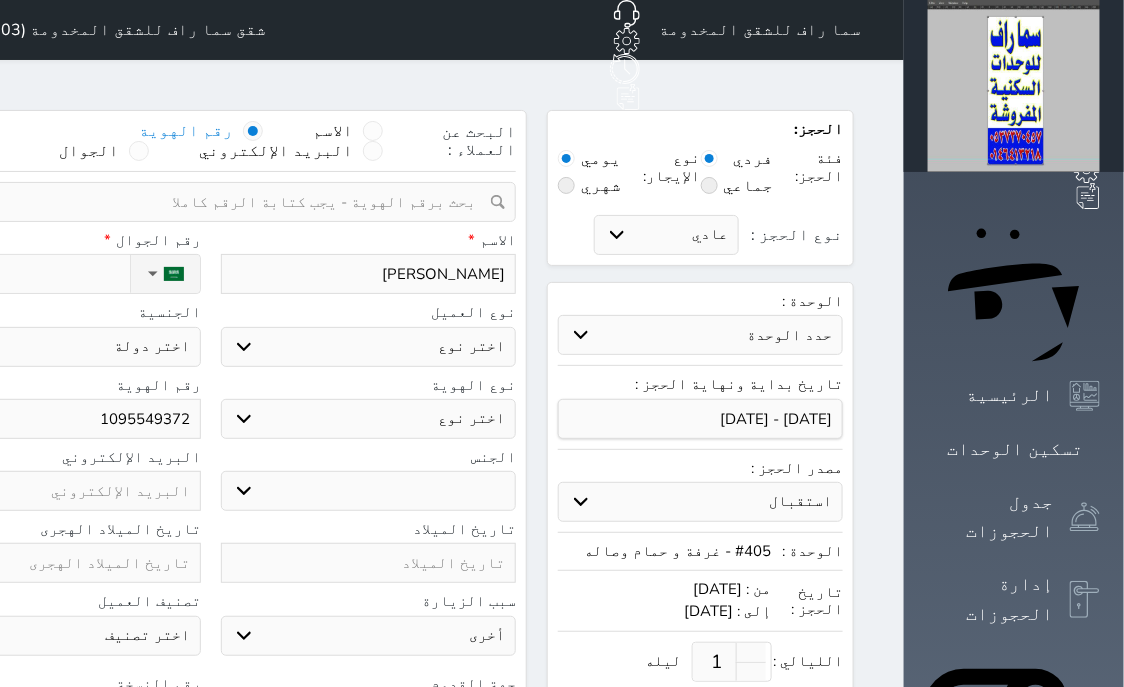 select 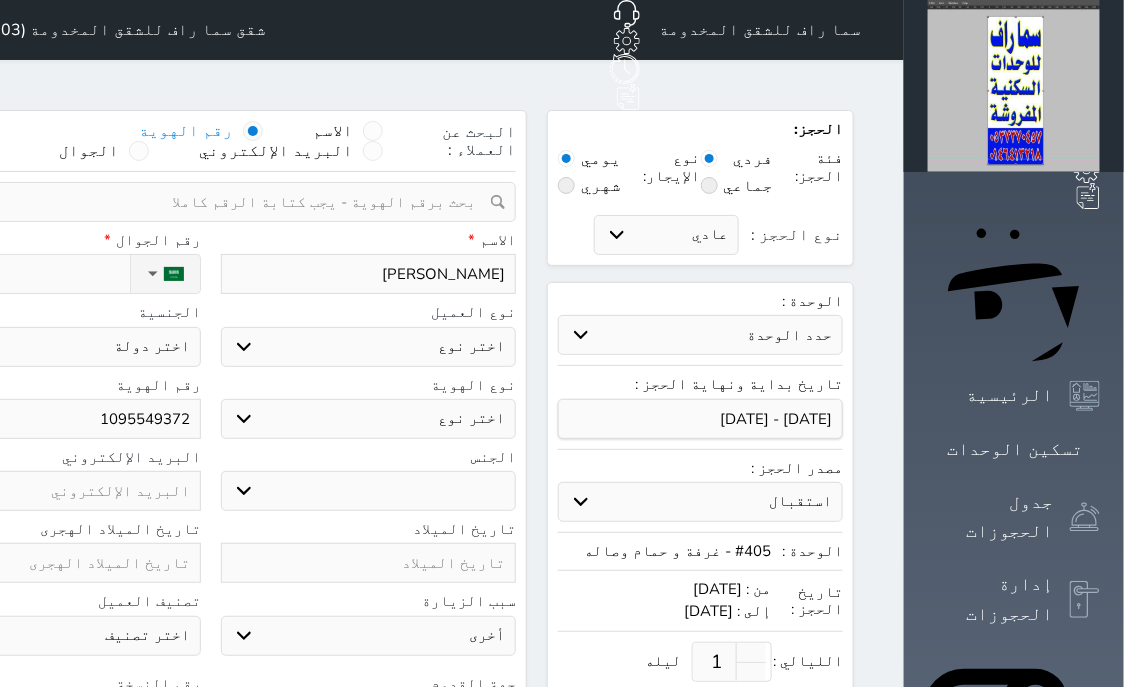 type on "[PERSON_NAME]" 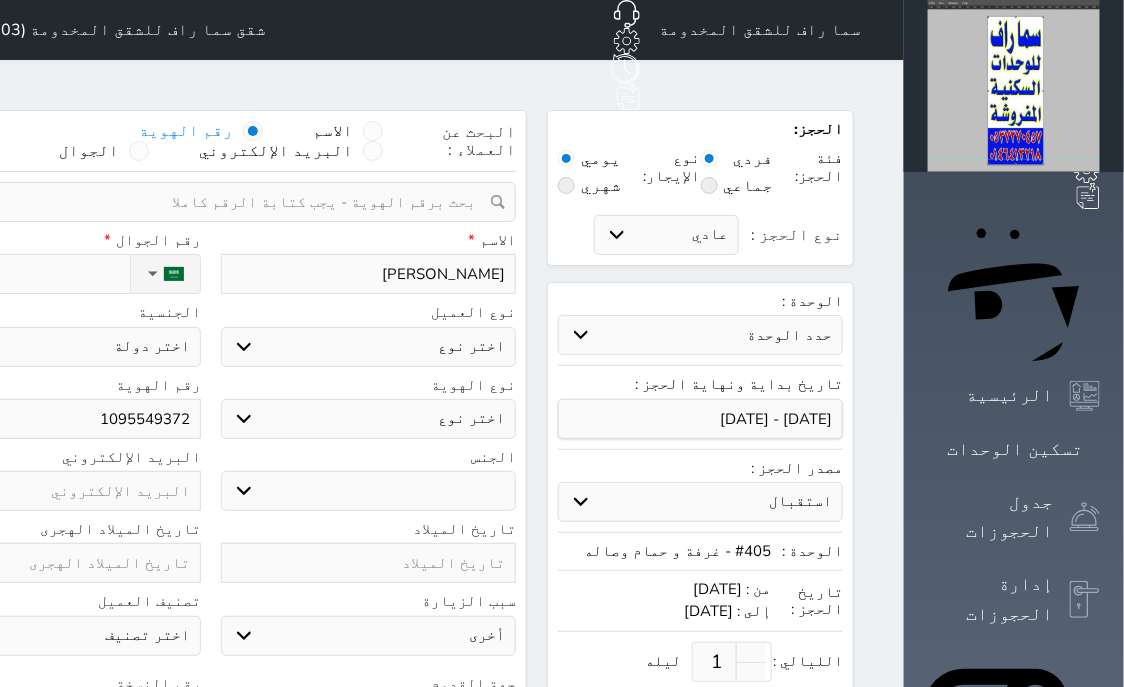 select 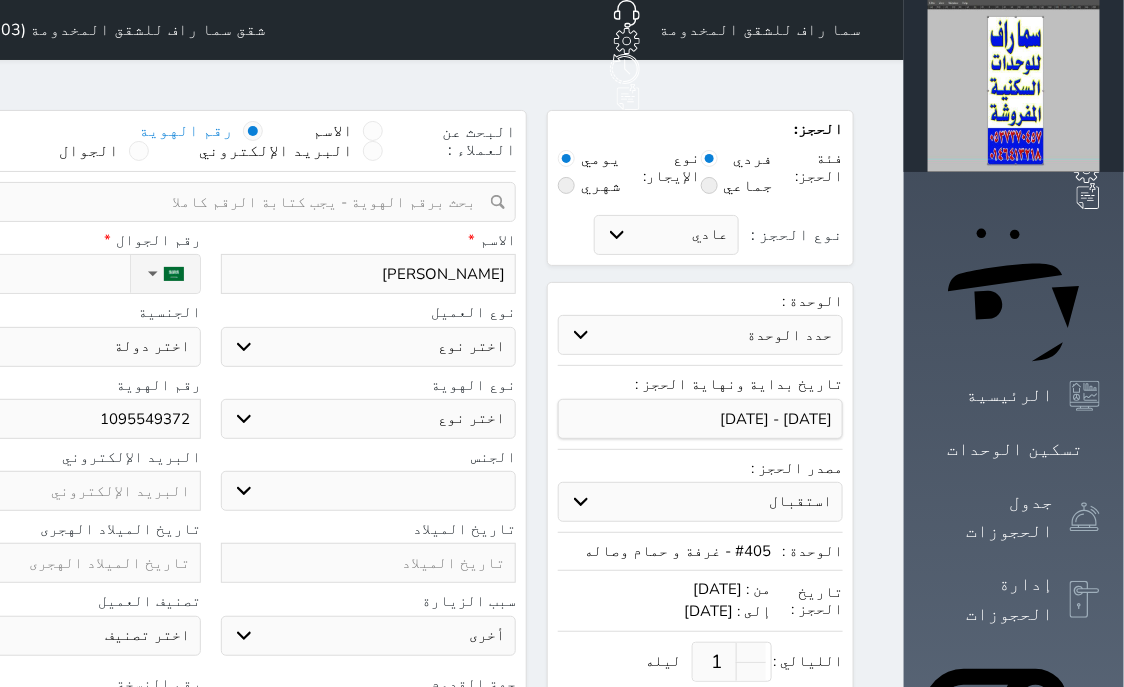 type on "[PERSON_NAME]" 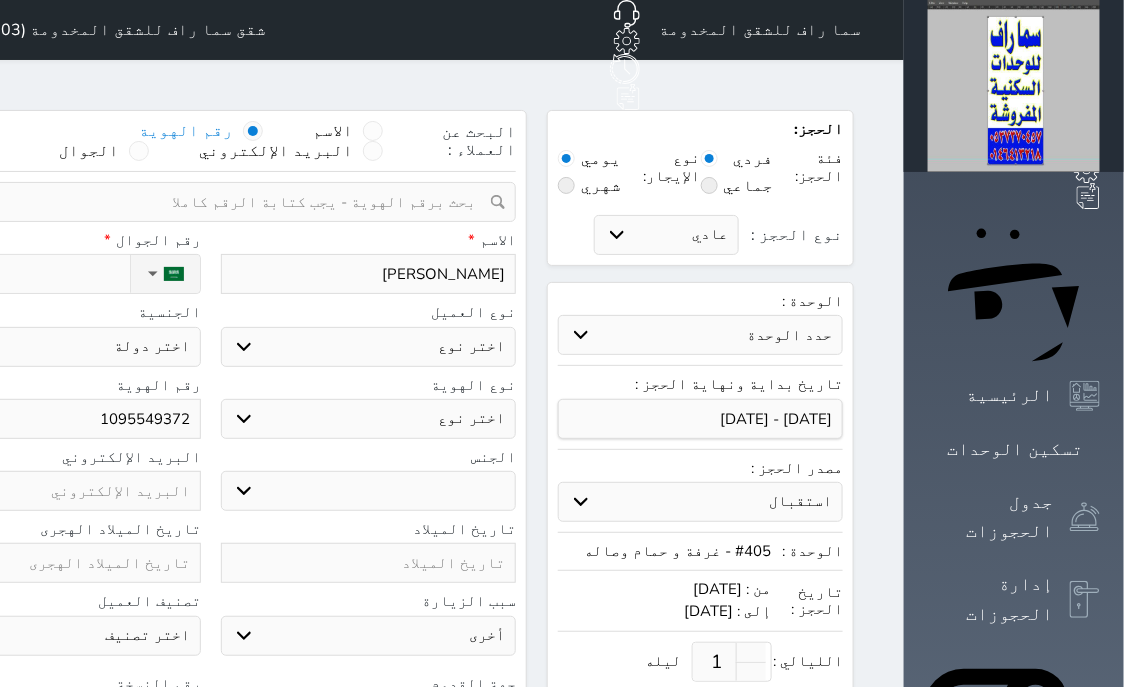 select 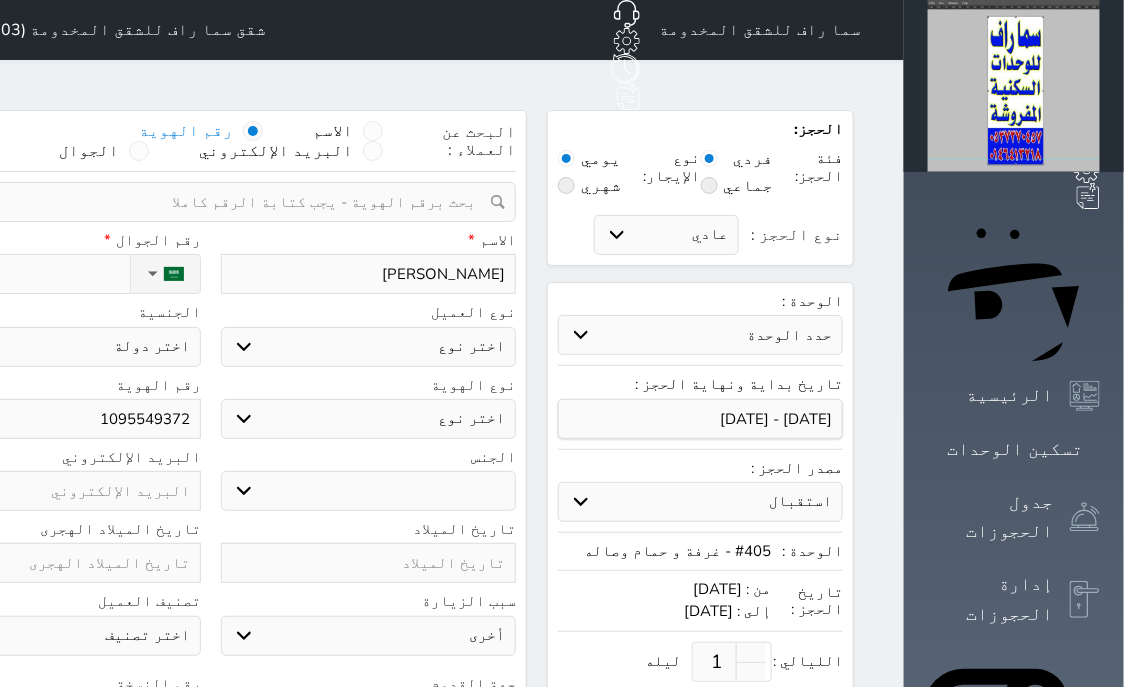 type on "[PERSON_NAME]" 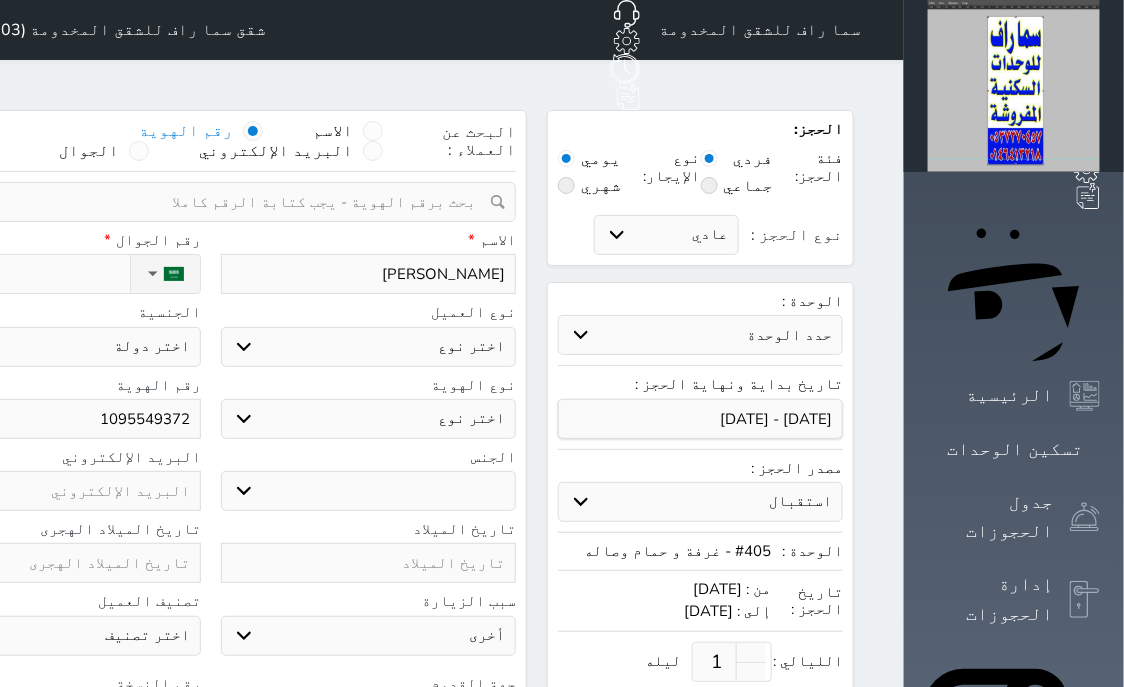 select 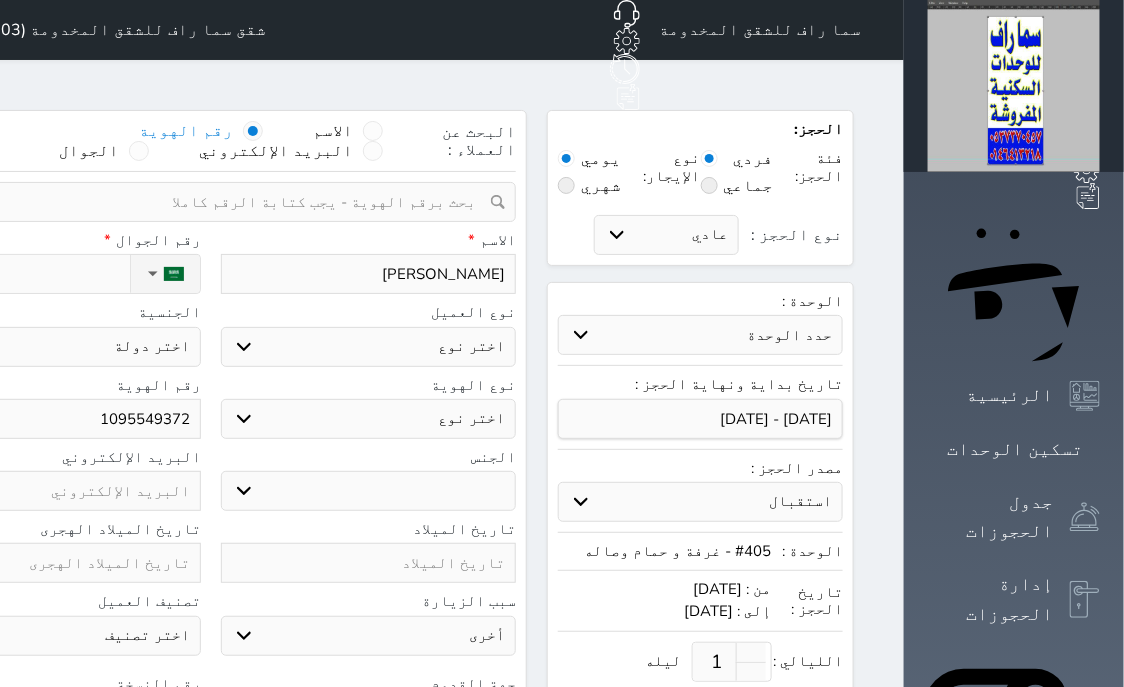 type on "[PERSON_NAME]" 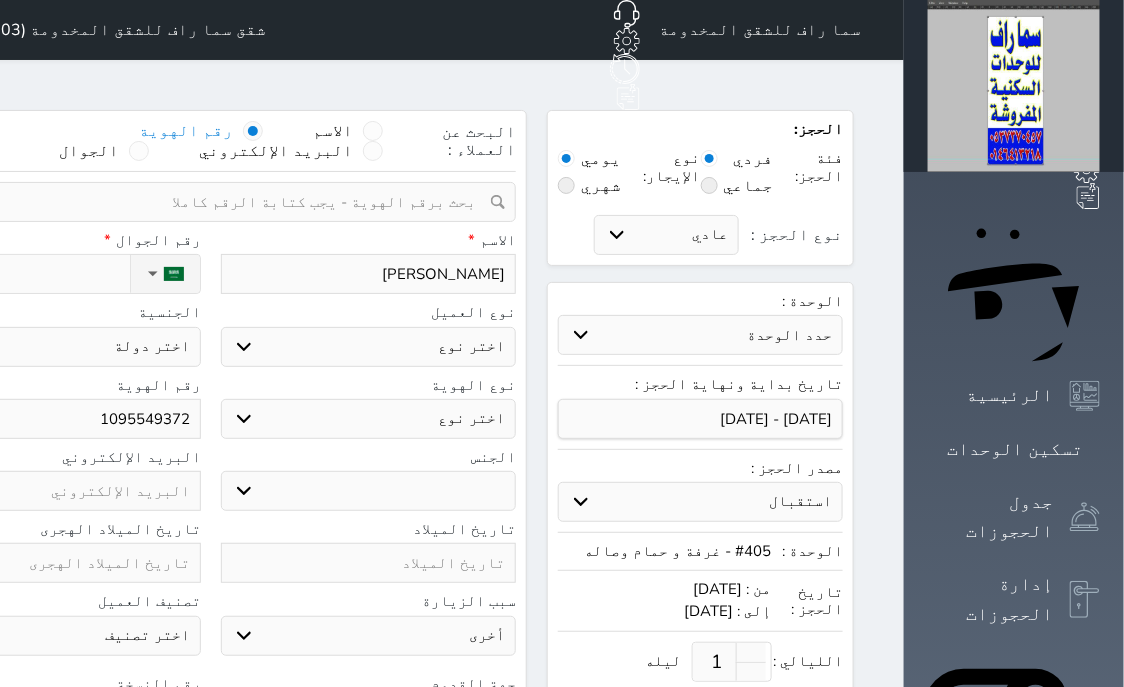 select 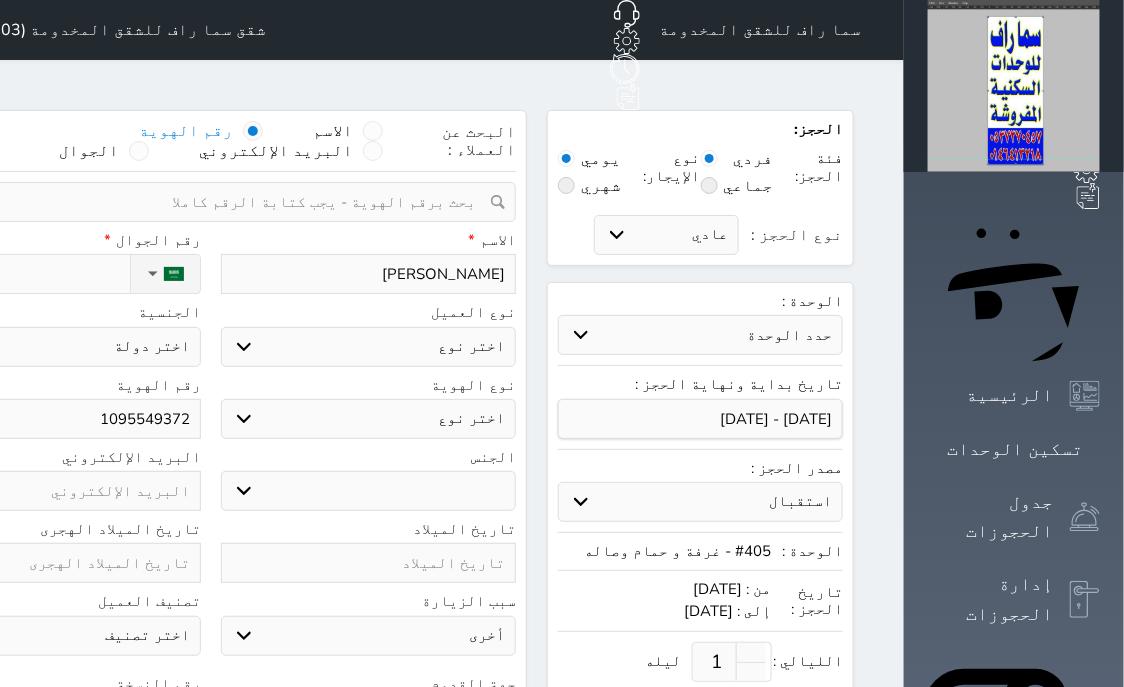 type on "[PERSON_NAME]" 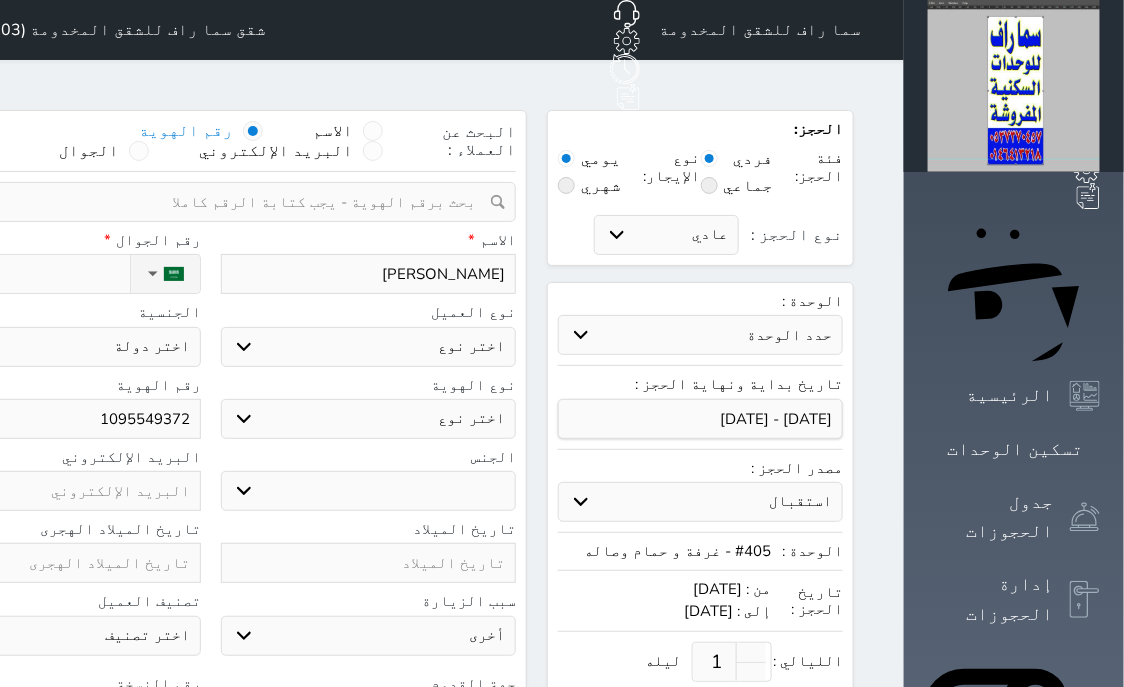 select 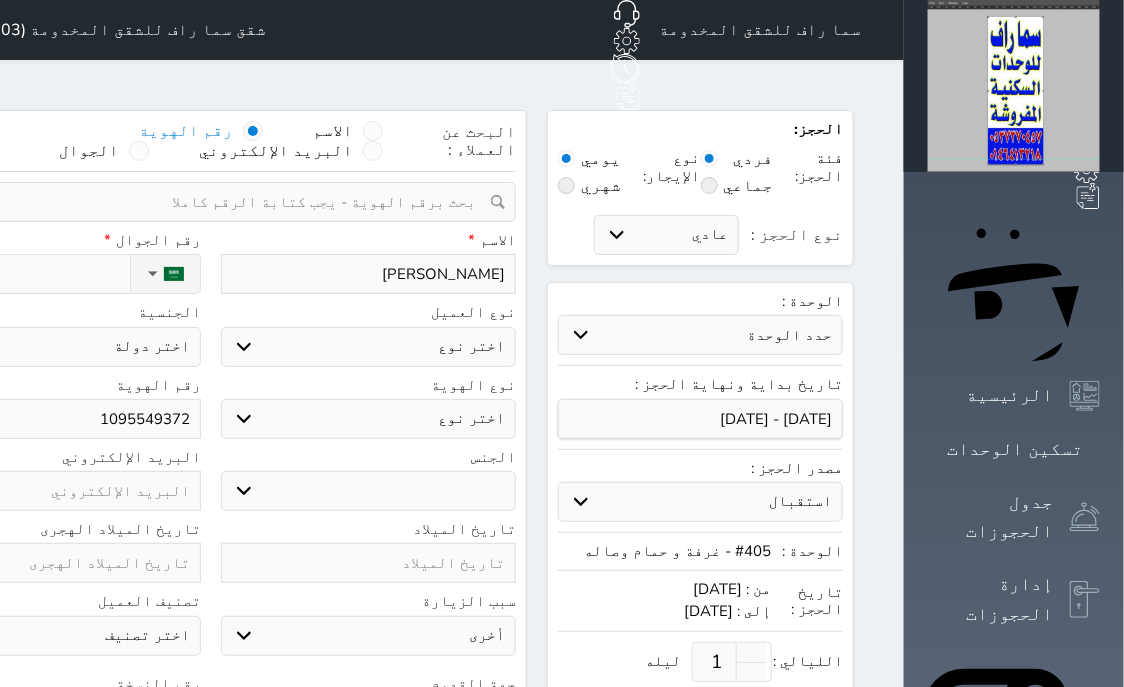 select 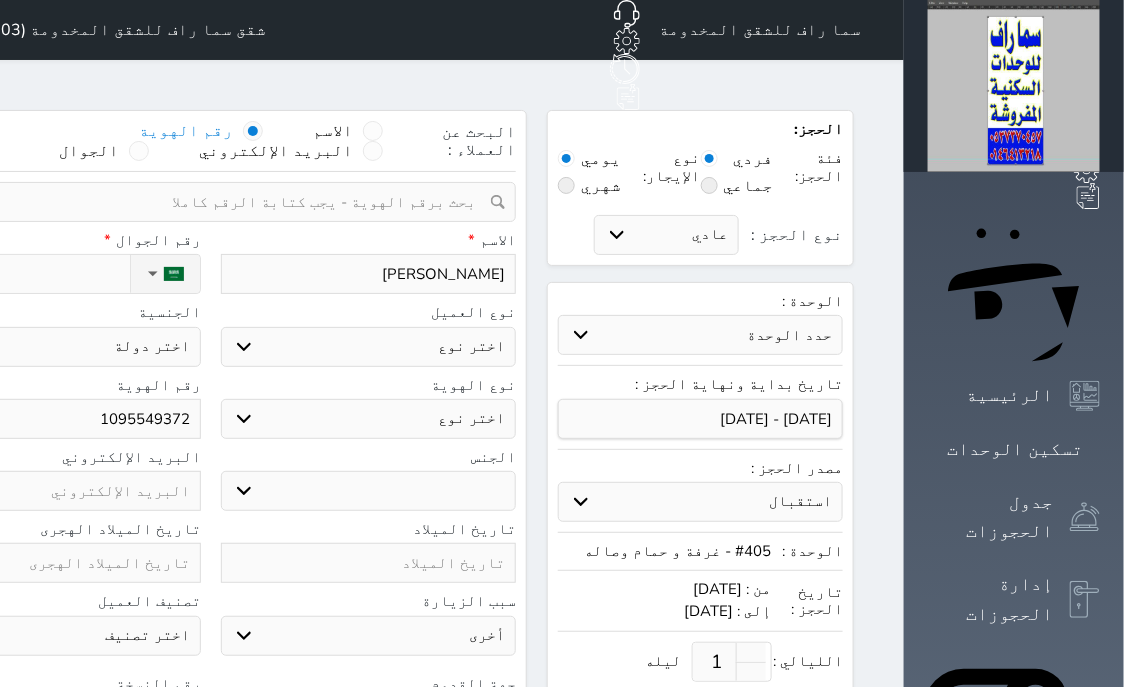 select 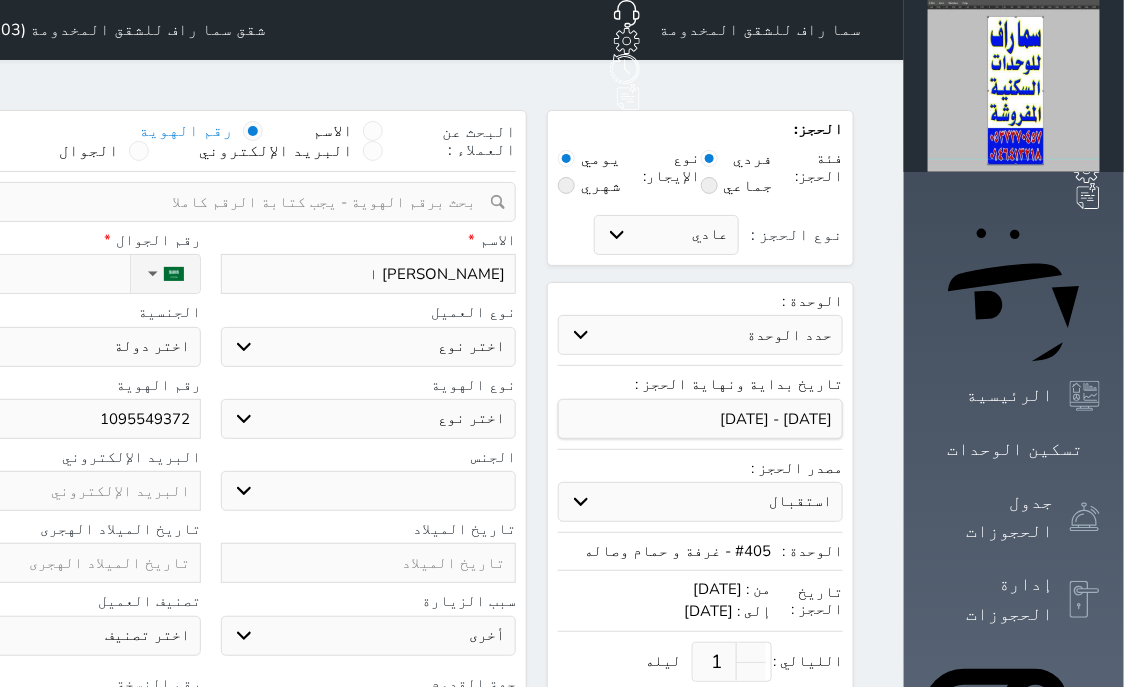 type on "[PERSON_NAME]" 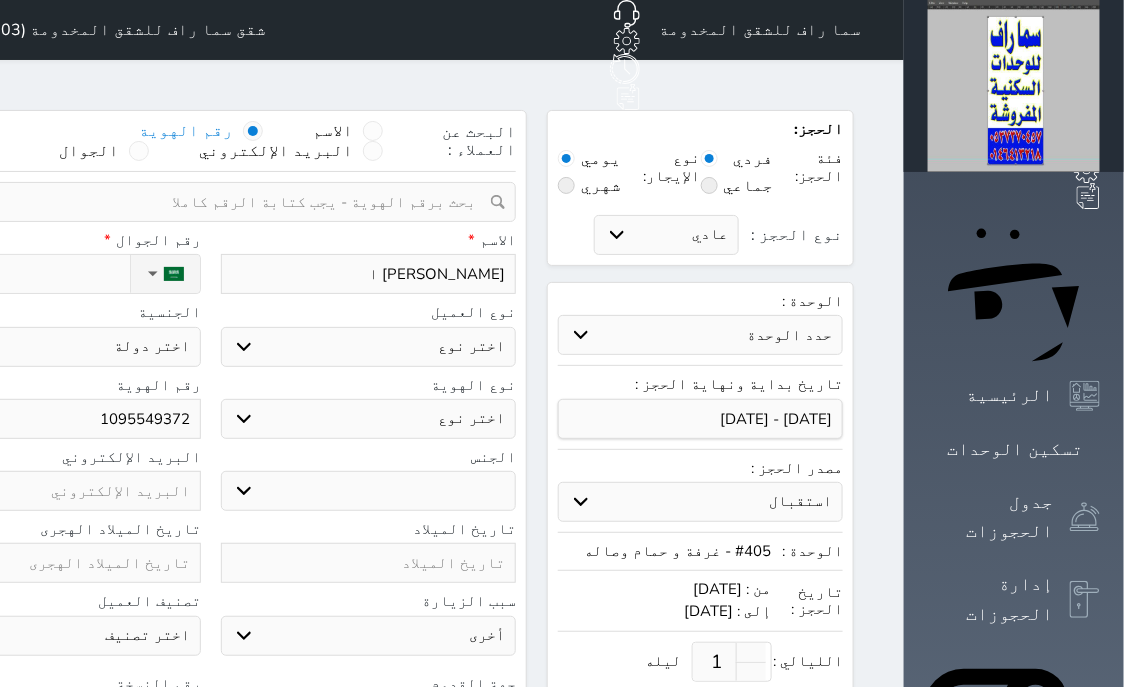 select 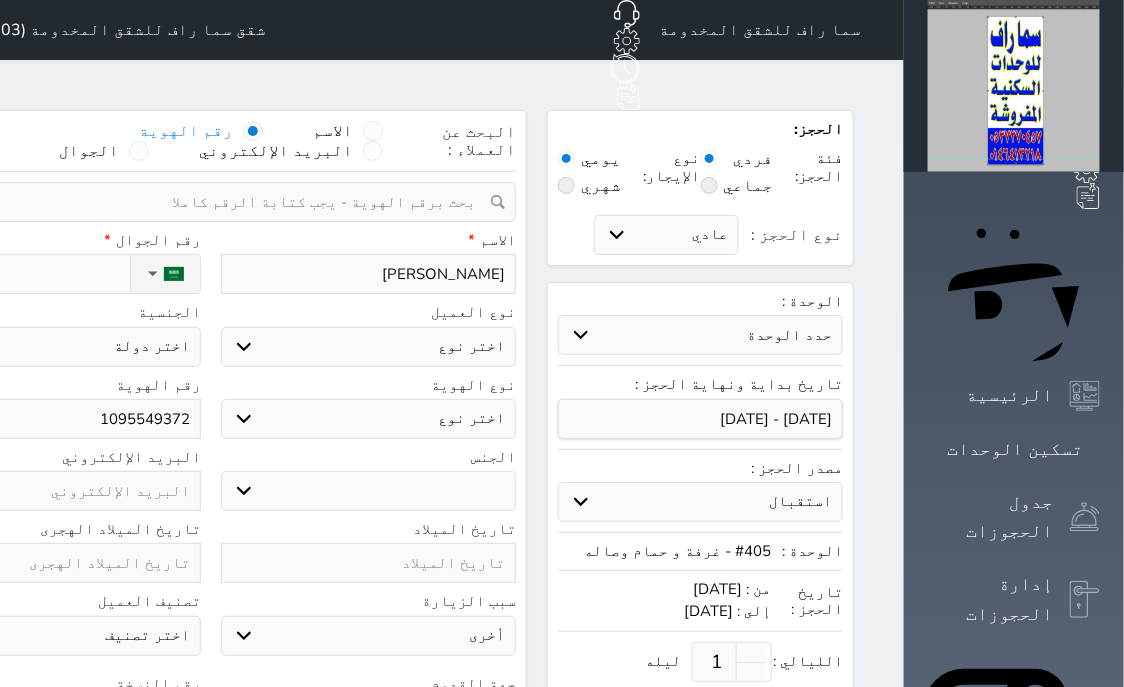 type on "[PERSON_NAME]" 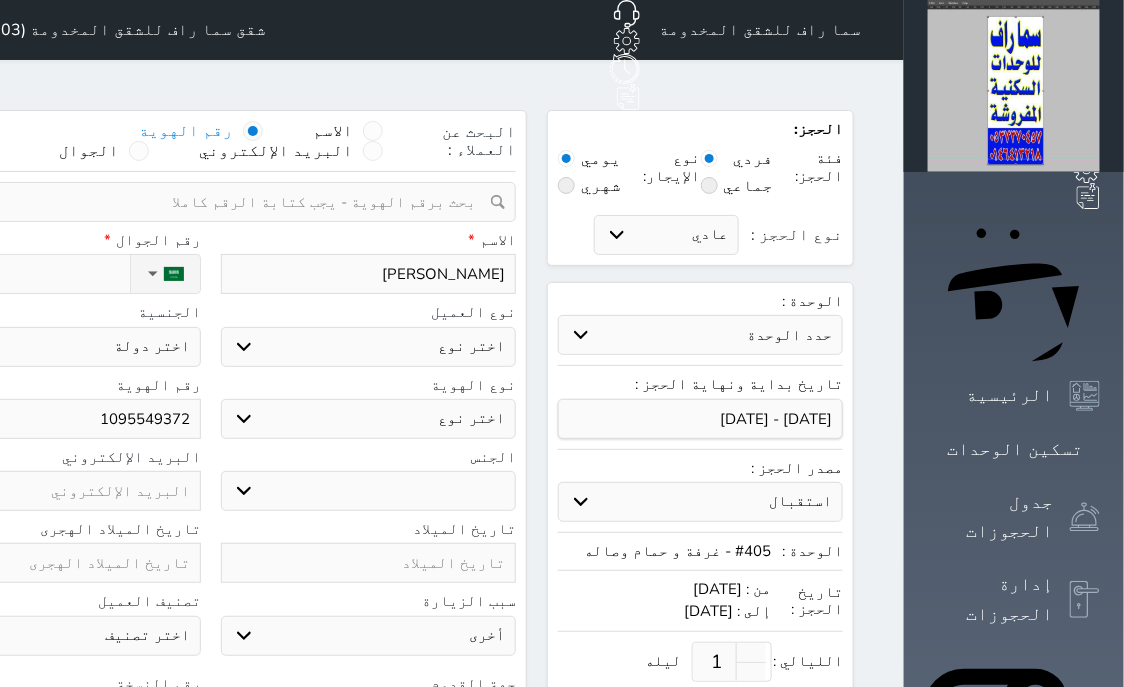 select 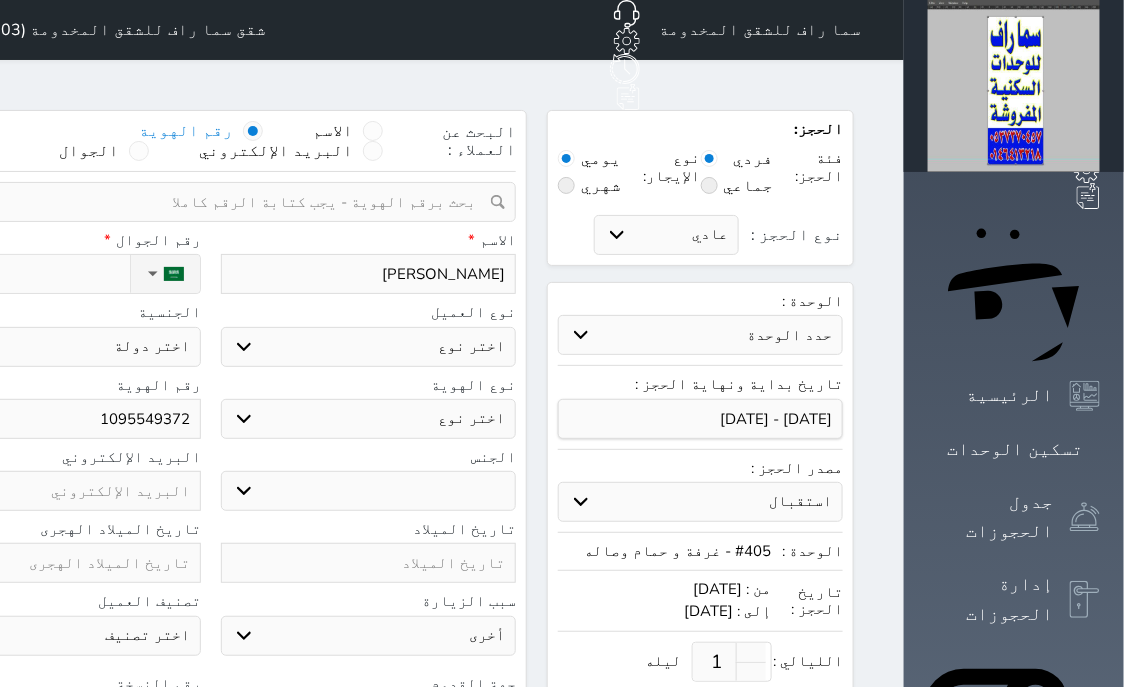 type on "[PERSON_NAME]" 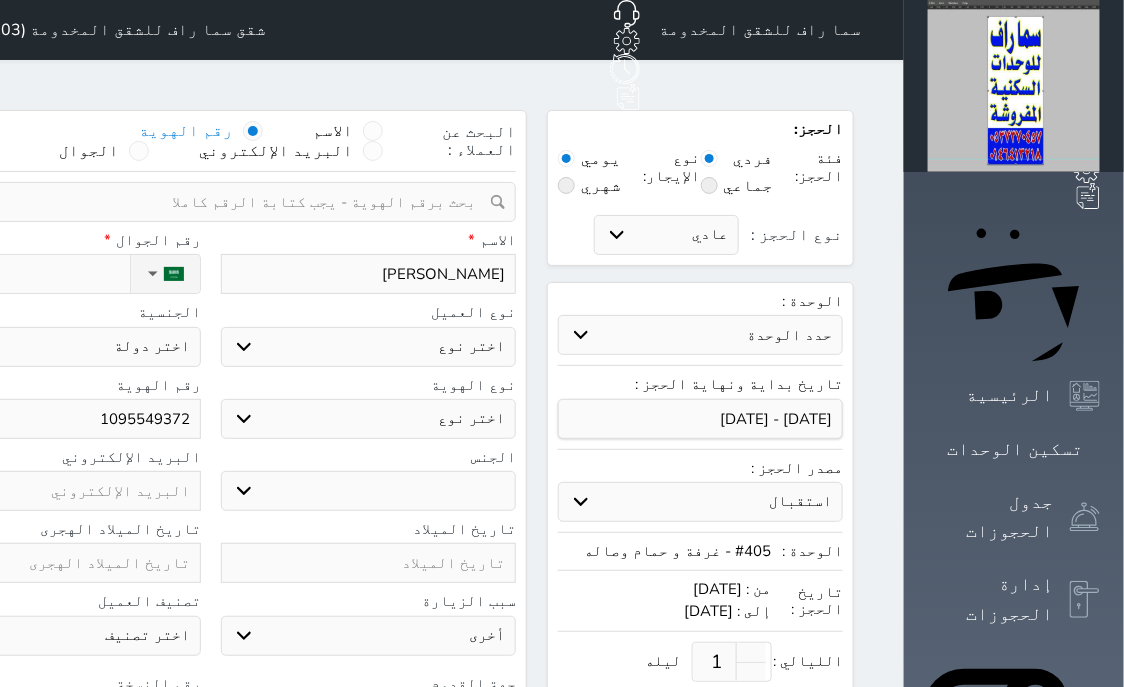 select 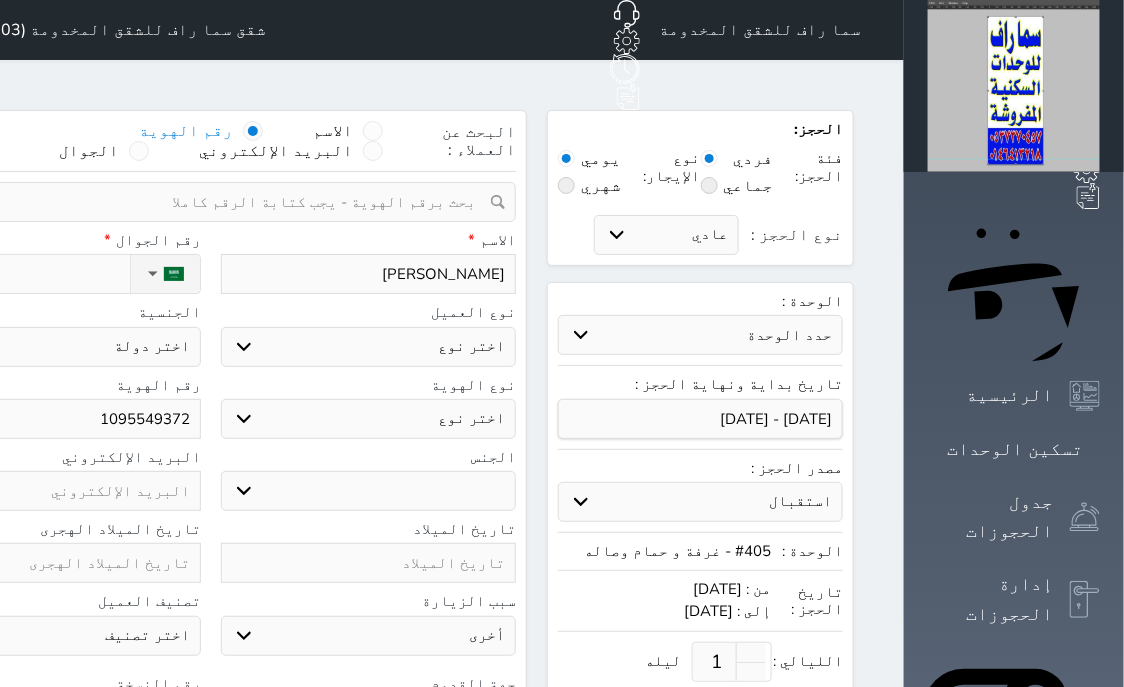 type on "[PERSON_NAME]" 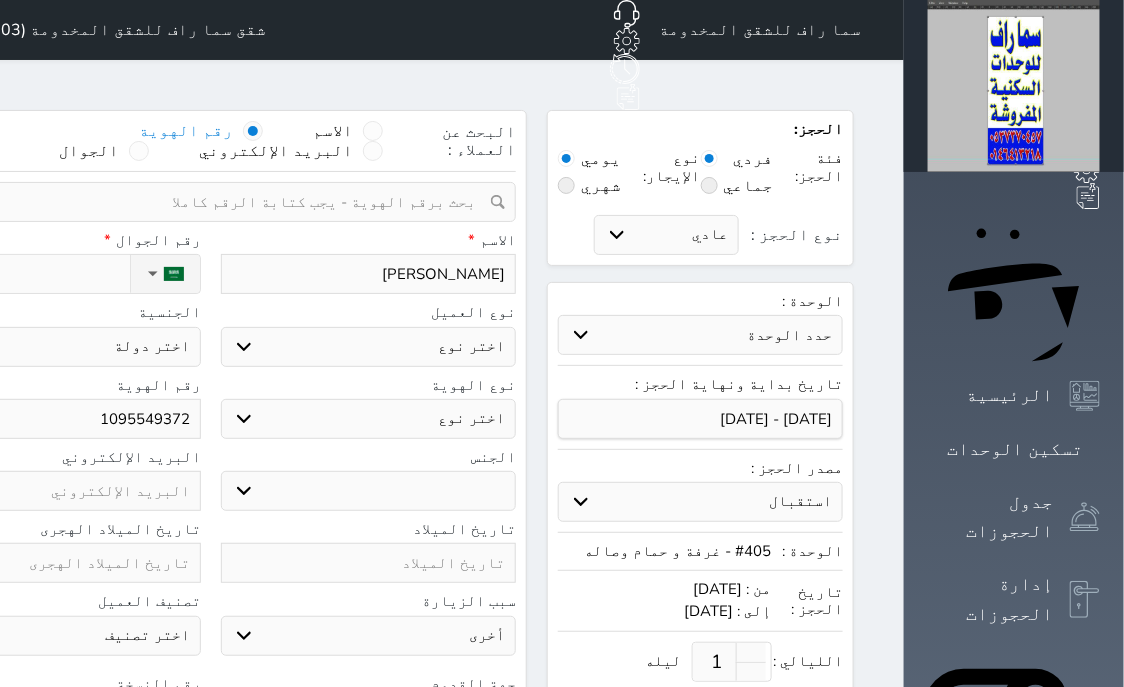 select 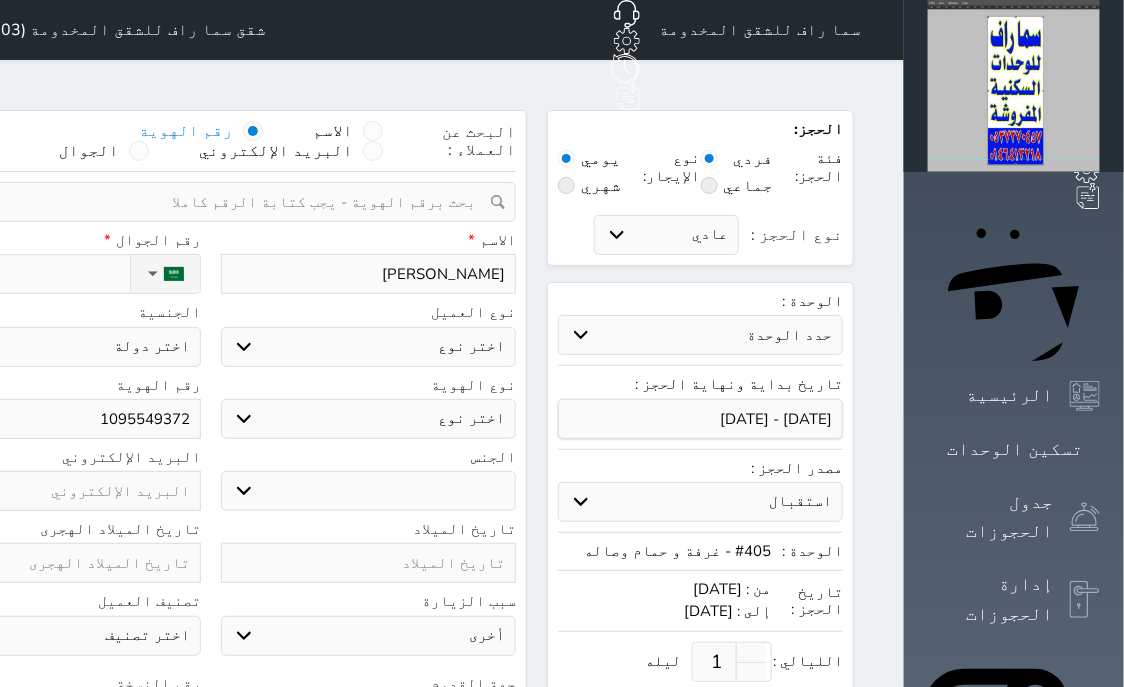 type on "[PERSON_NAME]" 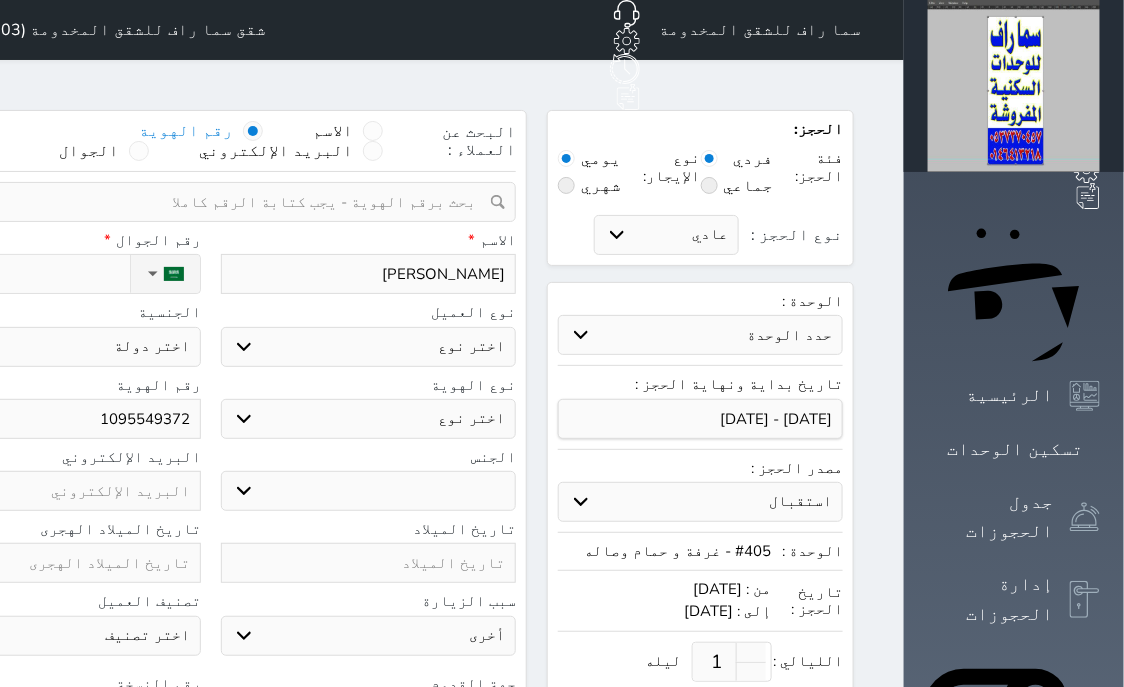select 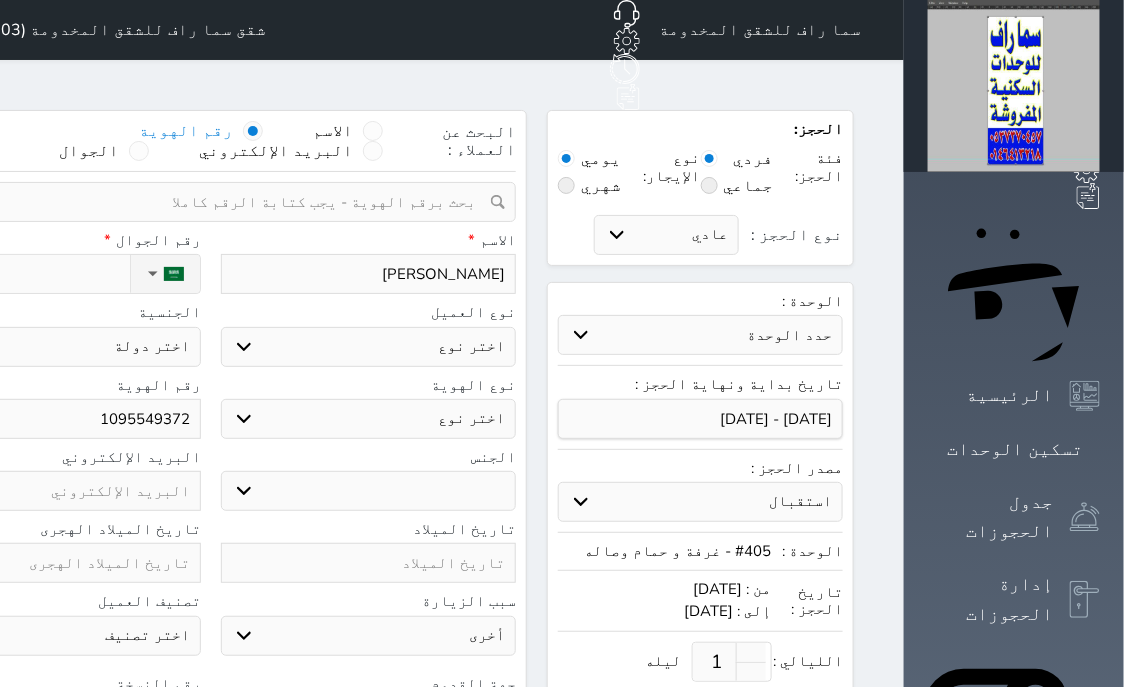 type on "[PERSON_NAME]" 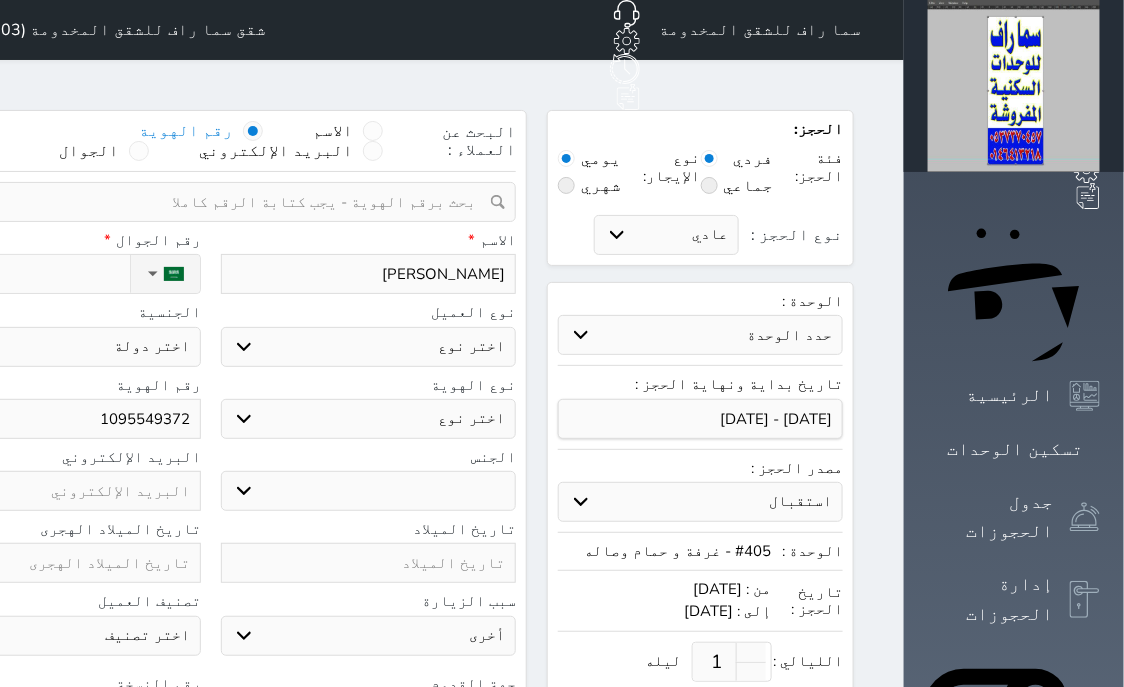 select 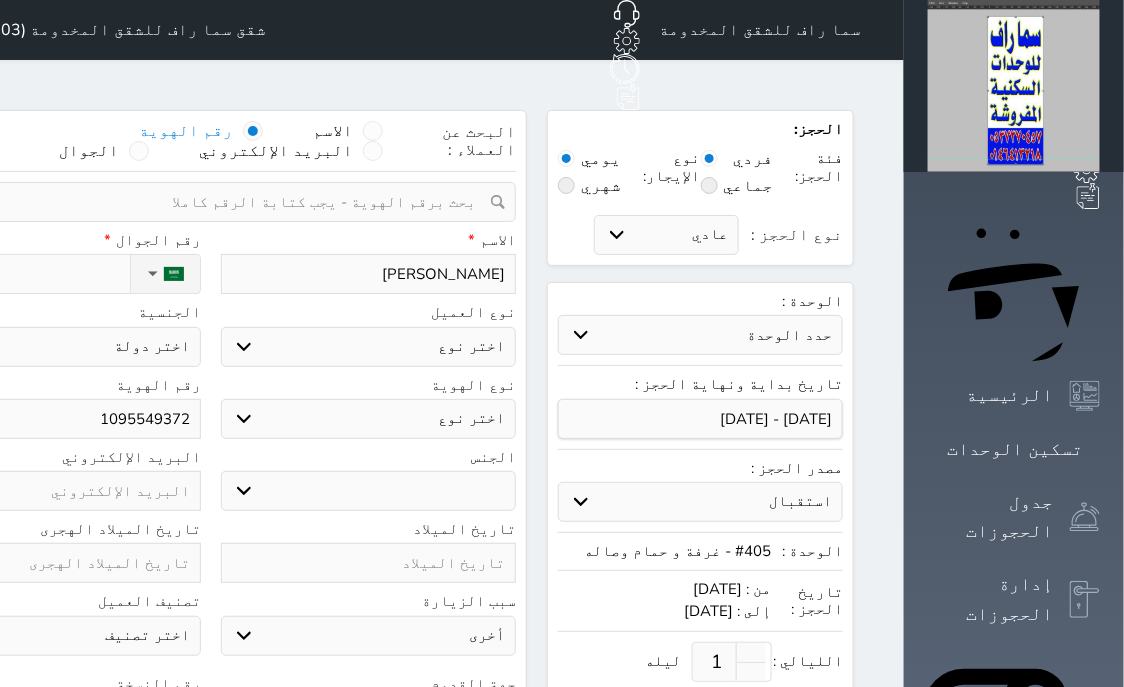 click on "اختر نوع   مواطن مواطن خليجي زائر مقيم" at bounding box center [369, 347] 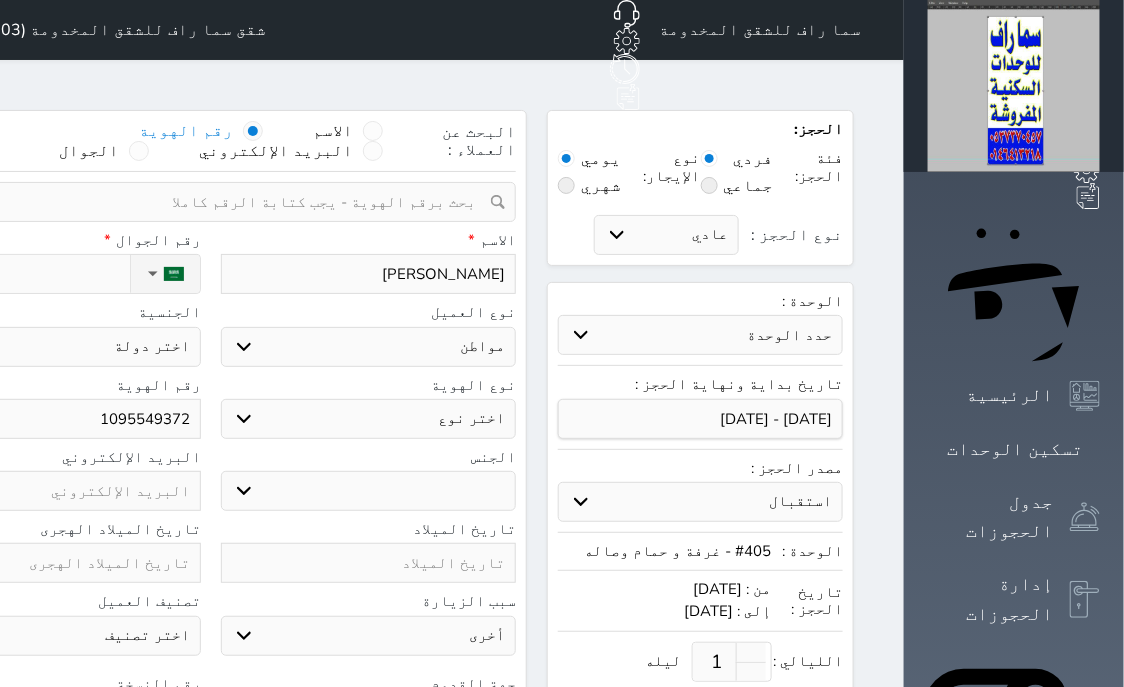 select on "113" 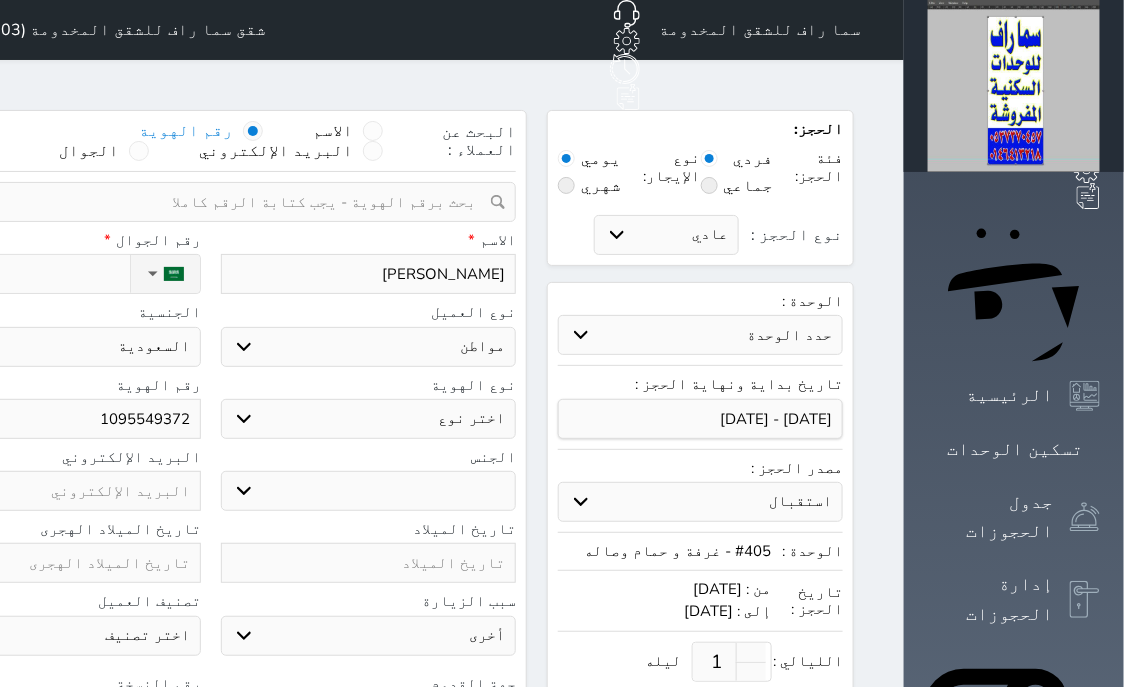 click on "اختر نوع   هوية وطنية هوية عائلية جواز السفر" at bounding box center [369, 419] 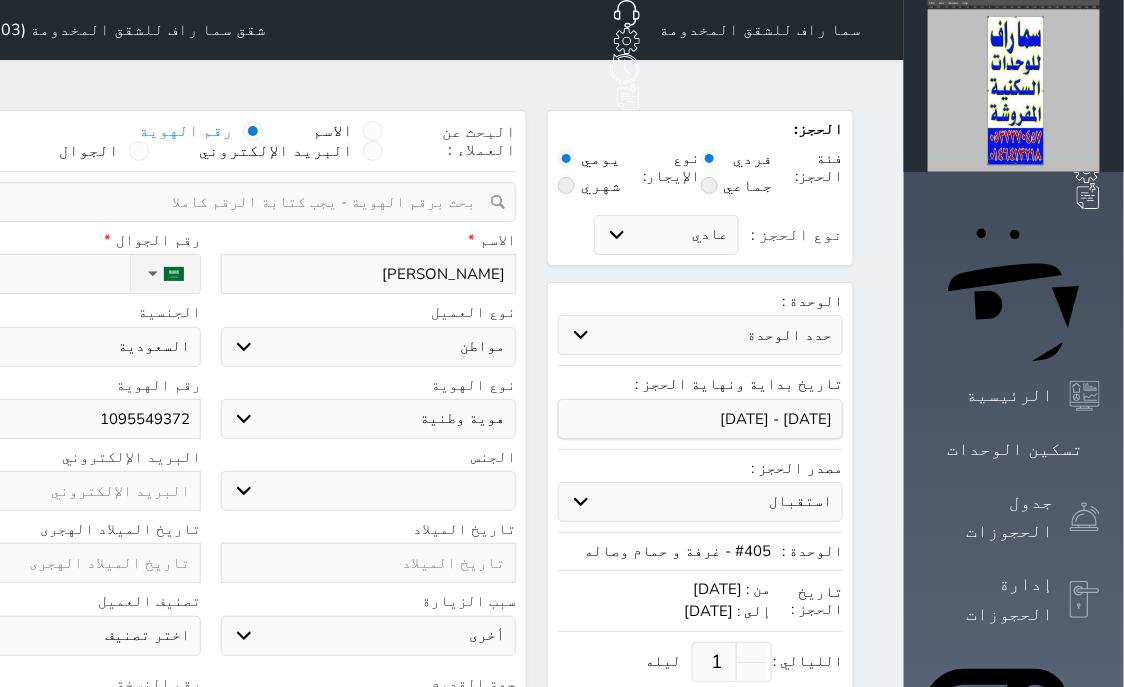 select 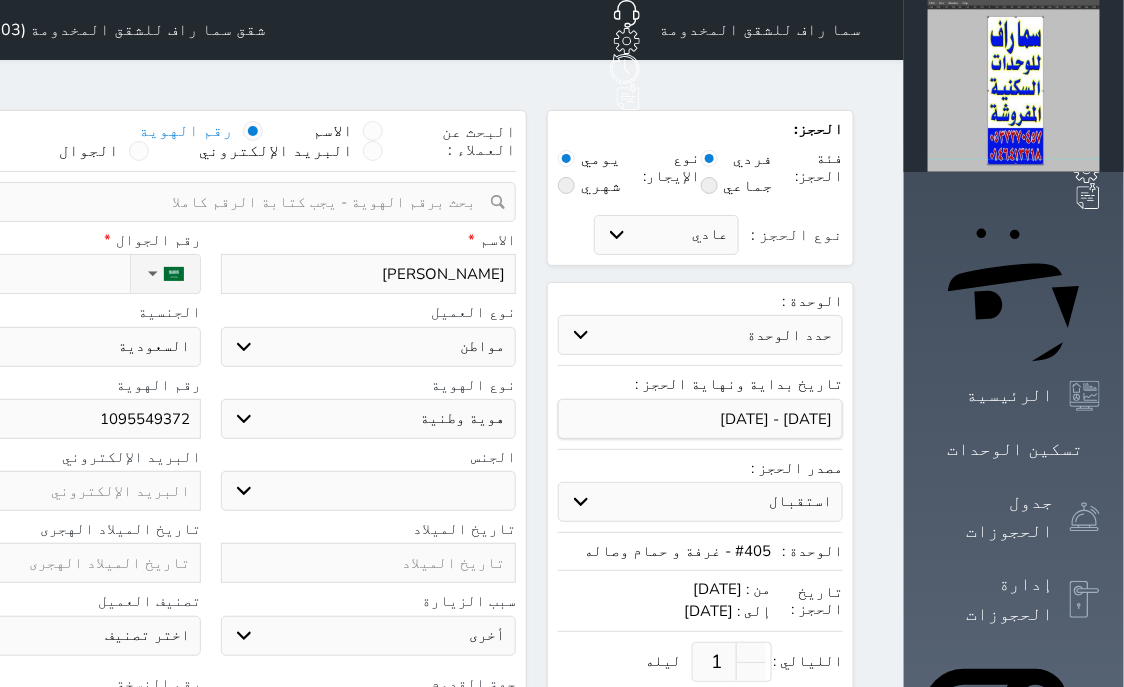 click on "ذكر   انثى" at bounding box center [369, 491] 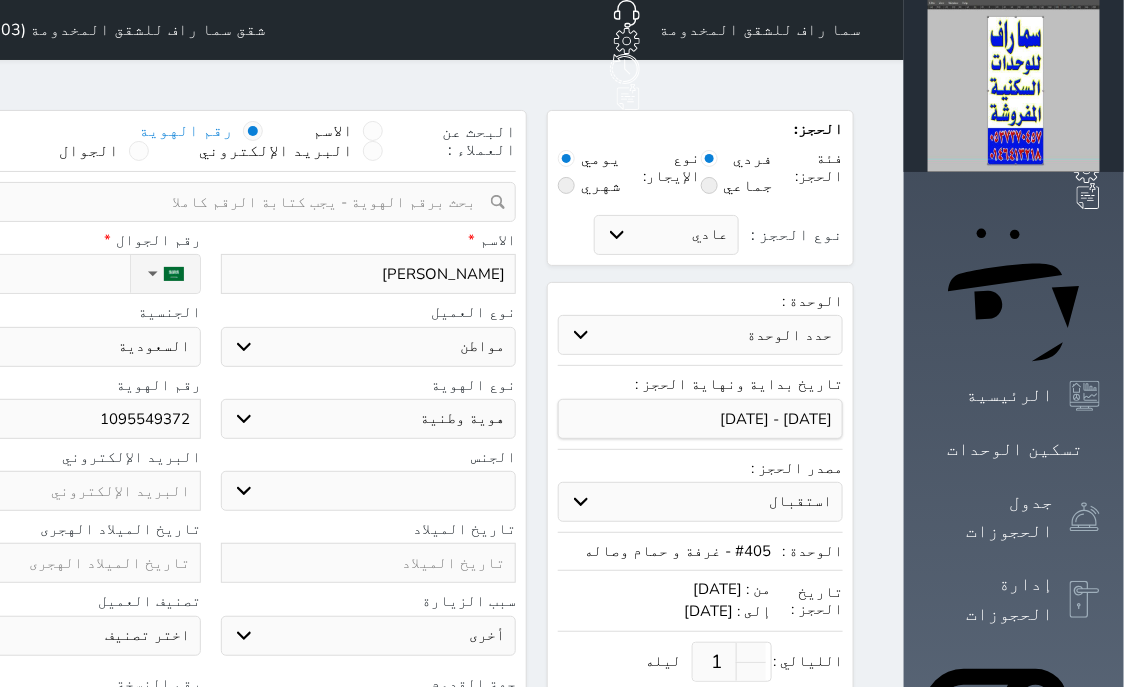 select 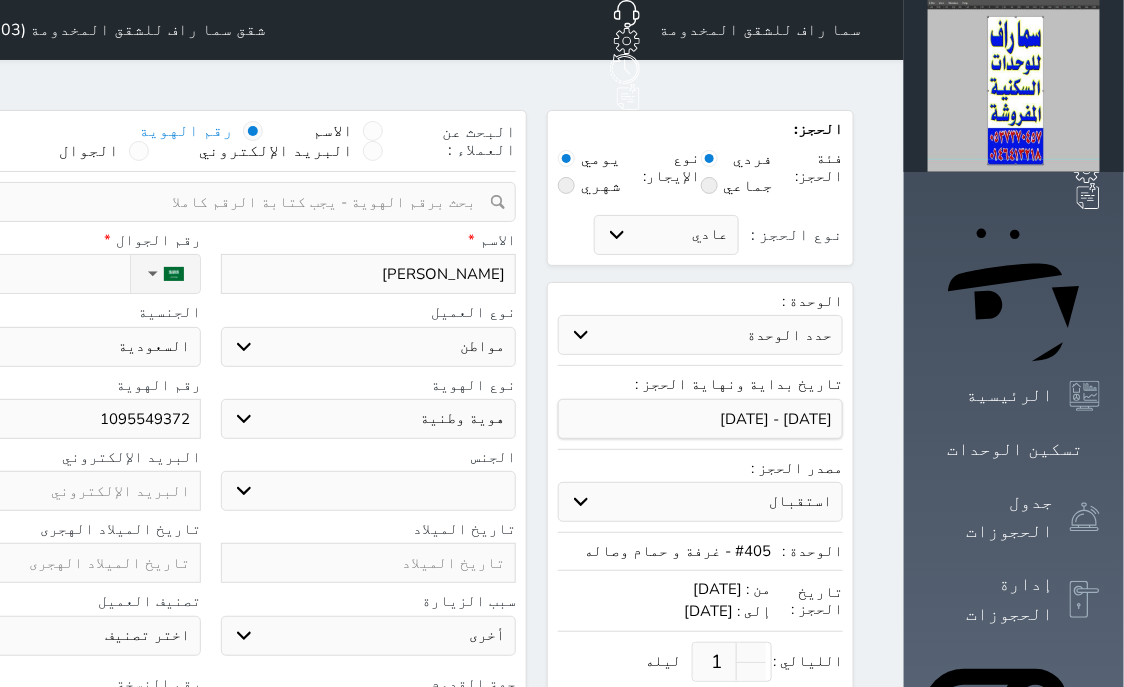 click at bounding box center (53, 563) 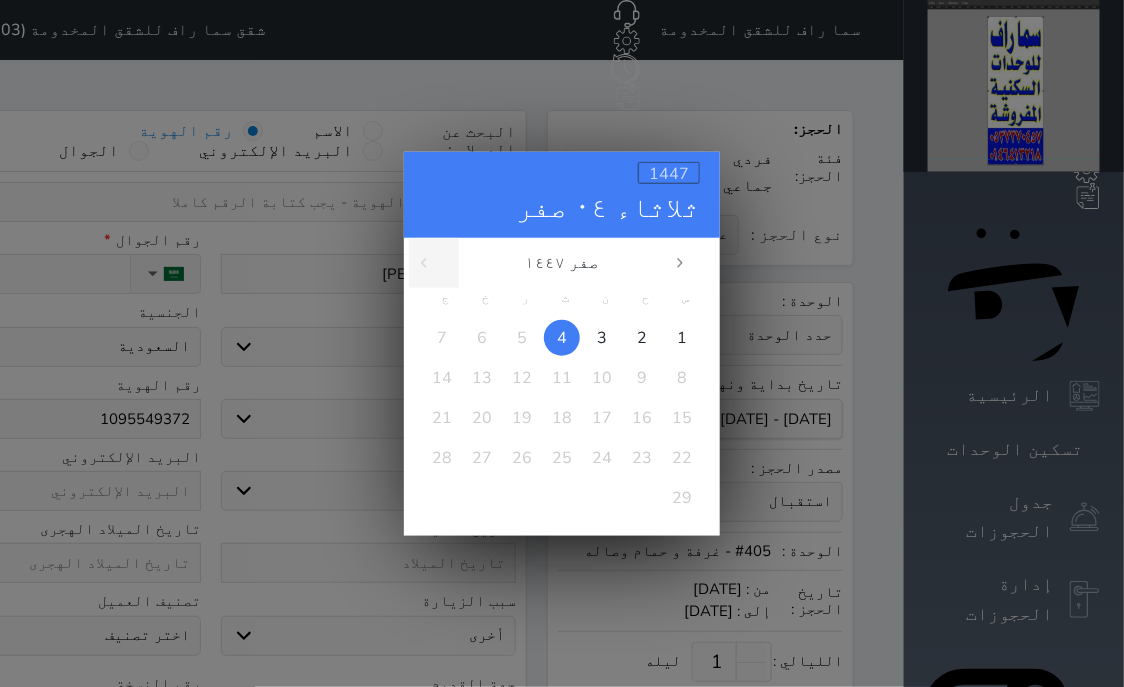 click on "1447" at bounding box center (669, 173) 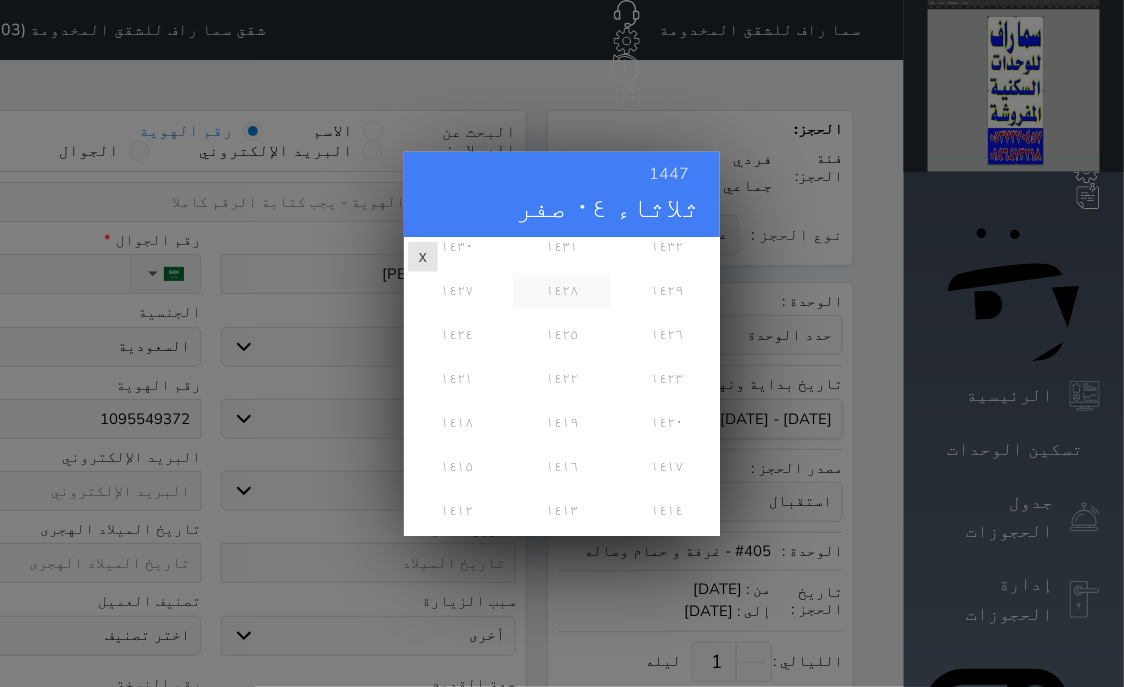 scroll, scrollTop: 321, scrollLeft: 0, axis: vertical 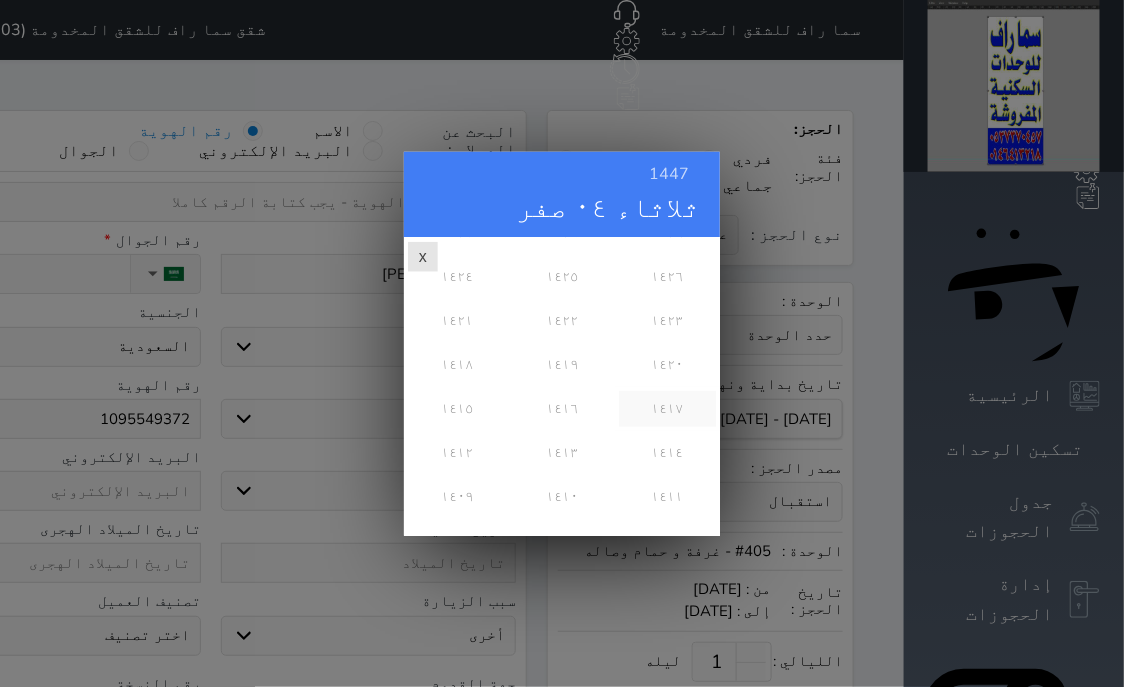 click on "١٤١٧" at bounding box center (667, 408) 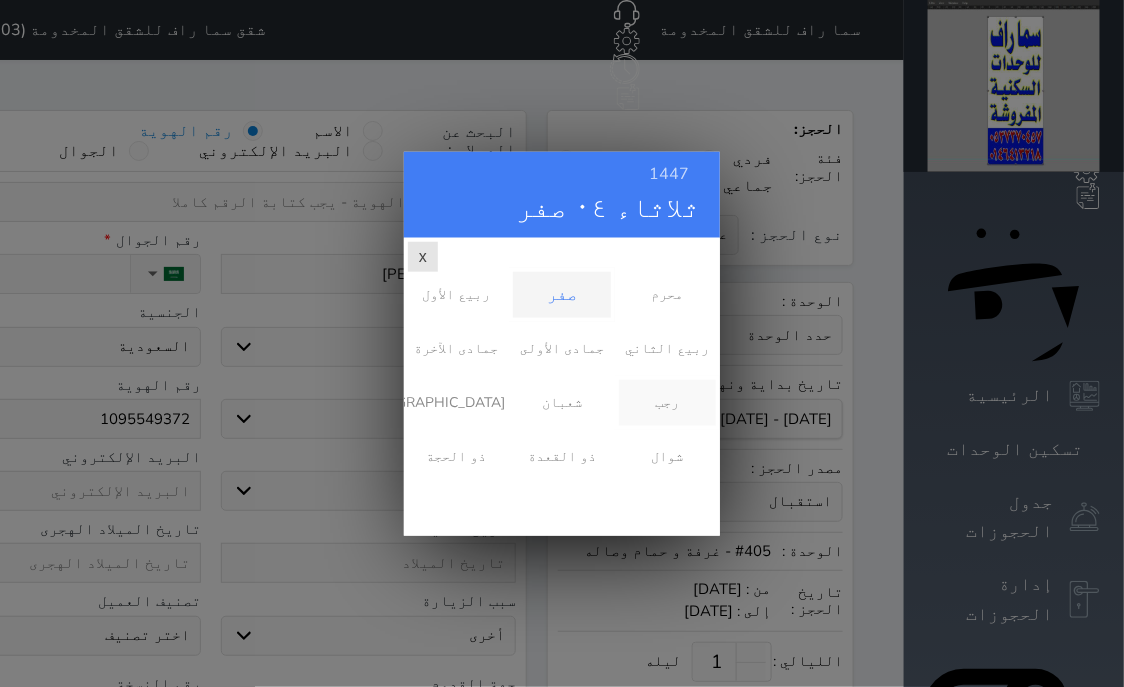 scroll, scrollTop: 0, scrollLeft: 0, axis: both 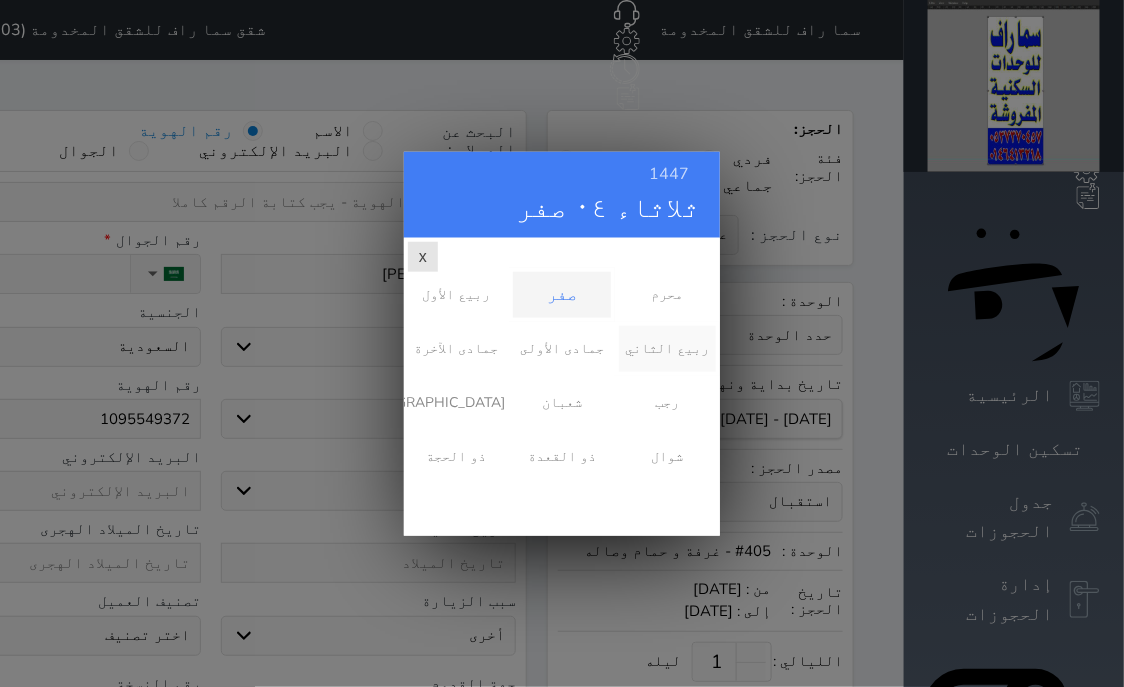 click on "ربيع الثاني" at bounding box center [667, 348] 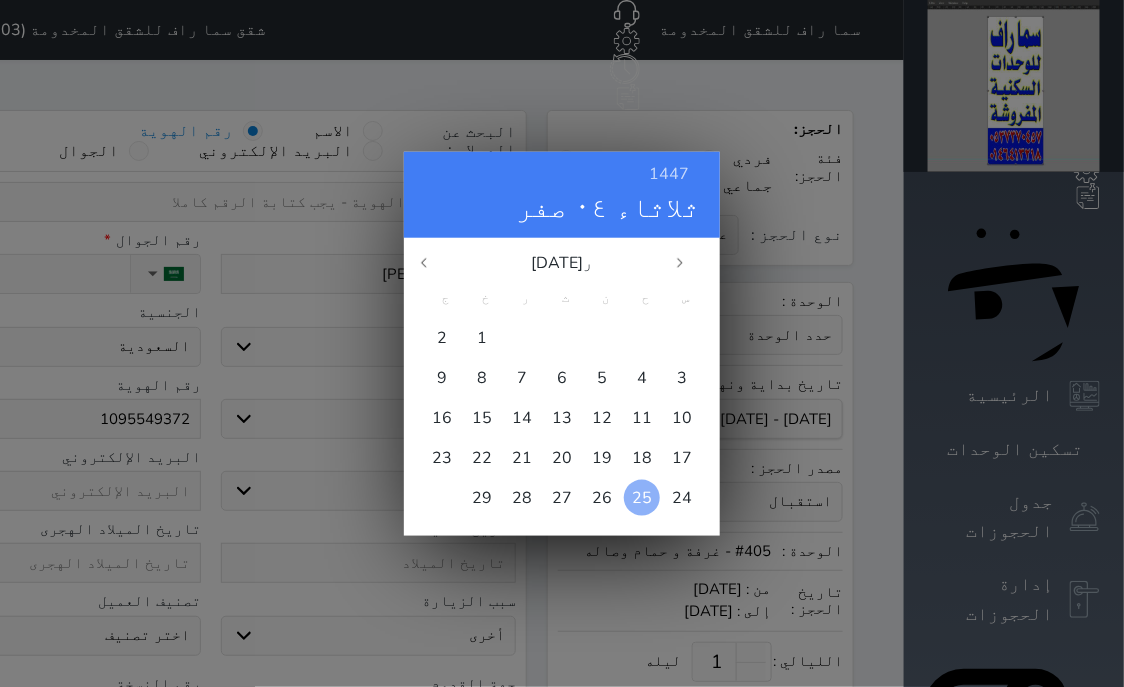 click on "25" at bounding box center [642, 497] 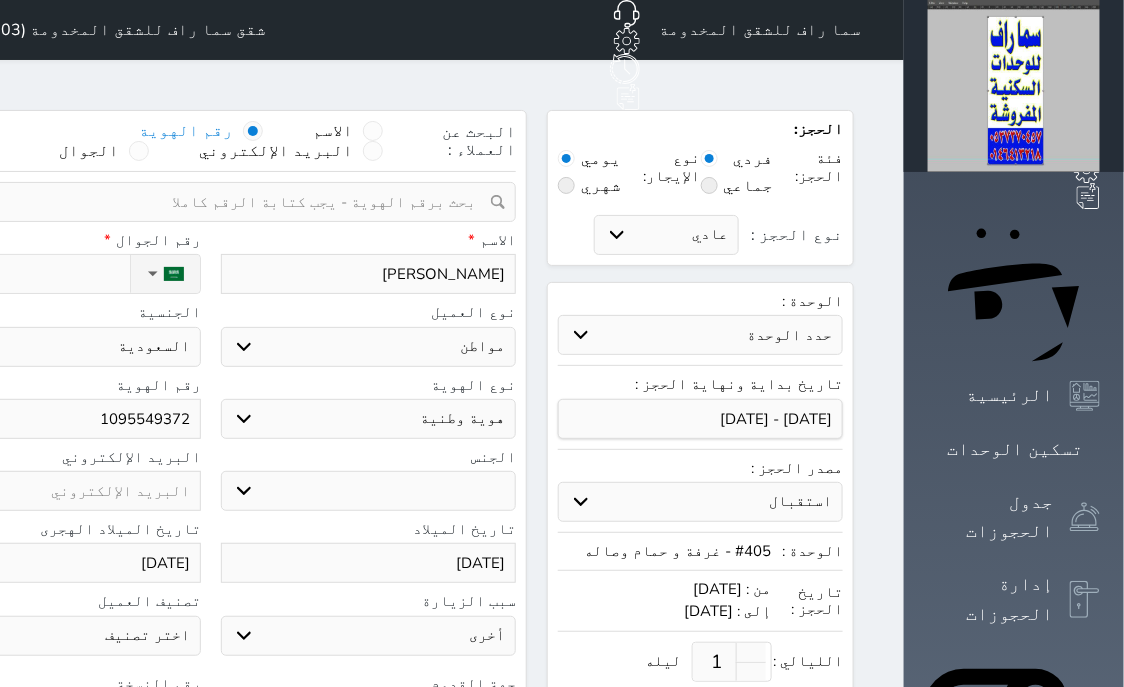 click at bounding box center [53, 718] 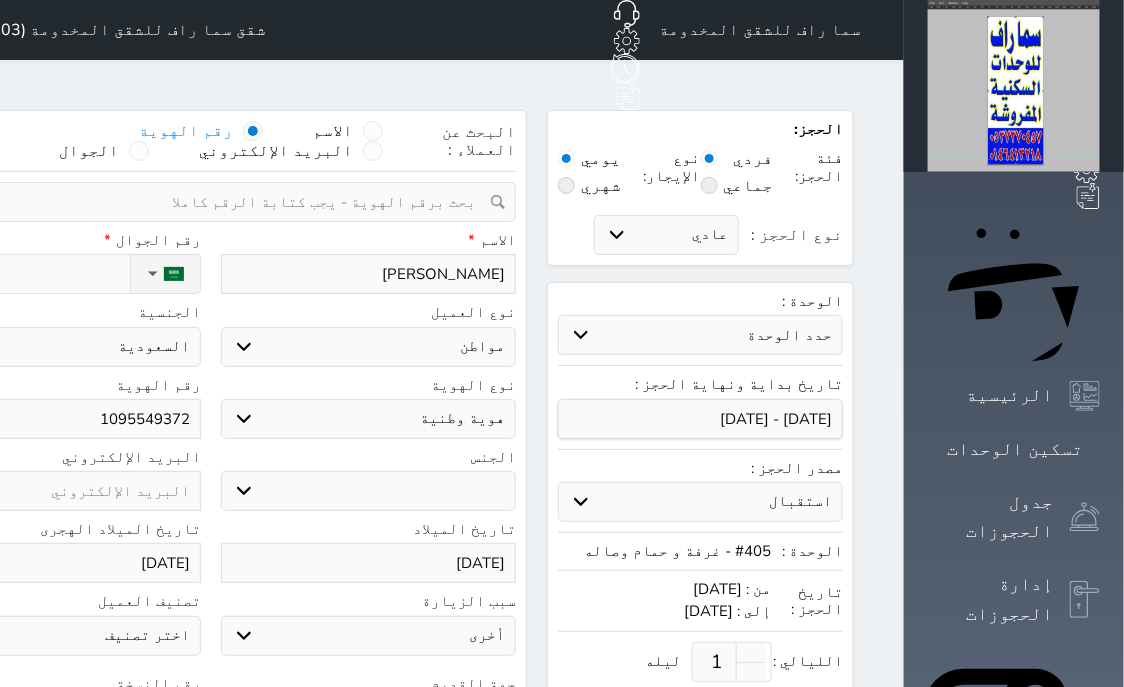 select 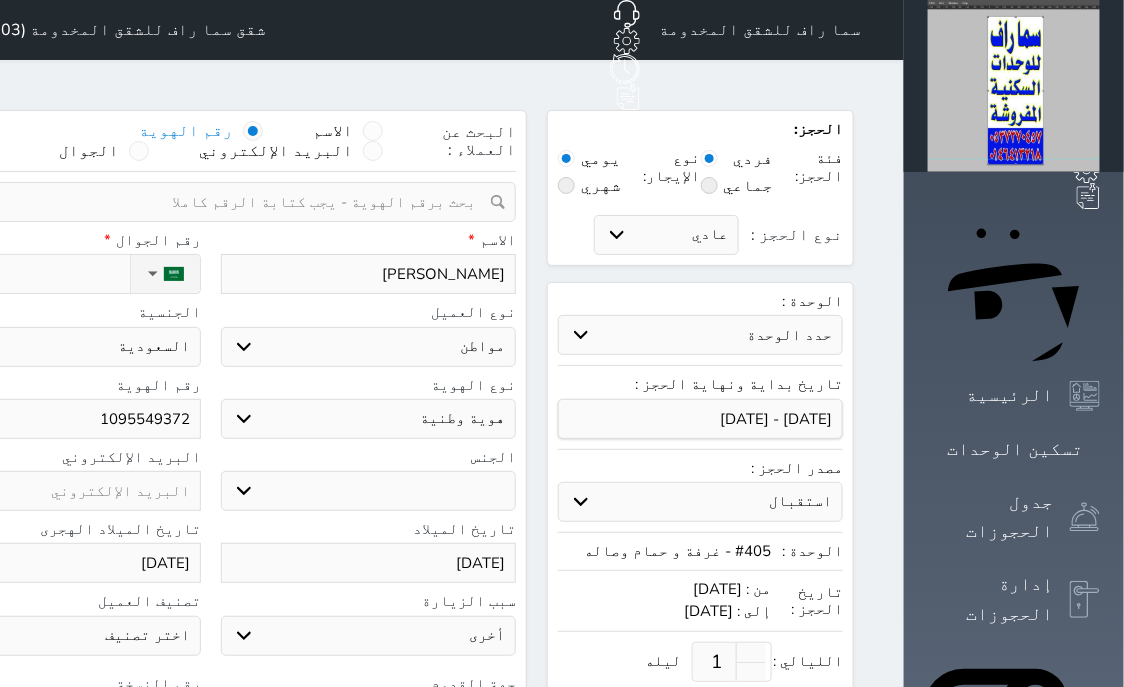 click on "نوع الحجز :" at bounding box center [17, 274] 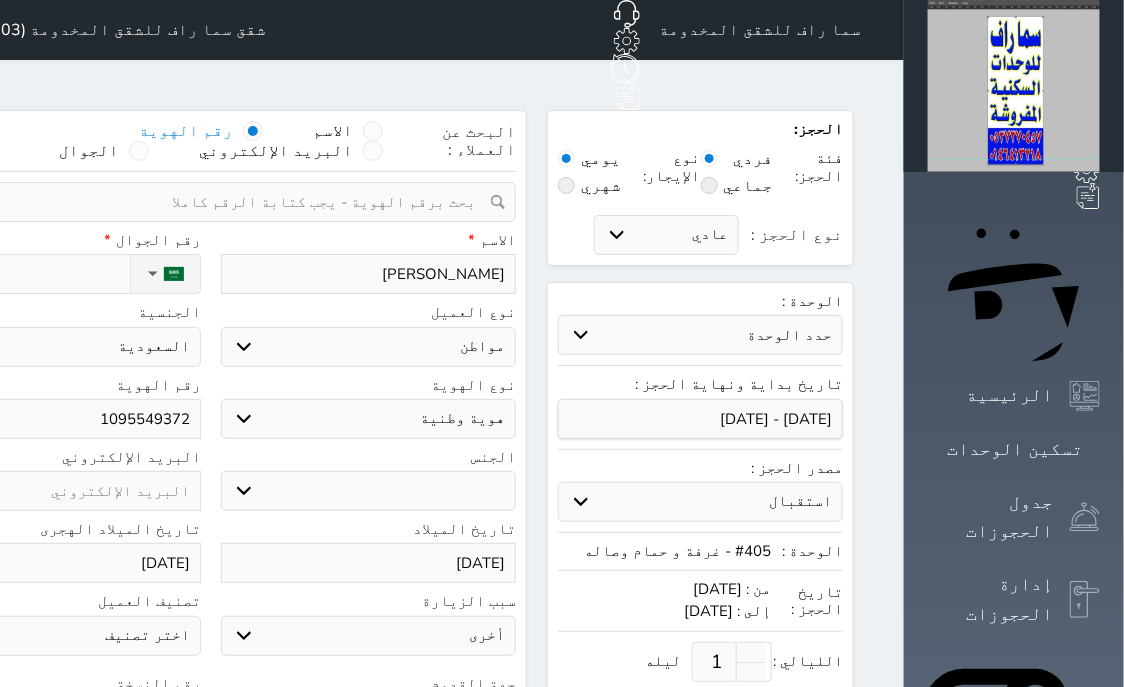 type 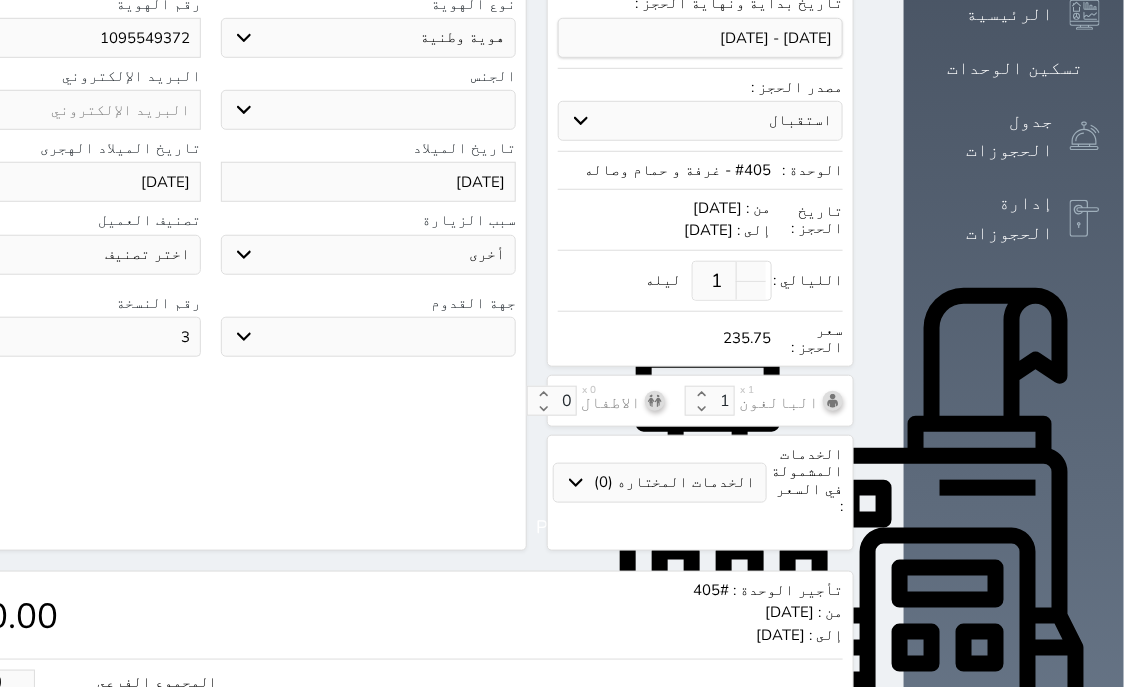 scroll, scrollTop: 621, scrollLeft: 0, axis: vertical 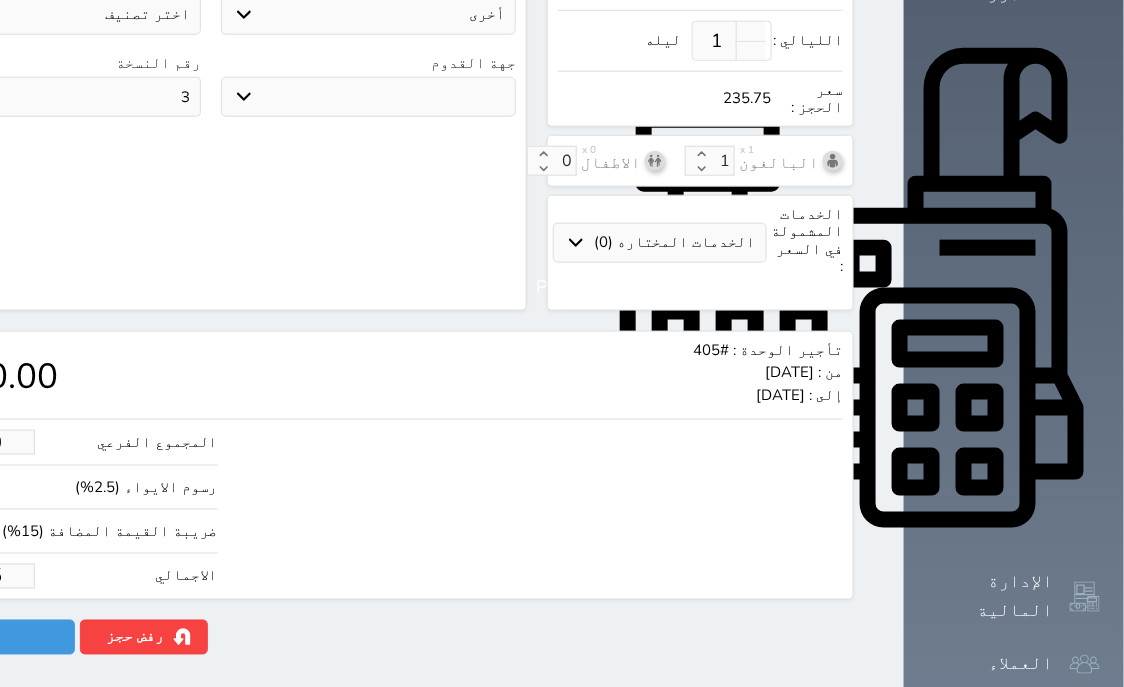 drag, startPoint x: 64, startPoint y: 527, endPoint x: 217, endPoint y: 523, distance: 153.05228 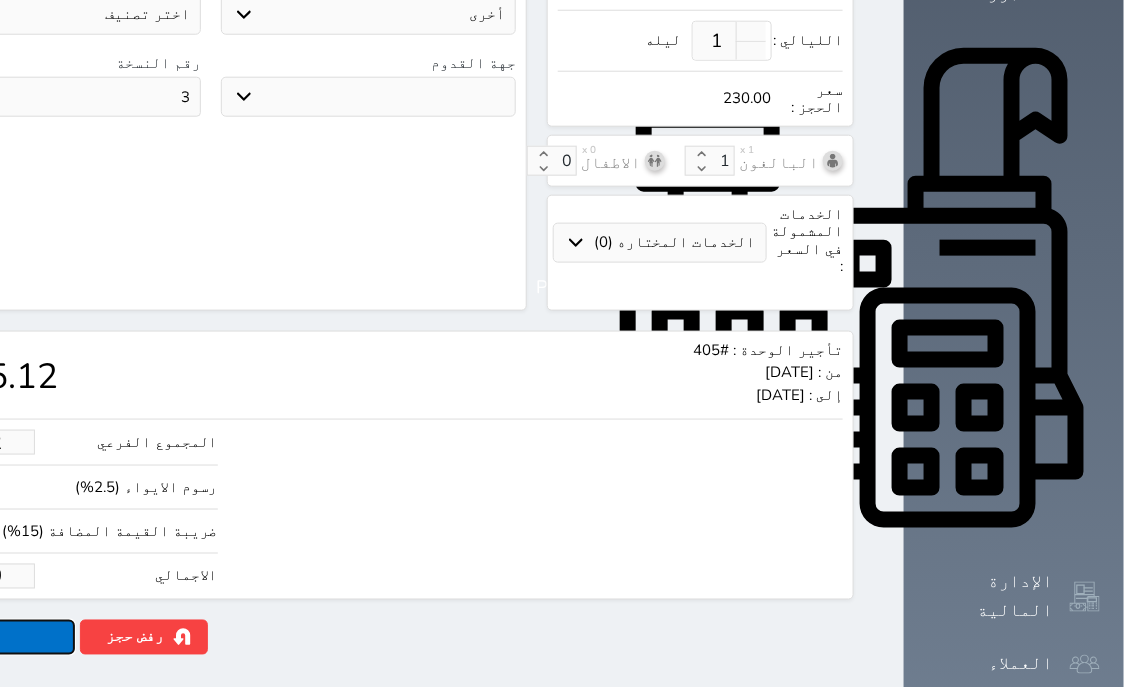 click on "حجز" at bounding box center (-13, 637) 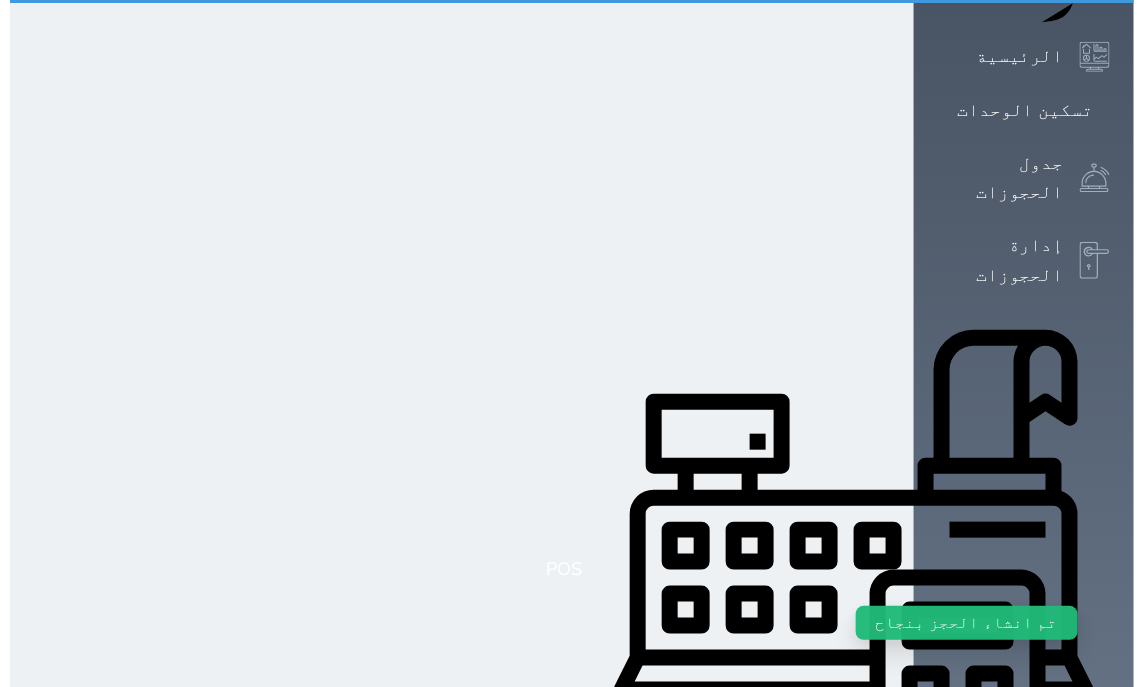 scroll, scrollTop: 0, scrollLeft: 0, axis: both 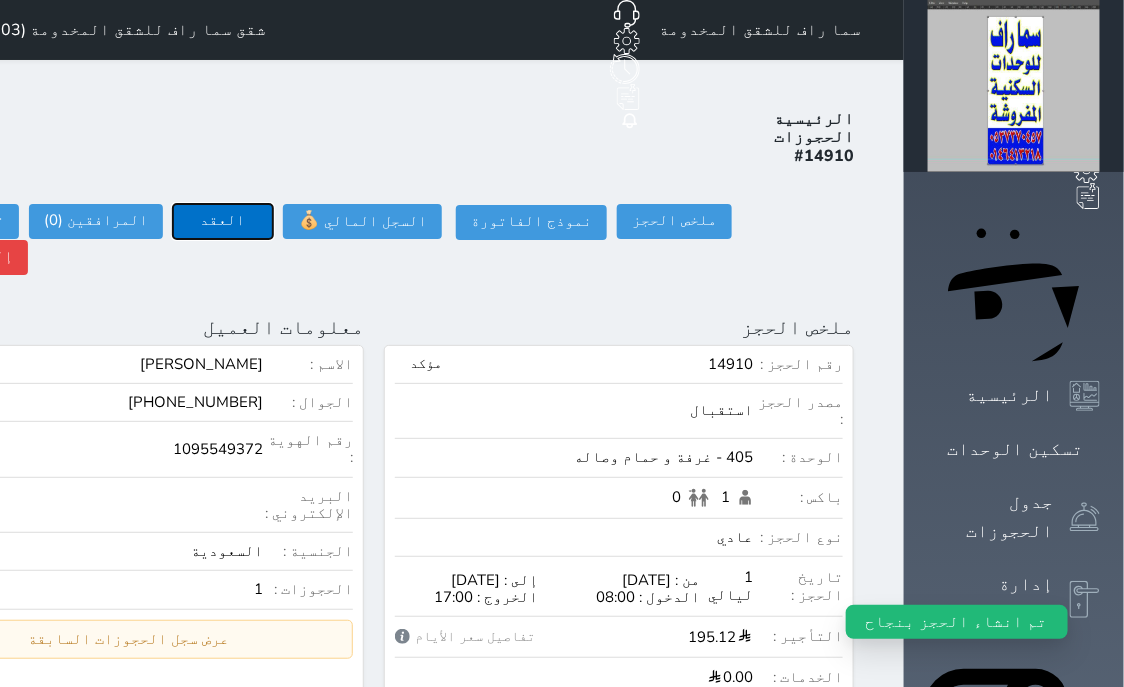 click on "العقد" at bounding box center [223, 221] 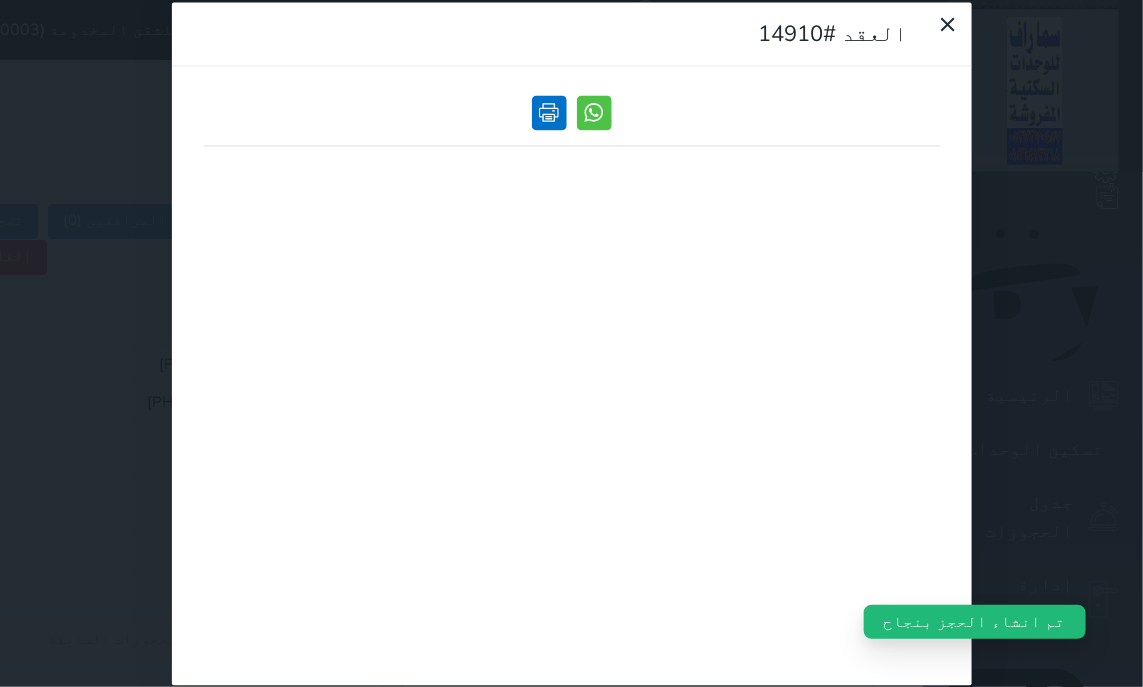 click at bounding box center (549, 112) 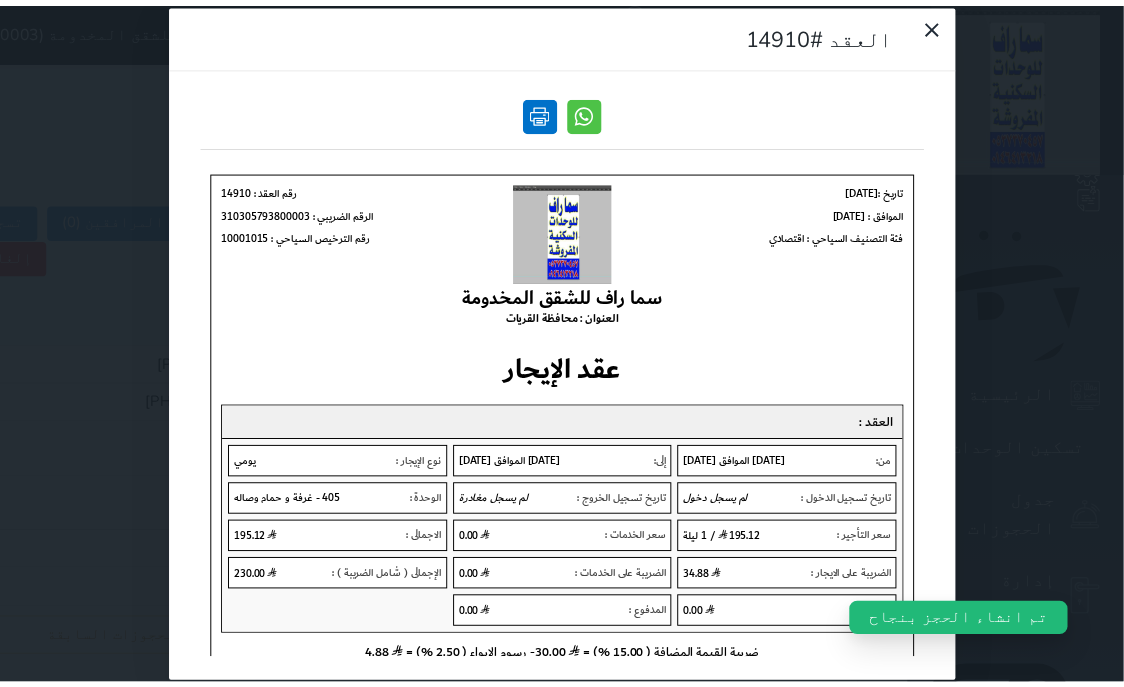 scroll, scrollTop: 0, scrollLeft: 0, axis: both 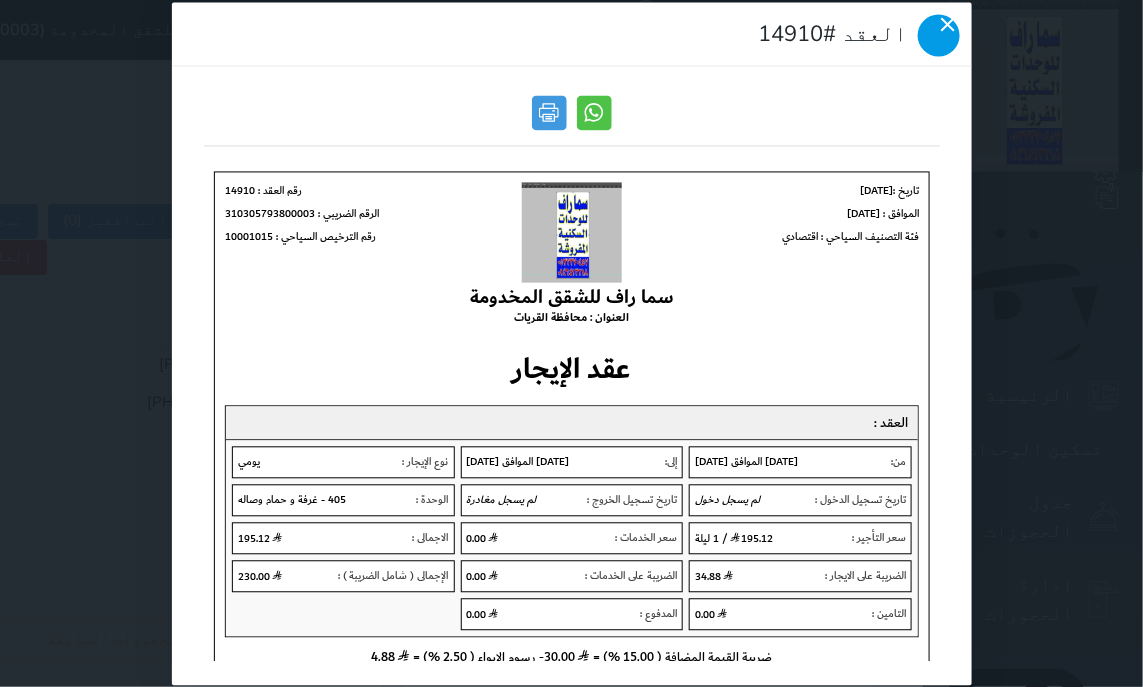 click at bounding box center (939, 35) 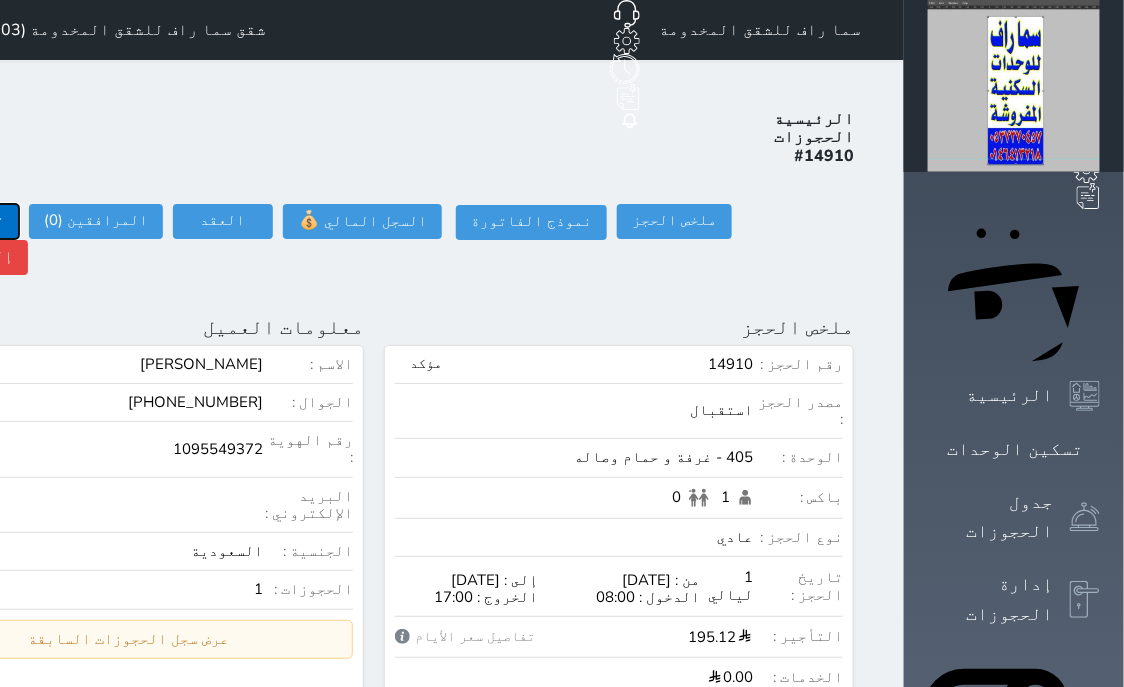 click on "تسجيل دخول" at bounding box center [-39, 221] 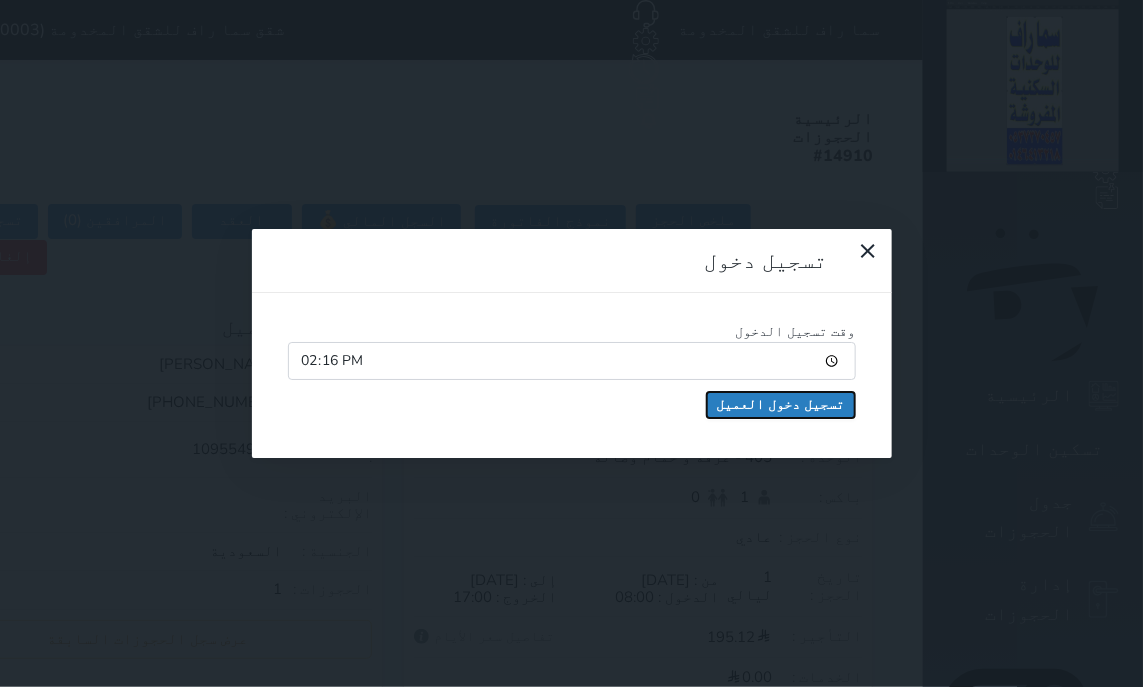click on "تسجيل دخول العميل" at bounding box center (781, 405) 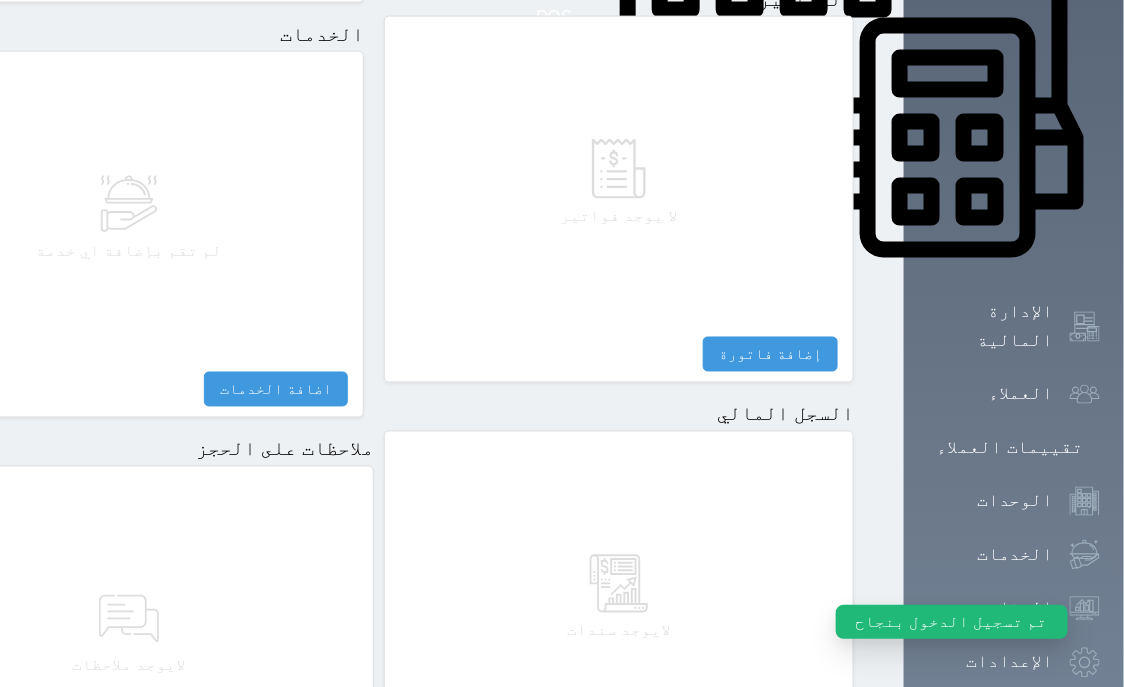 scroll, scrollTop: 1095, scrollLeft: 0, axis: vertical 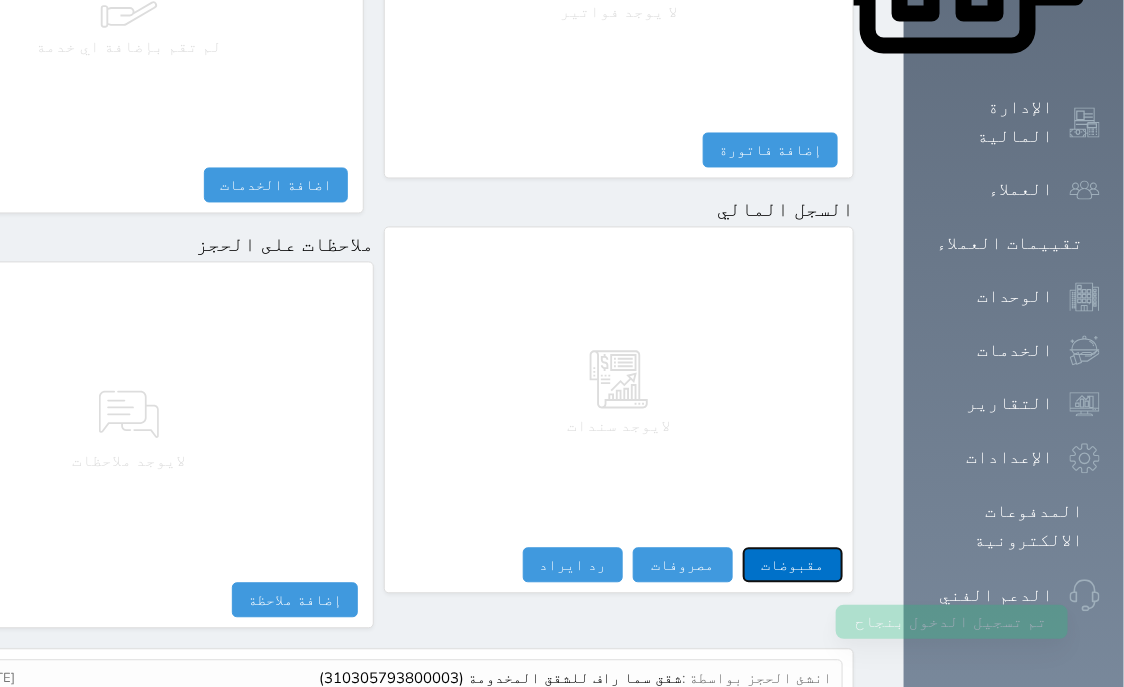 click on "مقبوضات" at bounding box center (793, 565) 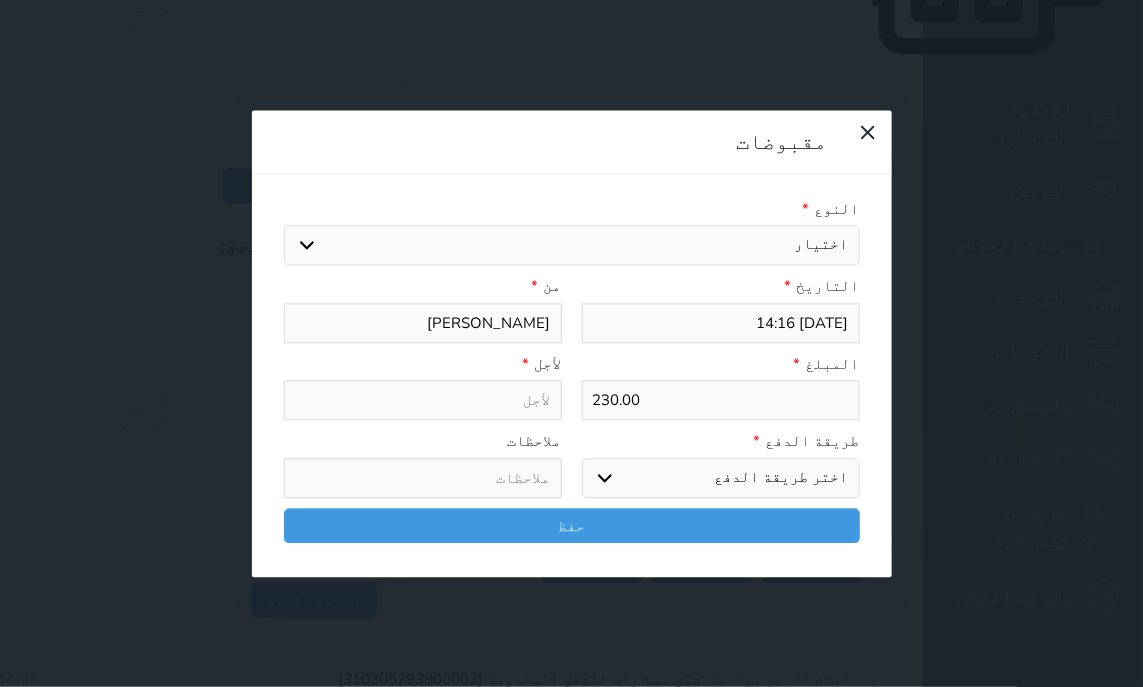 click on "اختيار   مقبوضات عامة قيمة إيجار فواتير تامين عربون لا ينطبق آخر مغسلة واي فاي - الإنترنت مواقف السيارات طعام الأغذية والمشروبات مشروبات المشروبات الباردة المشروبات الساخنة الإفطار غداء عشاء مخبز و كعك حمام سباحة الصالة الرياضية سبا و خدمات الجمال اختيار وإسقاط (خدمات النقل) ميني بار كابل - تلفزيون سرير إضافي تصفيف الشعر التسوق خدمات الجولات السياحية المنظمة خدمات الدليل السياحي" at bounding box center [572, 246] 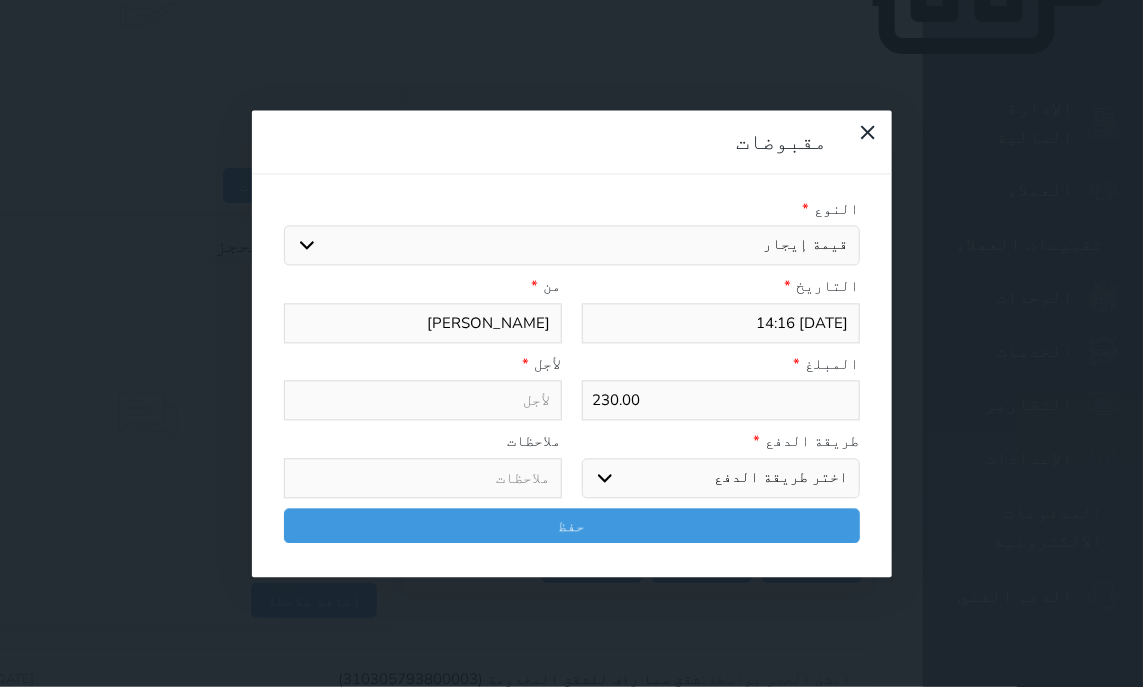 click on "قيمة إيجار" at bounding box center [0, 0] 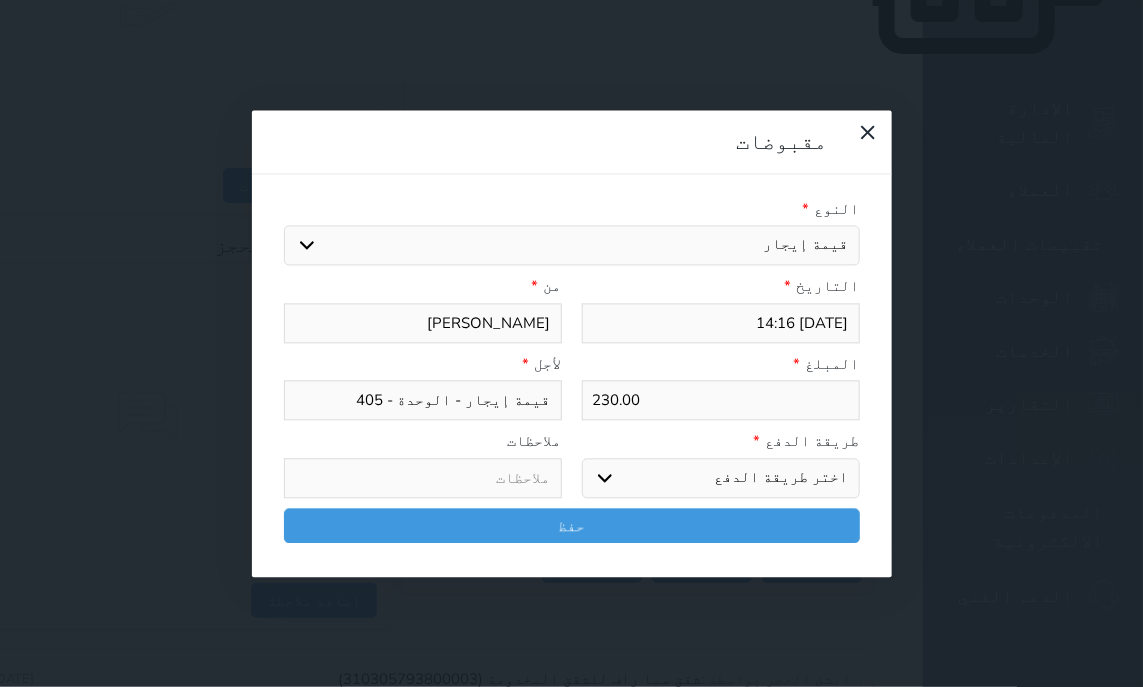 click on "اختر طريقة الدفع   دفع نقدى   تحويل بنكى   مدى   بطاقة ائتمان   آجل" at bounding box center [721, 478] 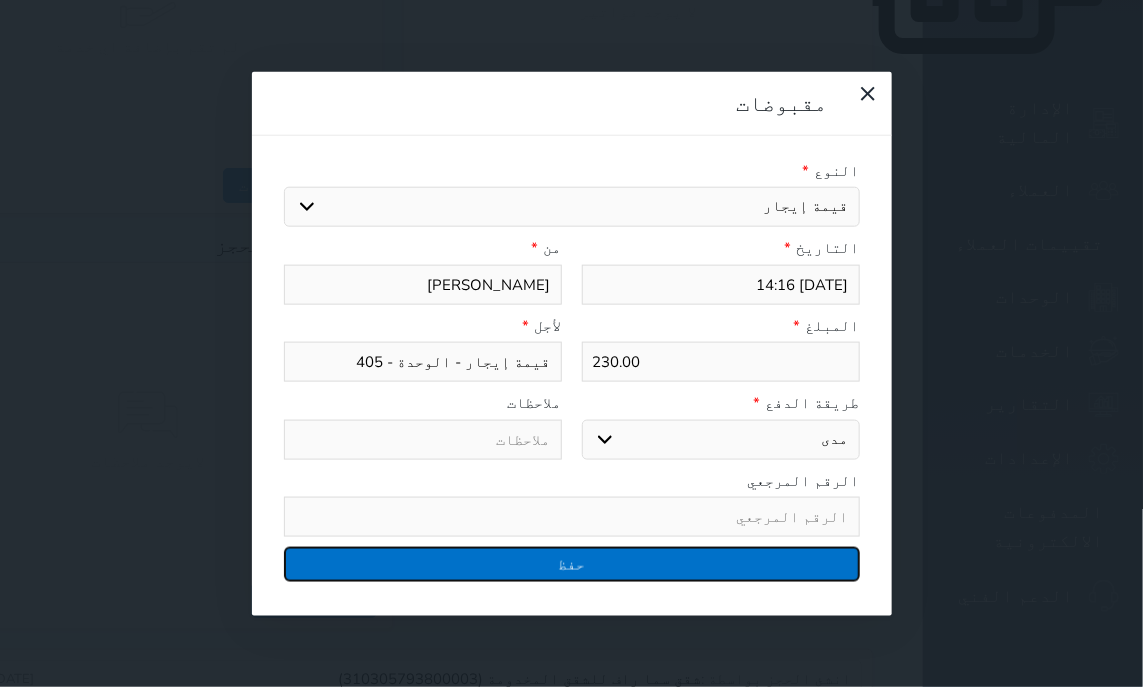 click on "حفظ" at bounding box center (572, 564) 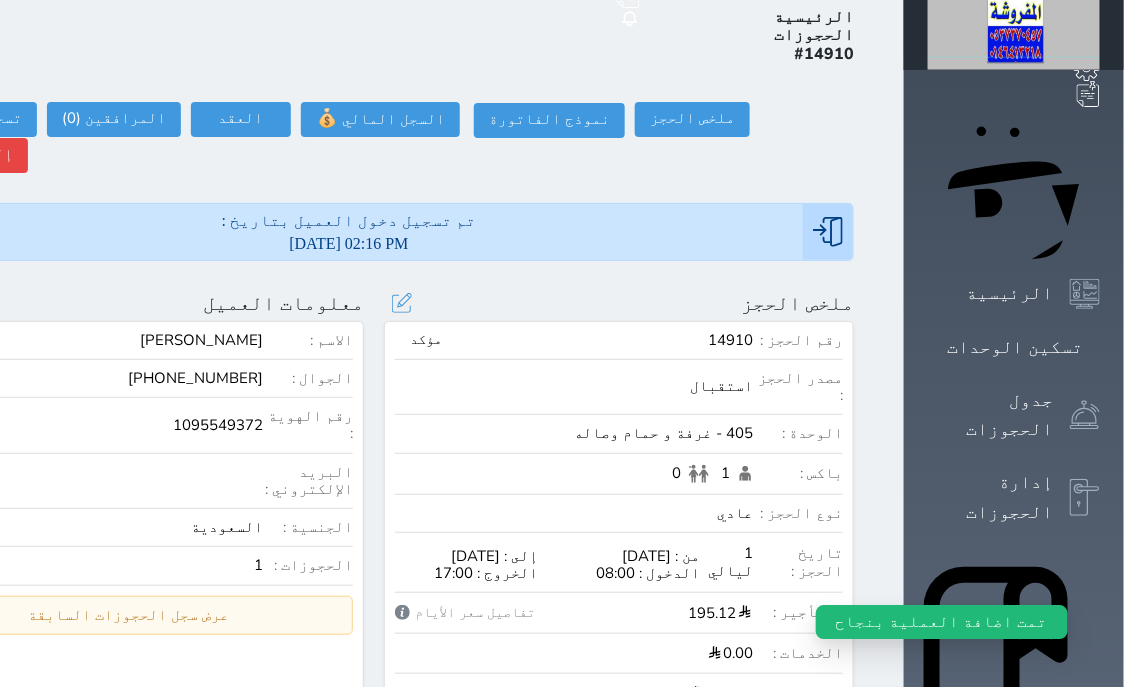 scroll, scrollTop: 0, scrollLeft: 0, axis: both 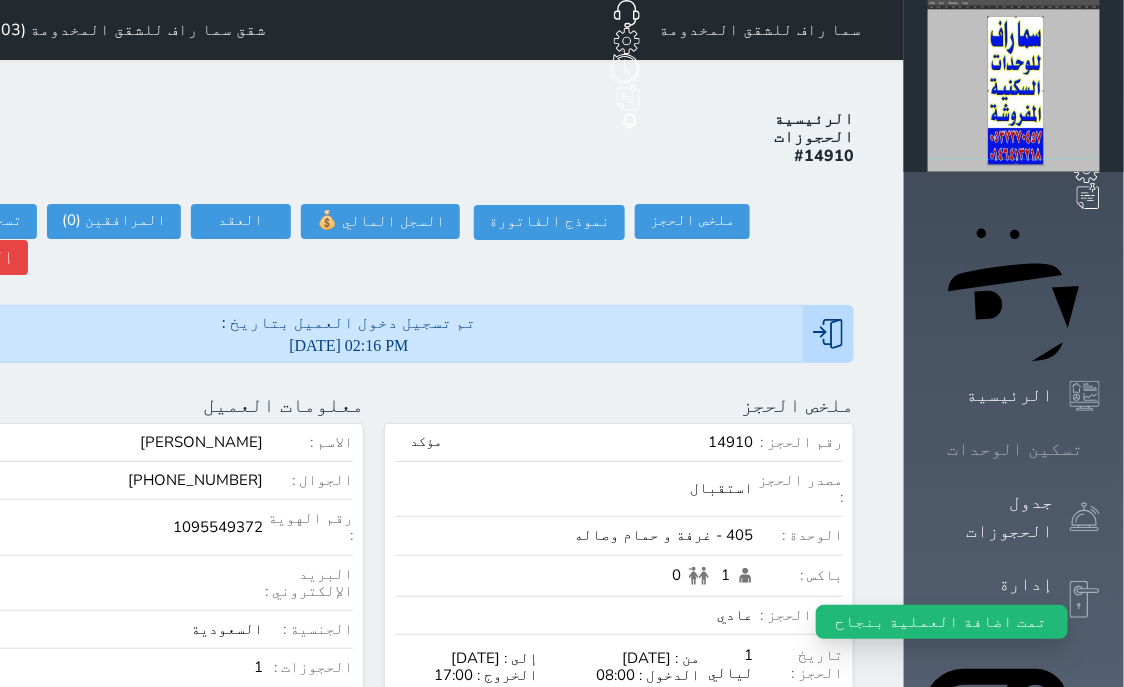 click 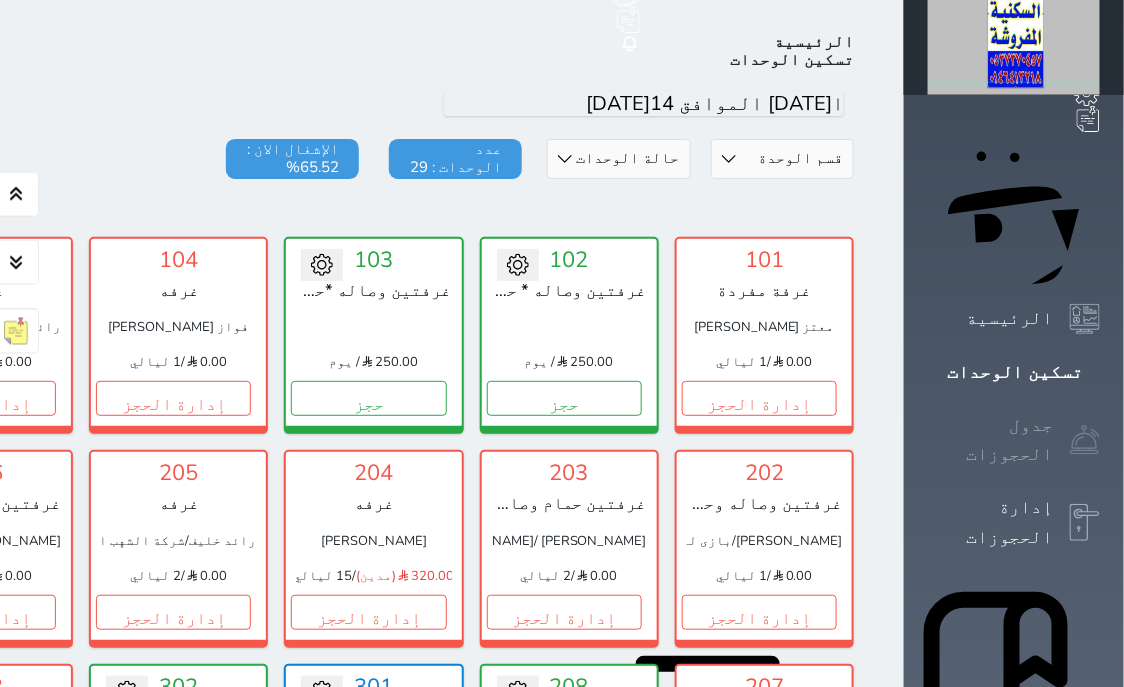 scroll, scrollTop: 78, scrollLeft: 0, axis: vertical 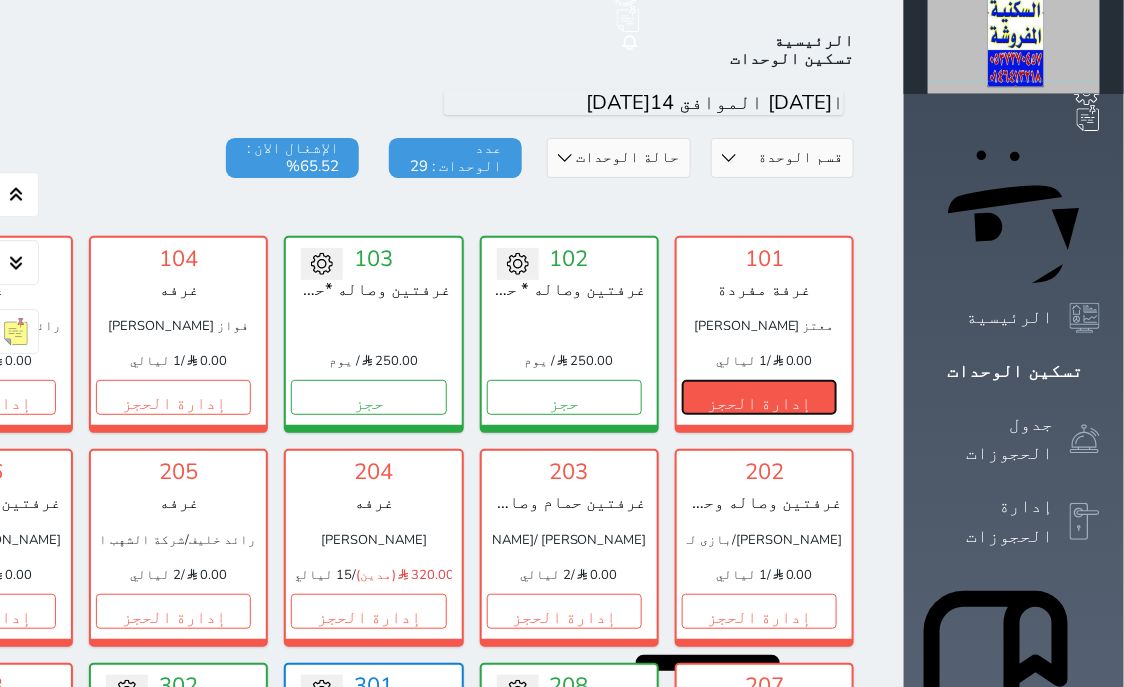 click on "إدارة الحجز" at bounding box center (759, 397) 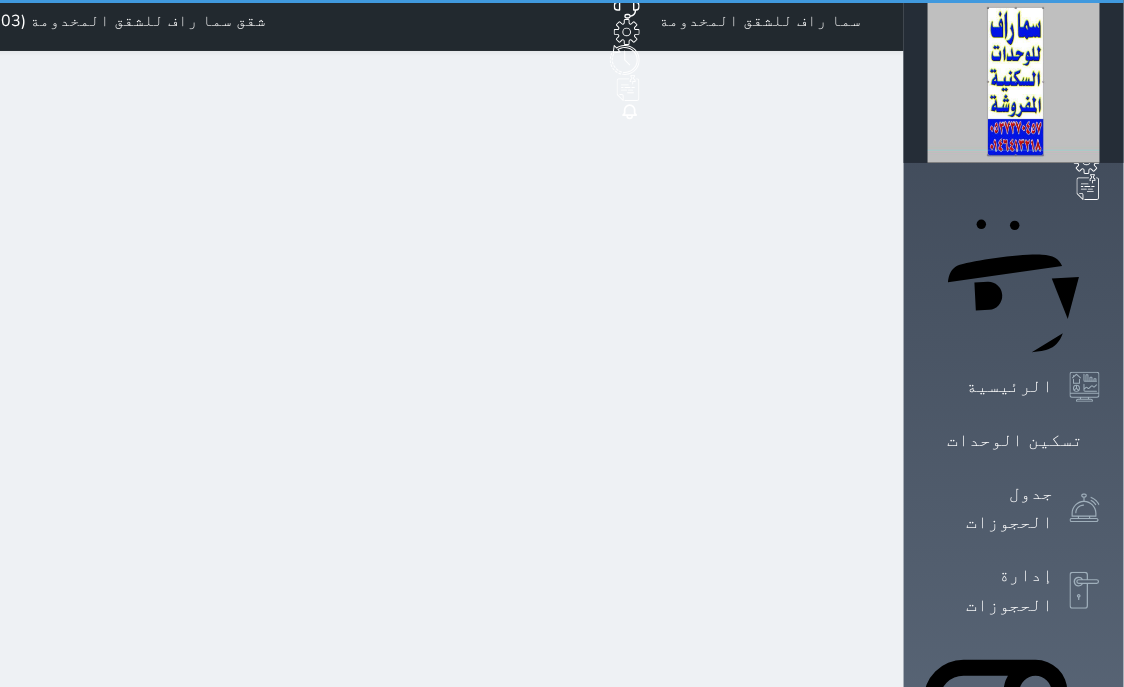 scroll, scrollTop: 0, scrollLeft: 0, axis: both 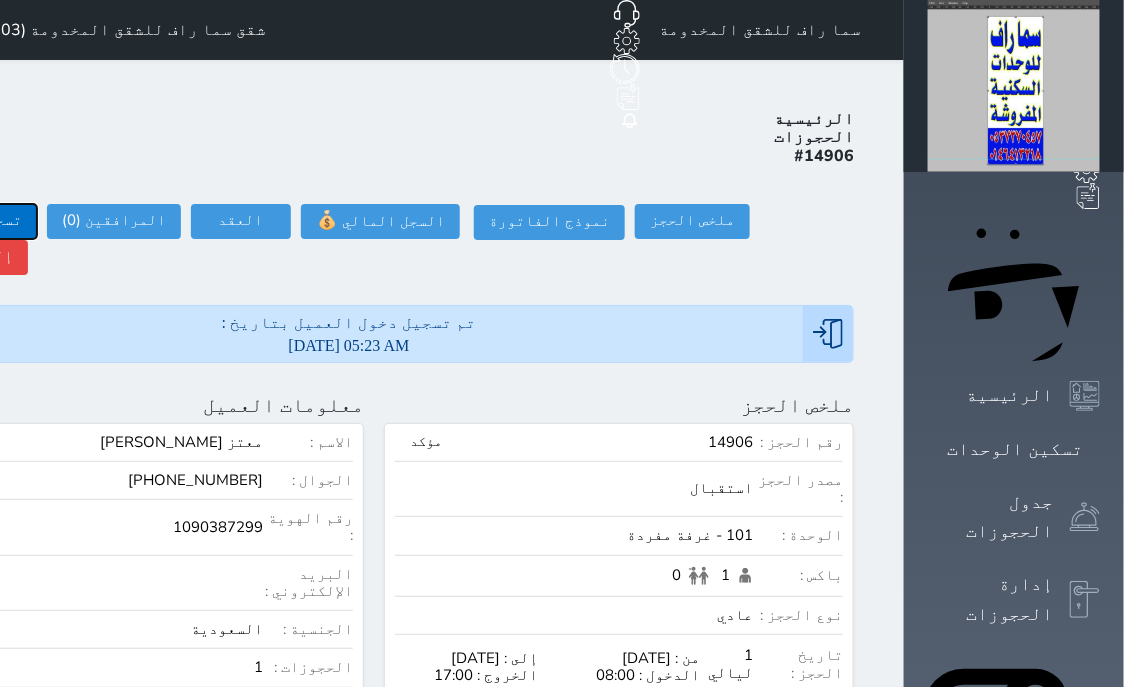 click on "تسجيل مغادرة" at bounding box center (-30, 221) 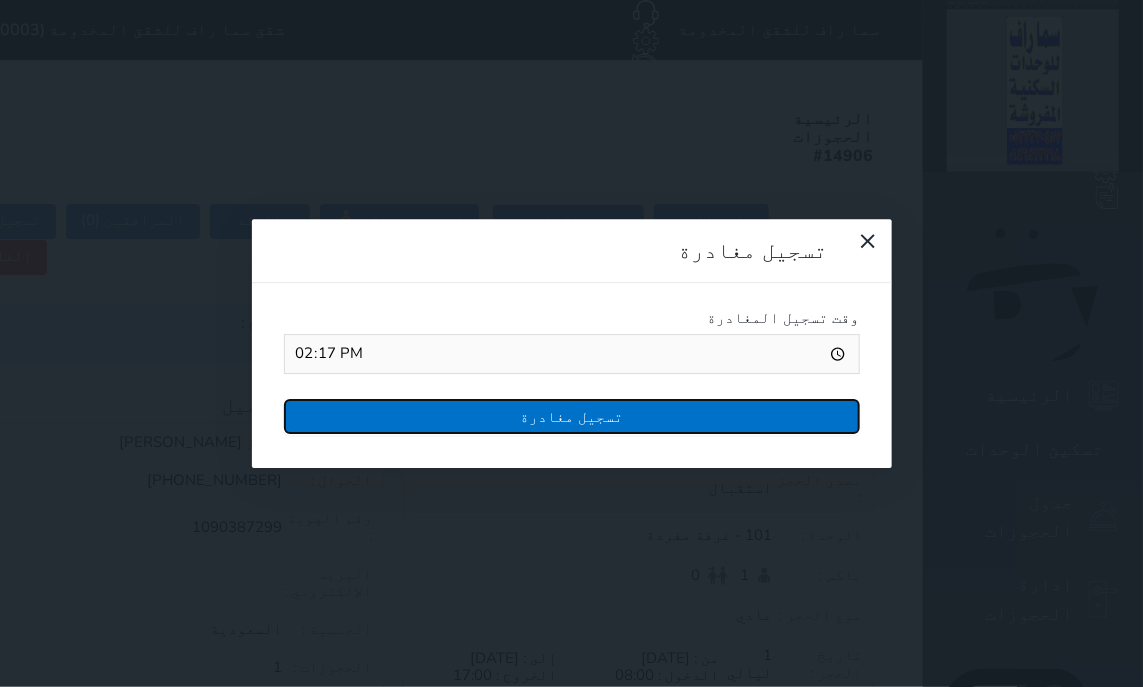 click on "تسجيل مغادرة" at bounding box center [572, 416] 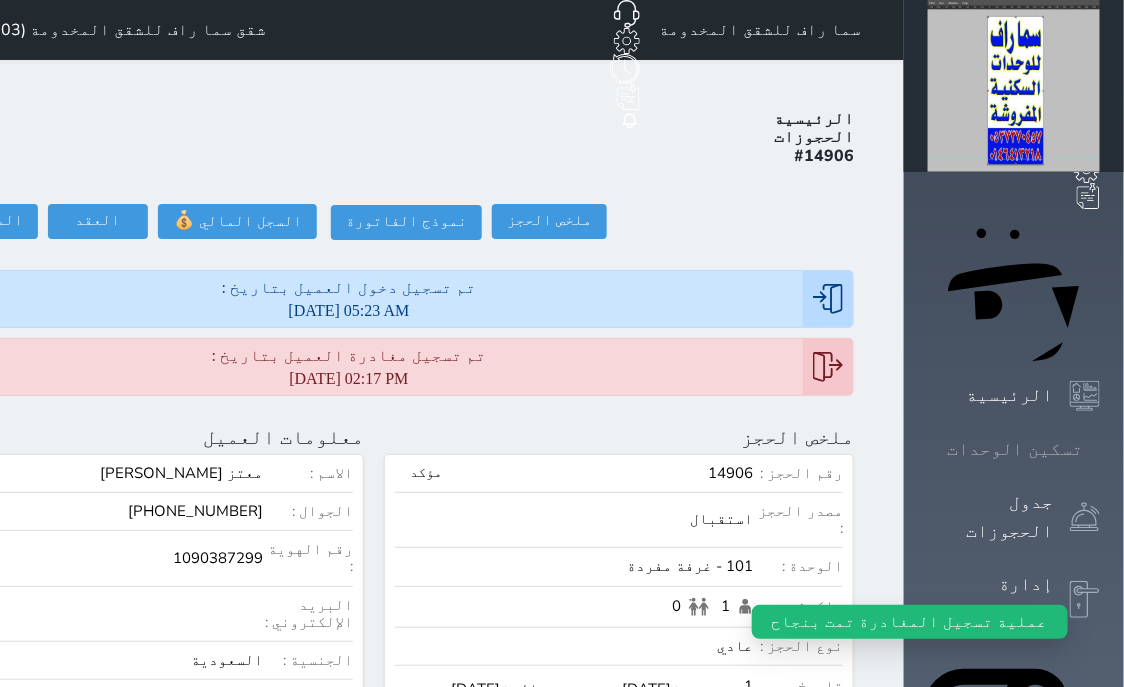 click 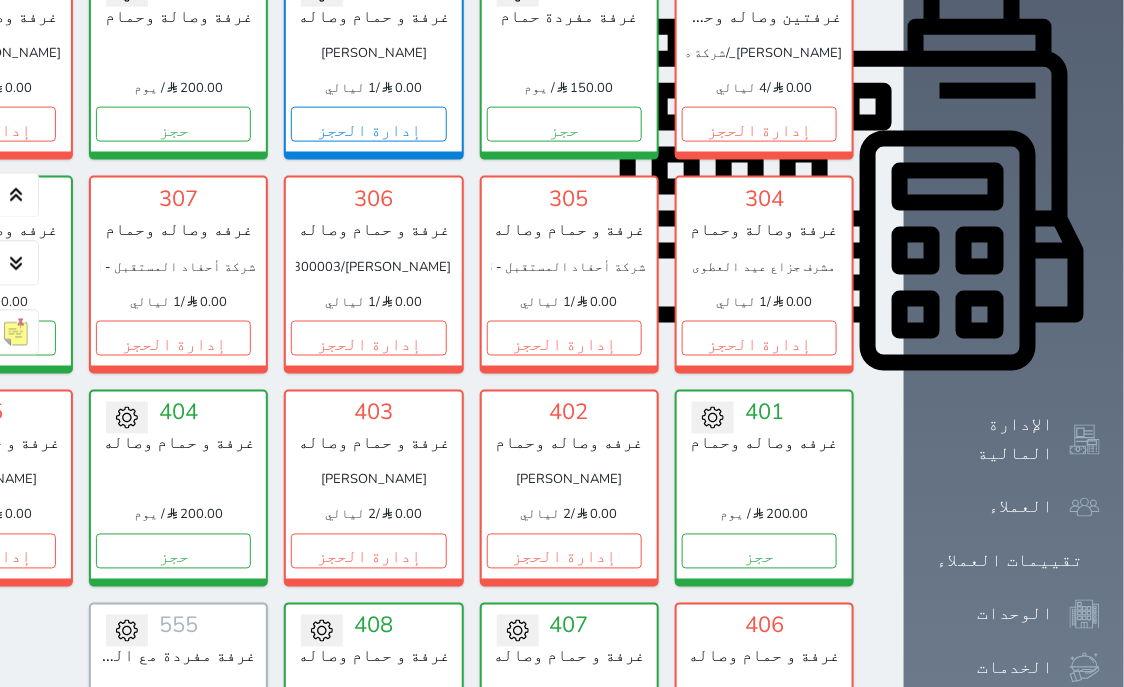 scroll, scrollTop: 906, scrollLeft: 0, axis: vertical 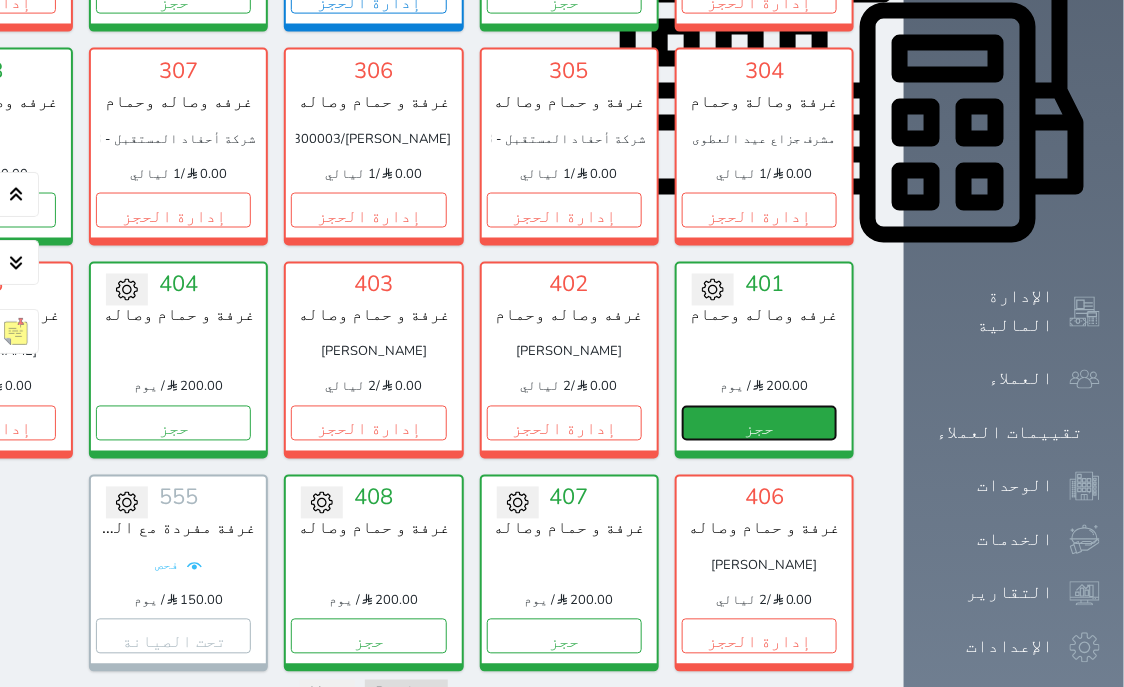 click on "حجز" at bounding box center [759, 423] 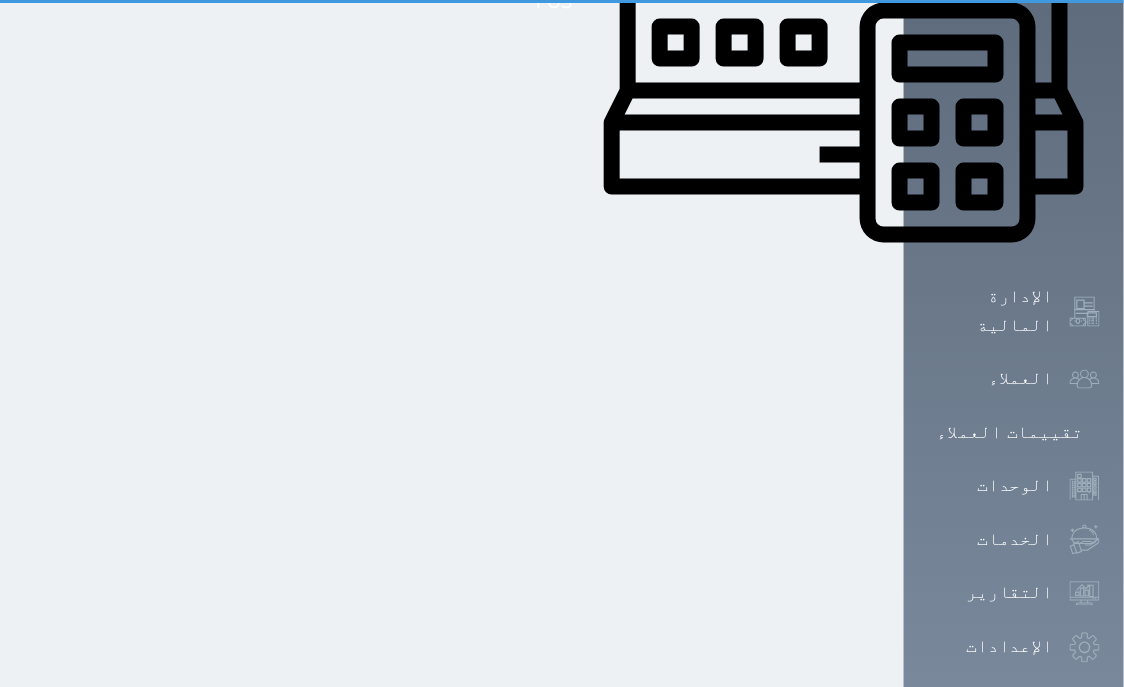 scroll, scrollTop: 0, scrollLeft: 0, axis: both 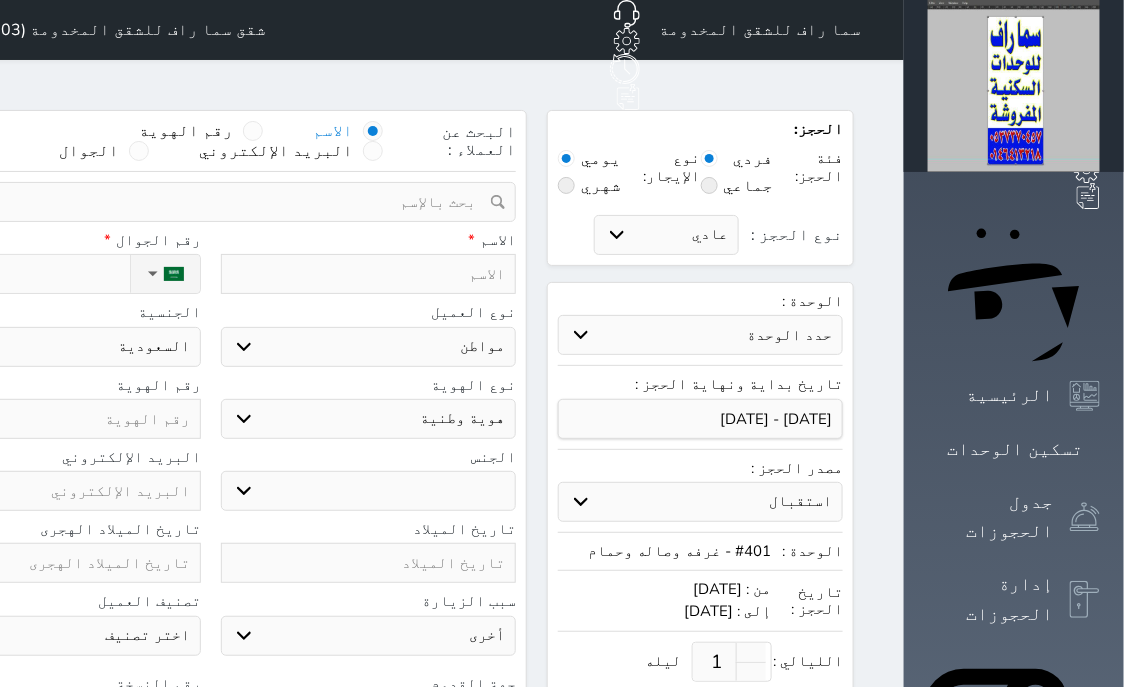 click at bounding box center [253, 131] 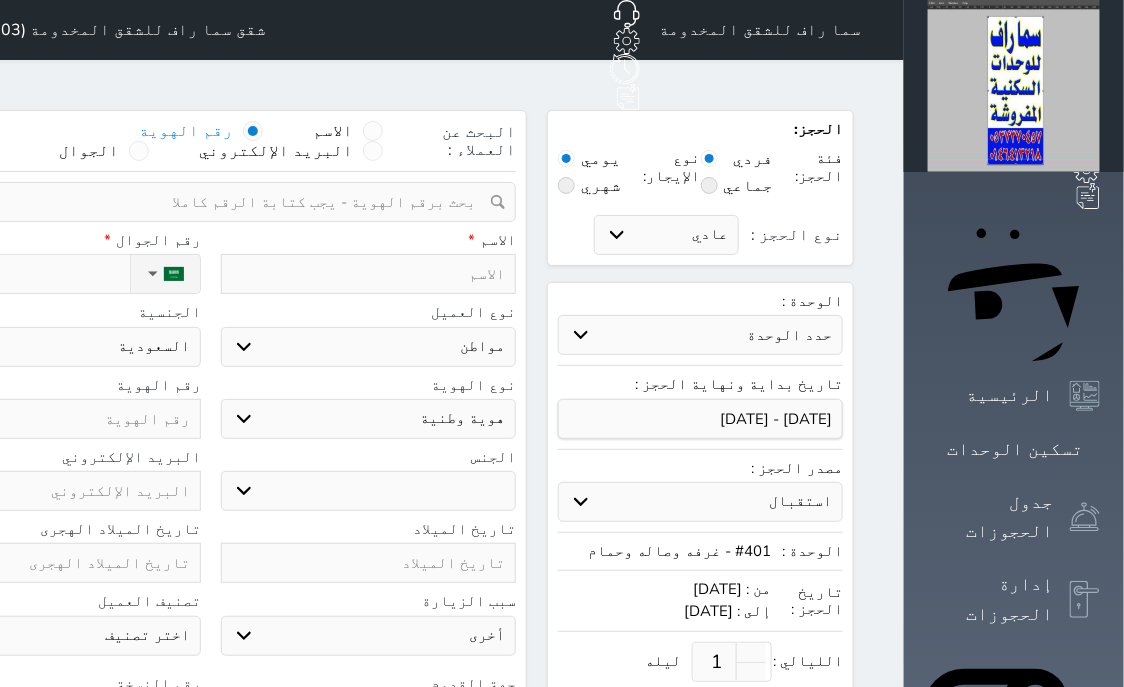 click at bounding box center [203, 202] 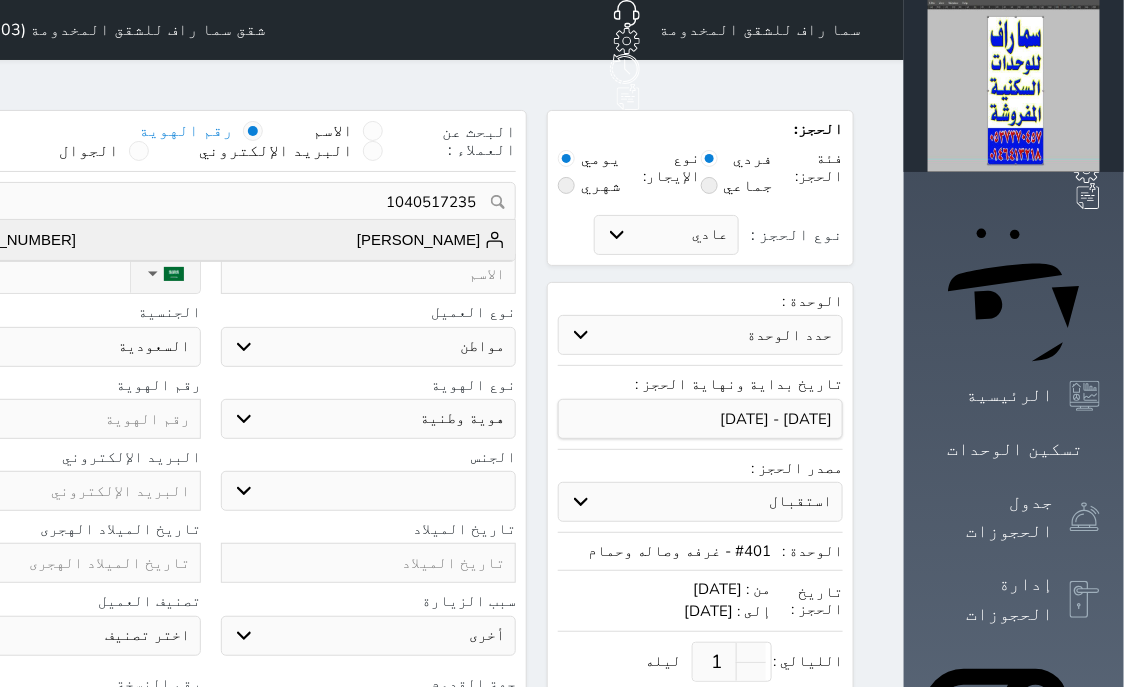 click on "[PERSON_NAME]" at bounding box center [431, 240] 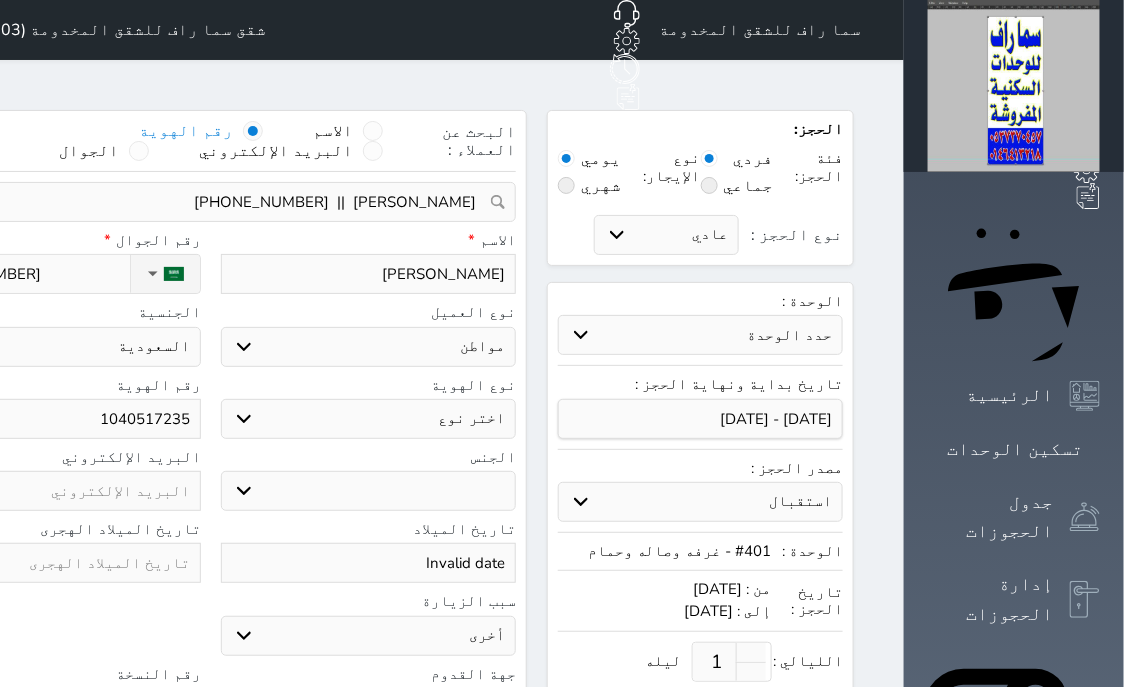 click on "اختر نوع   هوية وطنية هوية عائلية جواز السفر" at bounding box center (369, 419) 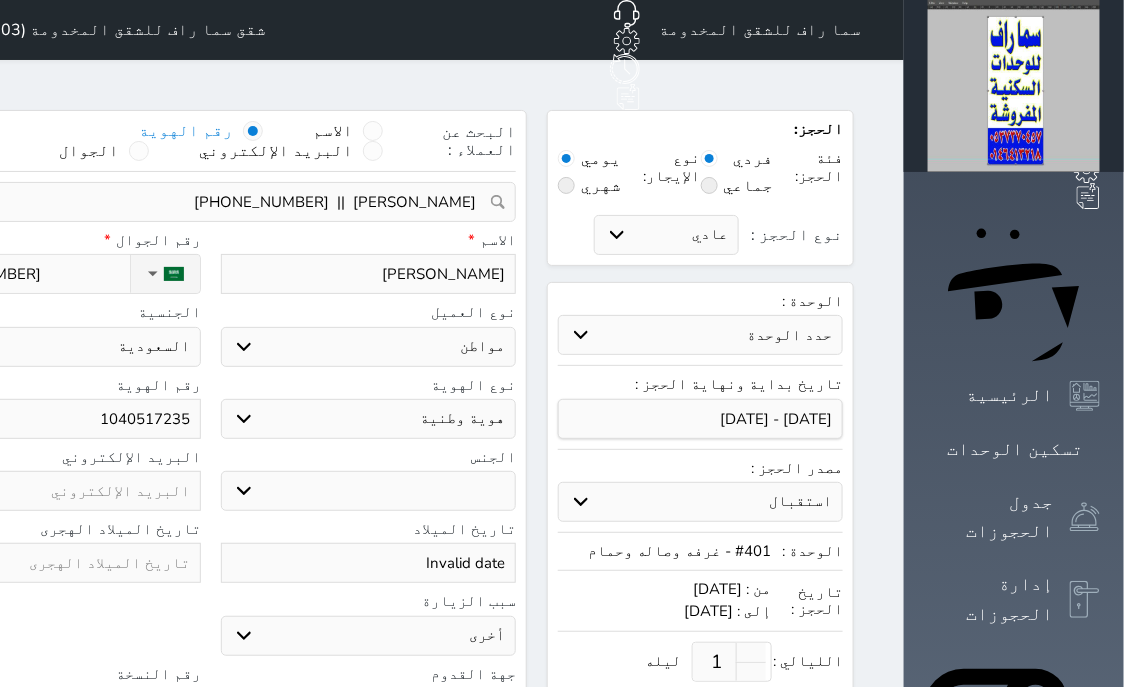 click on "هوية وطنية" at bounding box center (0, 0) 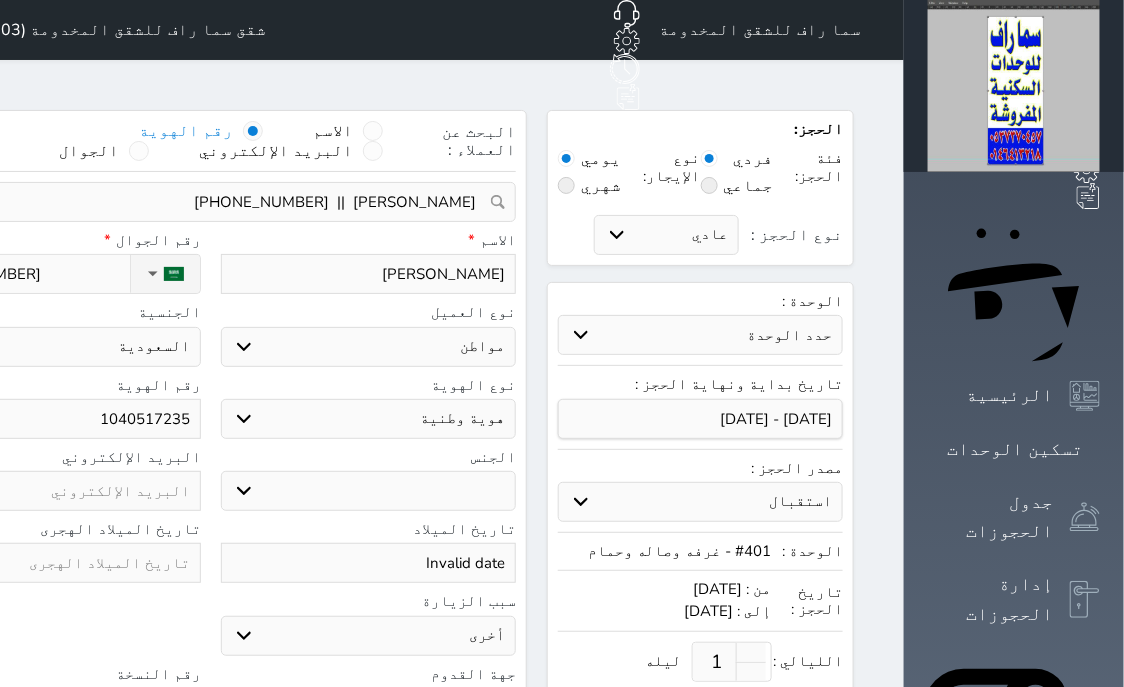 click on "ذكر   انثى" at bounding box center (369, 491) 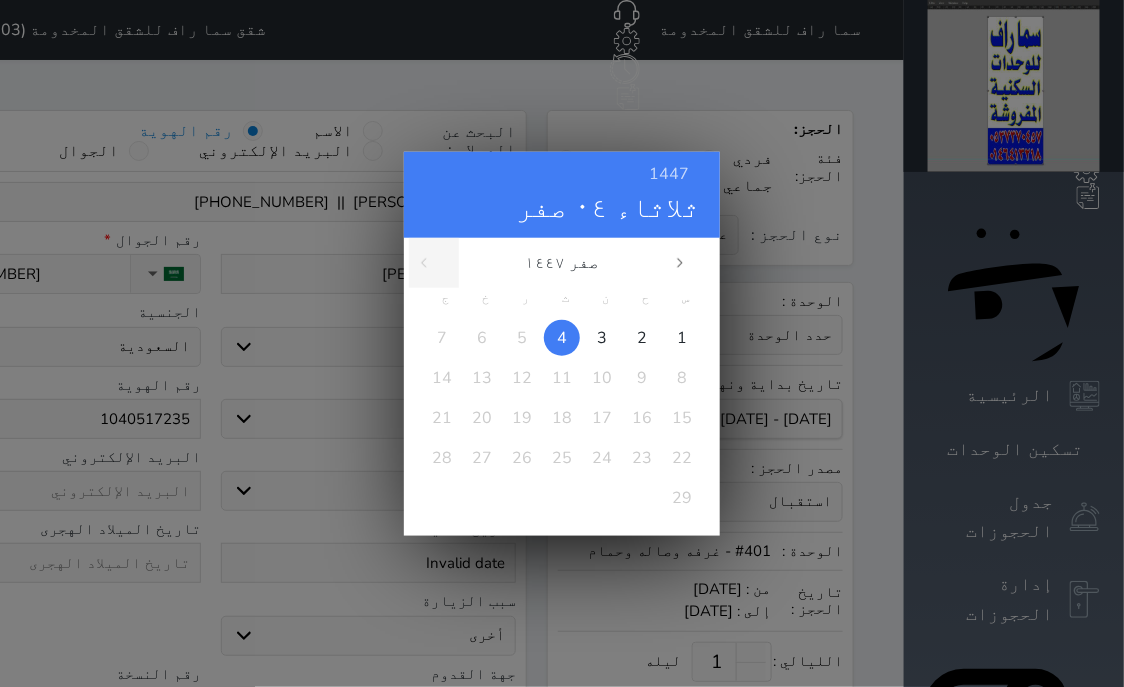click on "1447   [DATE]" at bounding box center (562, 194) 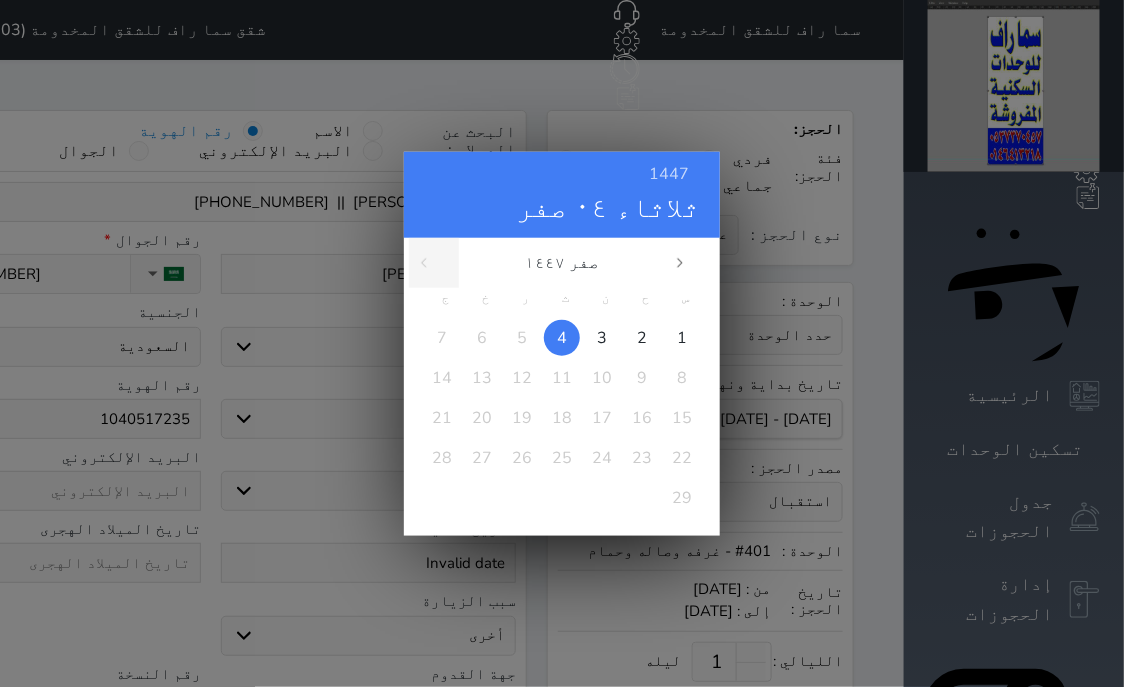 click on "ثلاثاء ٠٤ صفر" at bounding box center [562, 207] 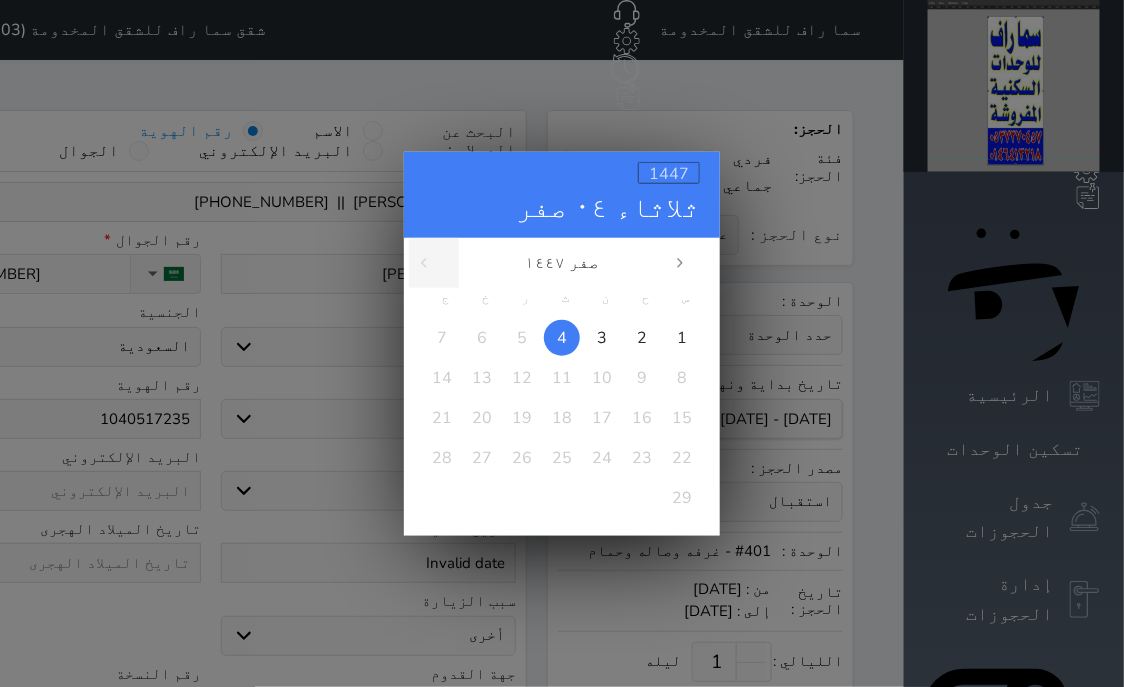 click on "1447" at bounding box center [669, 173] 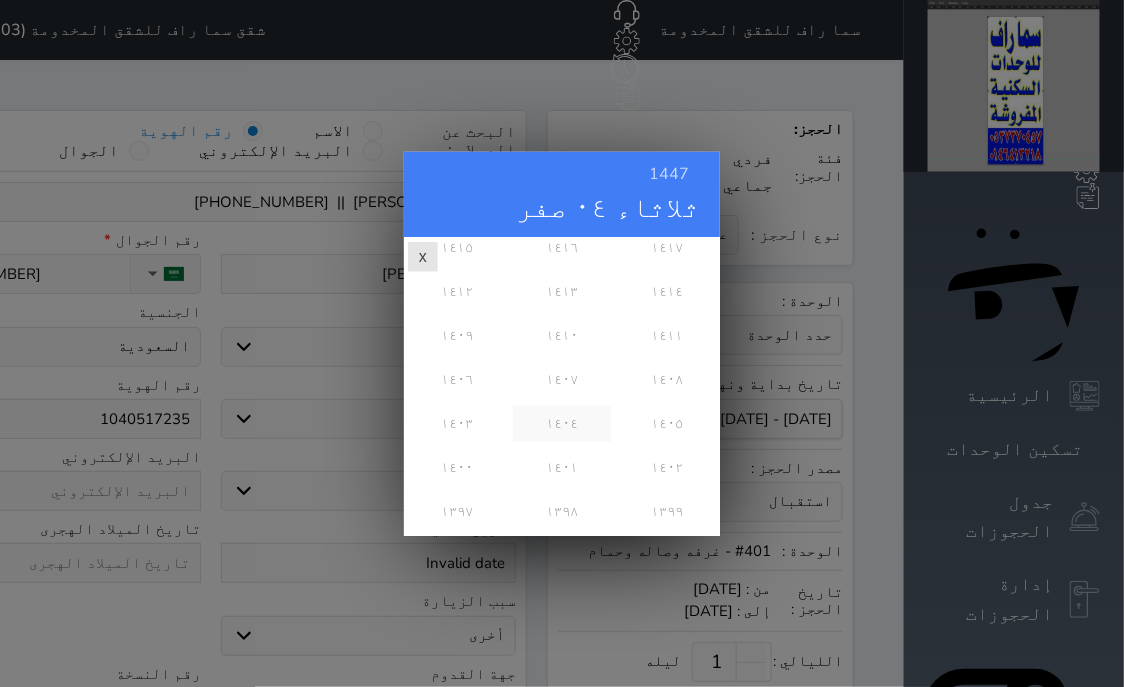scroll, scrollTop: 643, scrollLeft: 0, axis: vertical 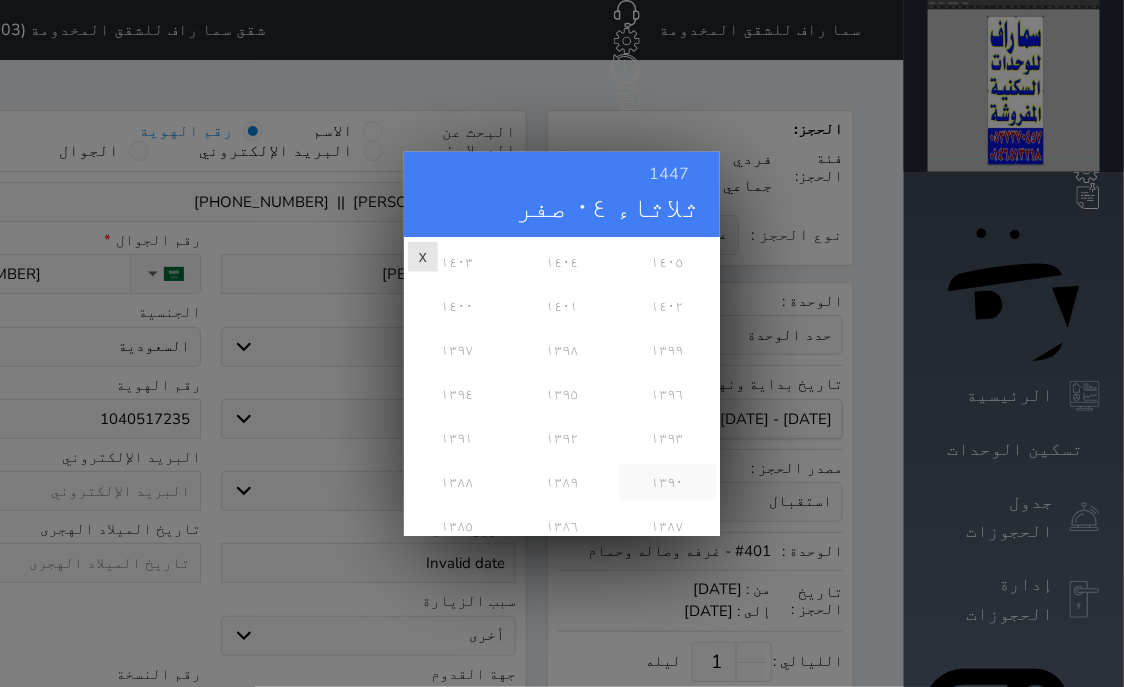 click on "١٣٩٠" at bounding box center (667, 482) 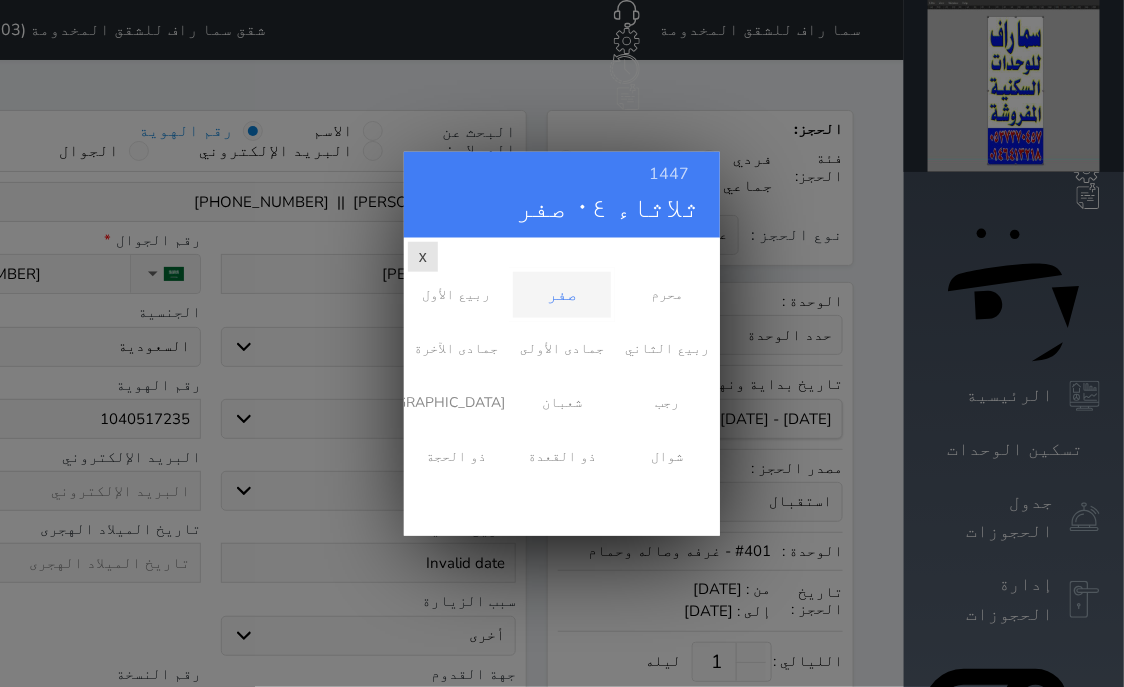 scroll, scrollTop: 0, scrollLeft: 0, axis: both 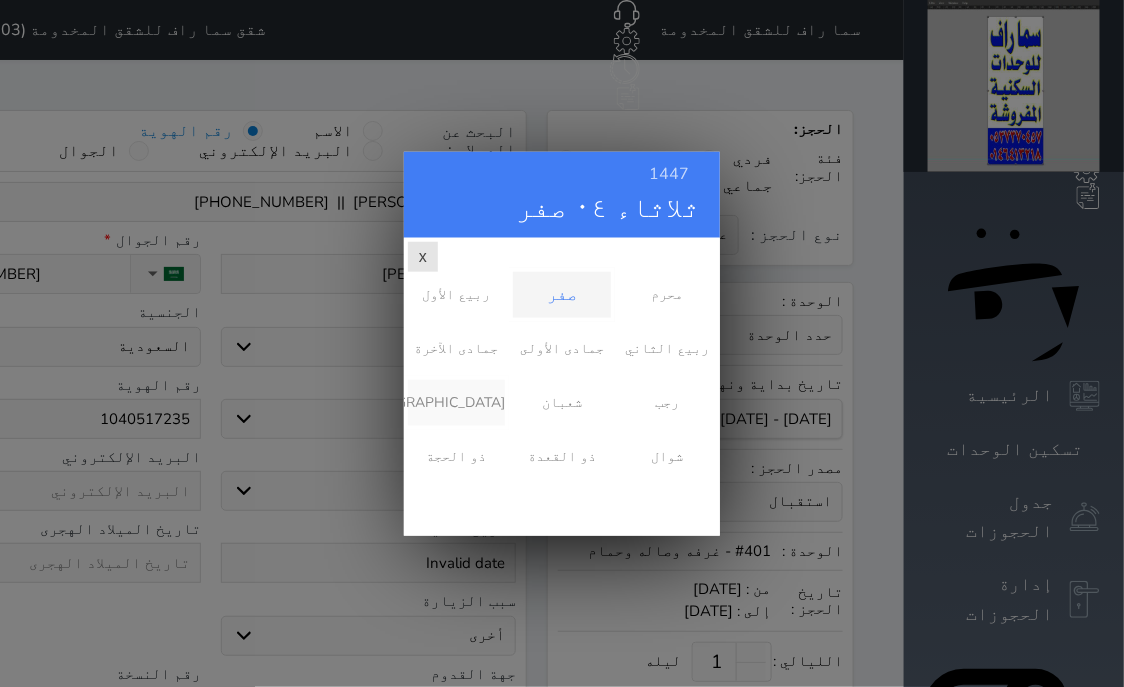 click on "[DEMOGRAPHIC_DATA]" at bounding box center (456, 402) 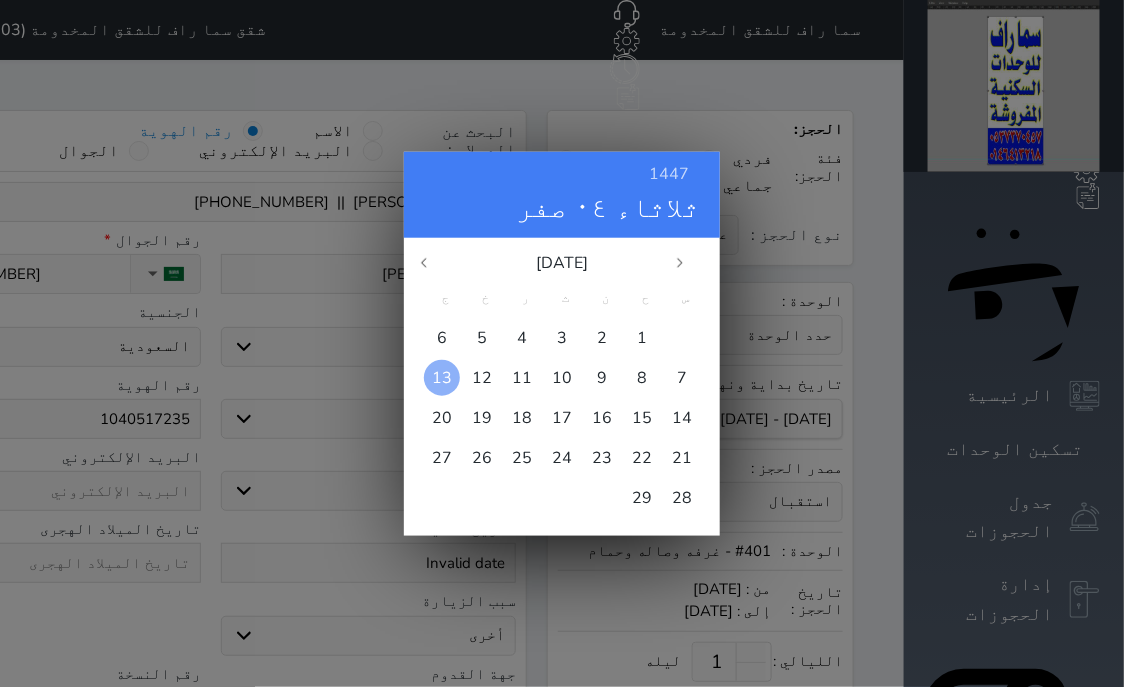 click on "13" at bounding box center [442, 377] 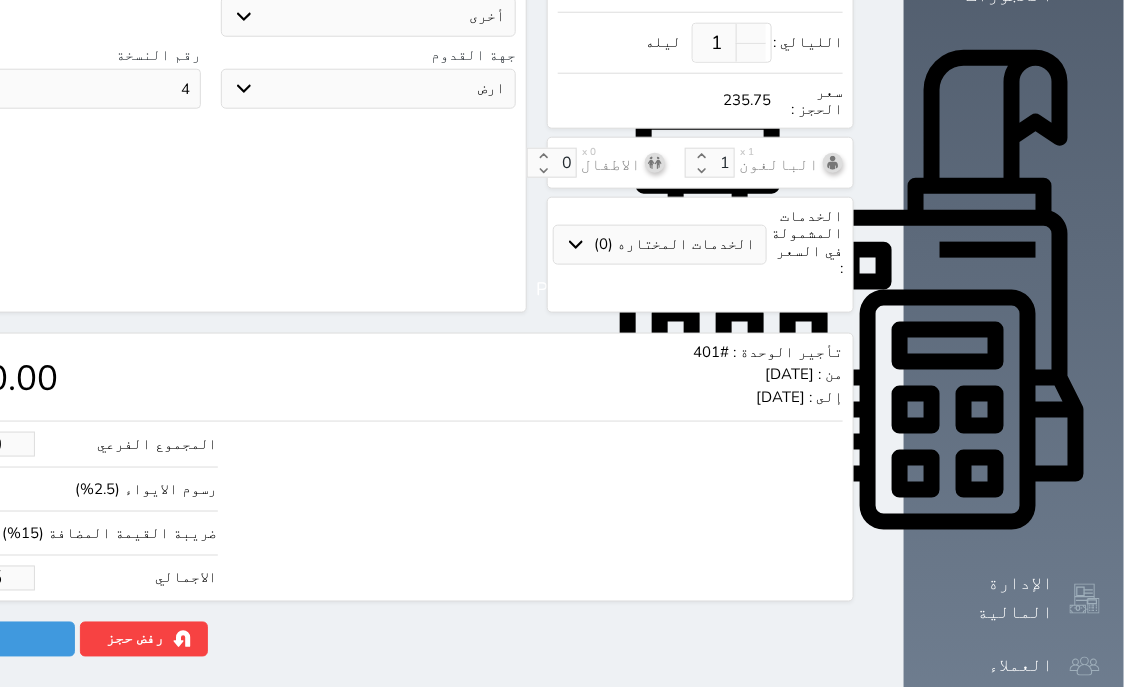 scroll, scrollTop: 621, scrollLeft: 0, axis: vertical 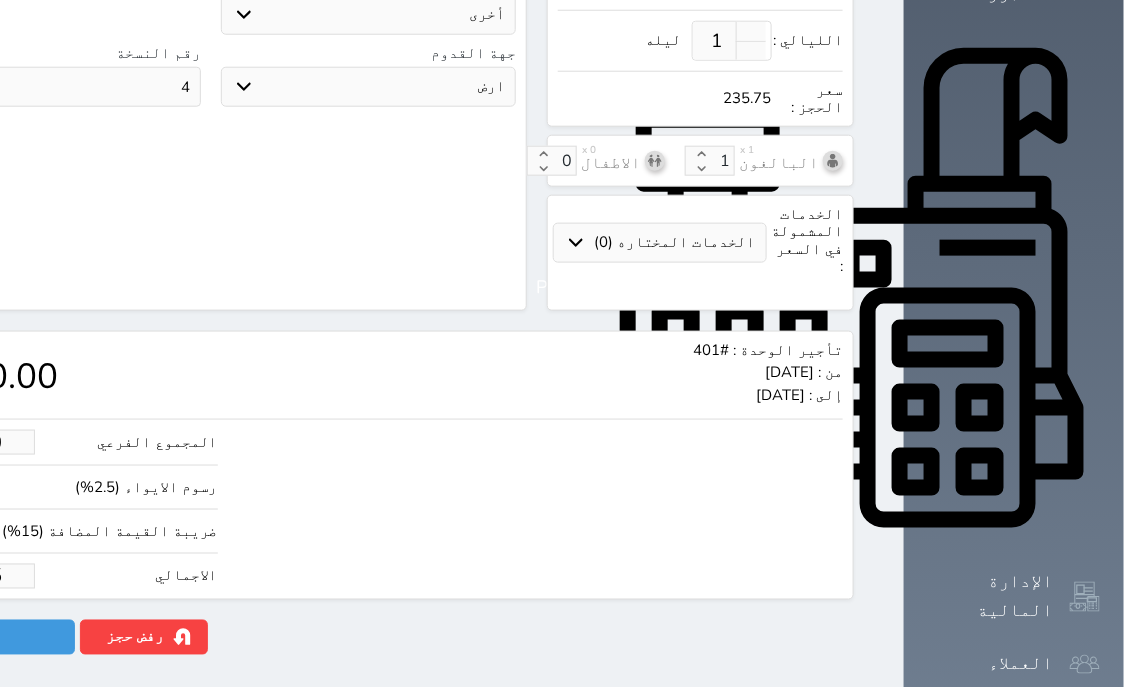 drag, startPoint x: 59, startPoint y: 530, endPoint x: 186, endPoint y: 532, distance: 127.01575 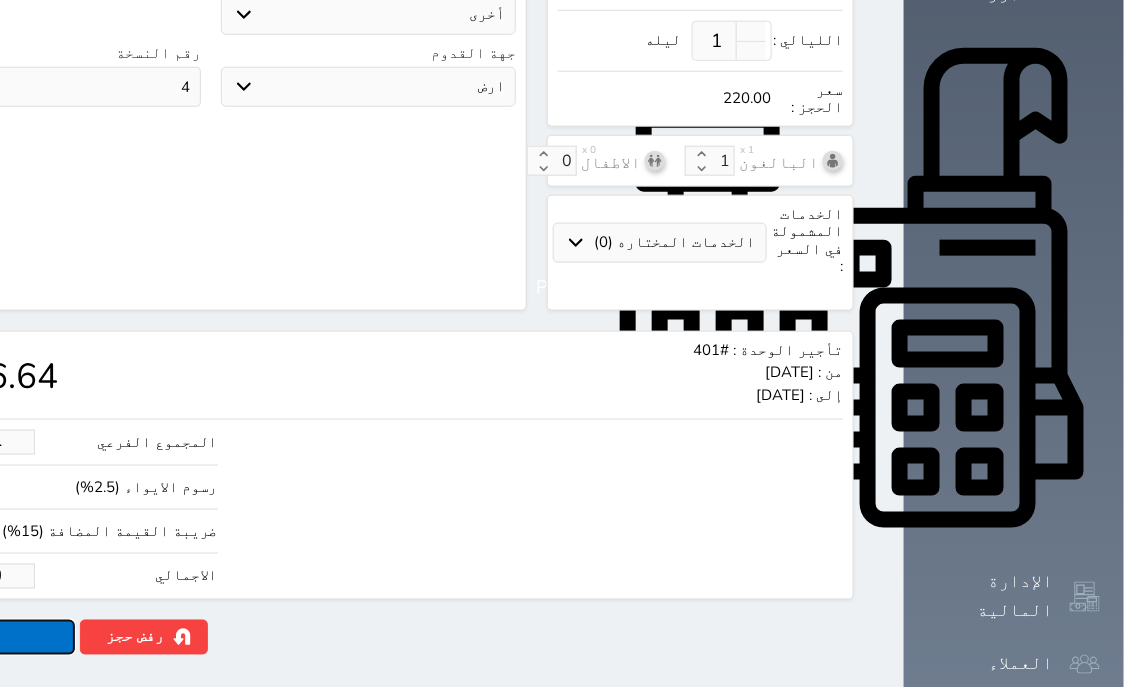 click on "حجز" at bounding box center (-13, 637) 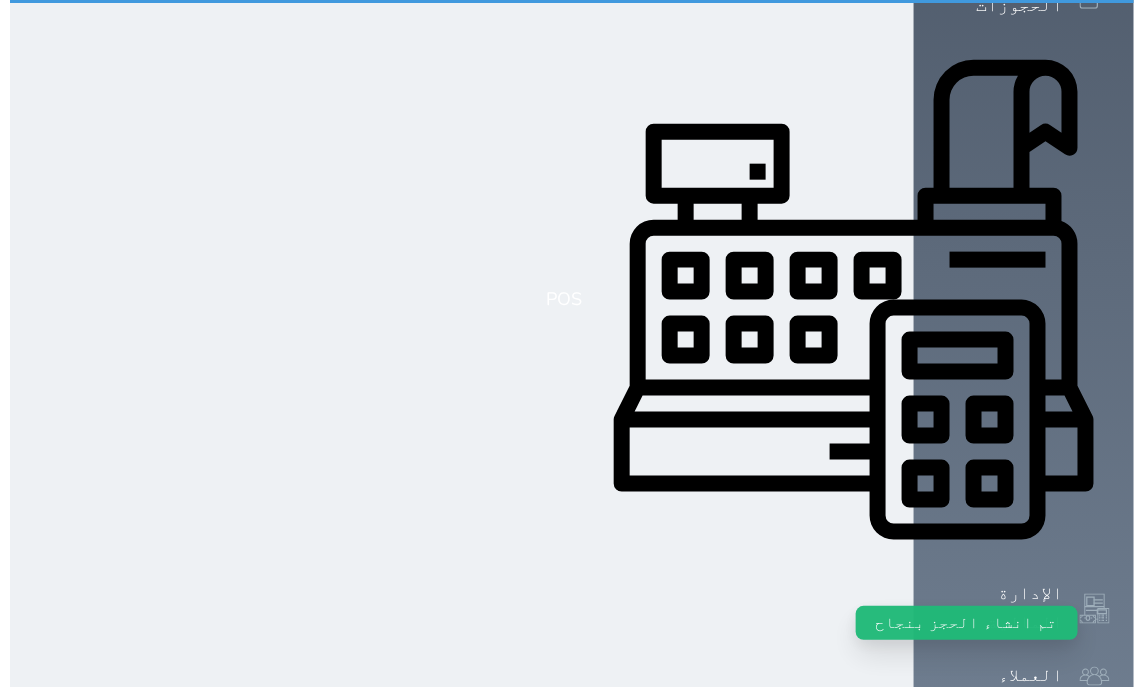 scroll, scrollTop: 0, scrollLeft: 0, axis: both 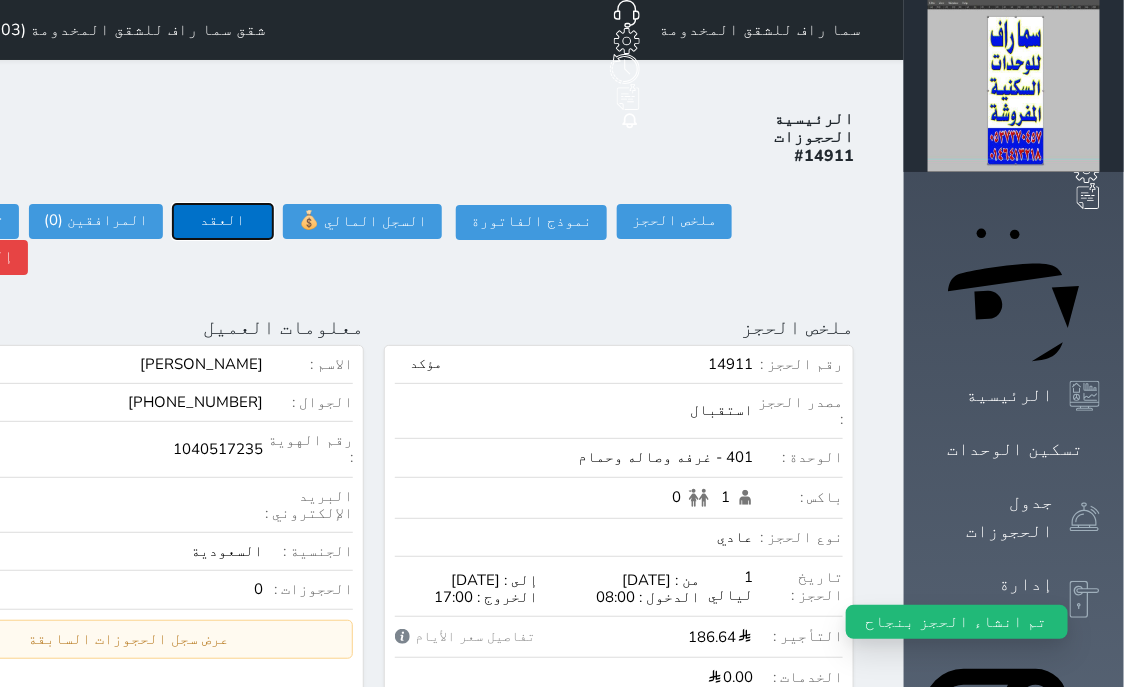 click on "العقد" at bounding box center (223, 221) 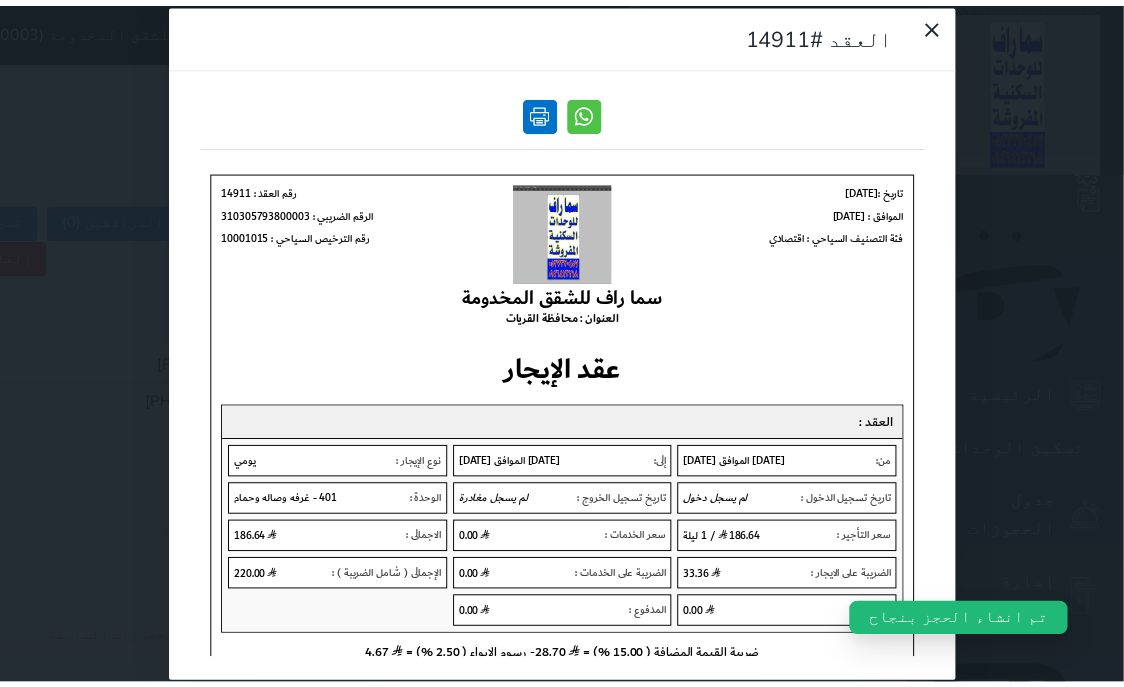 scroll, scrollTop: 0, scrollLeft: 0, axis: both 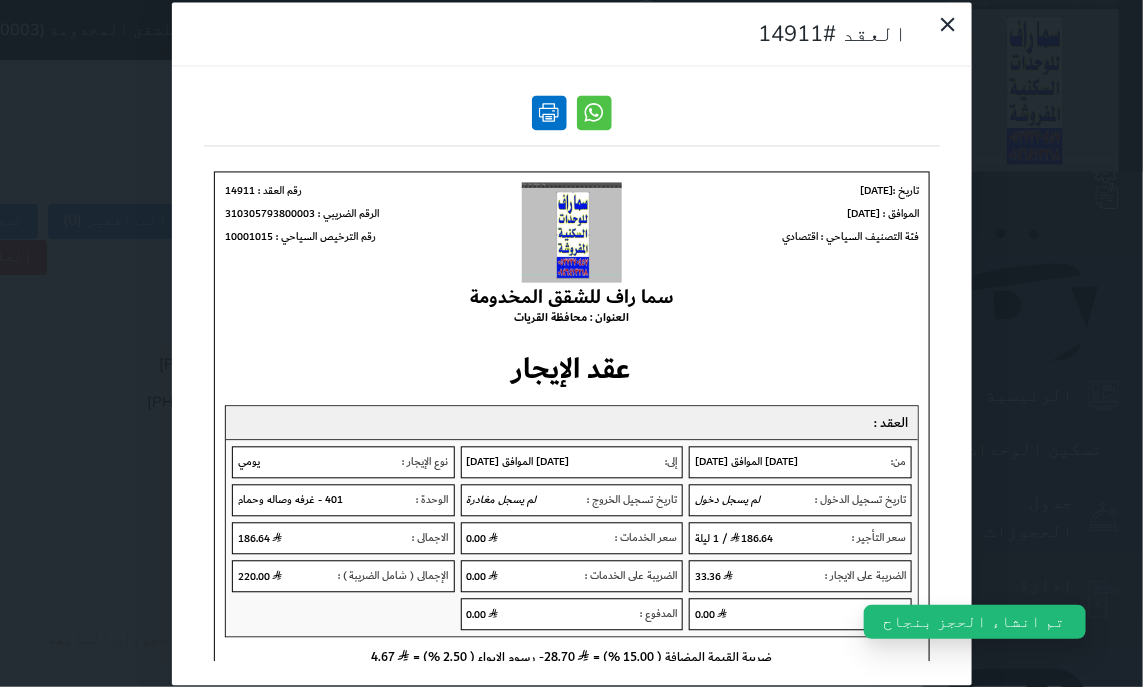 click at bounding box center [549, 112] 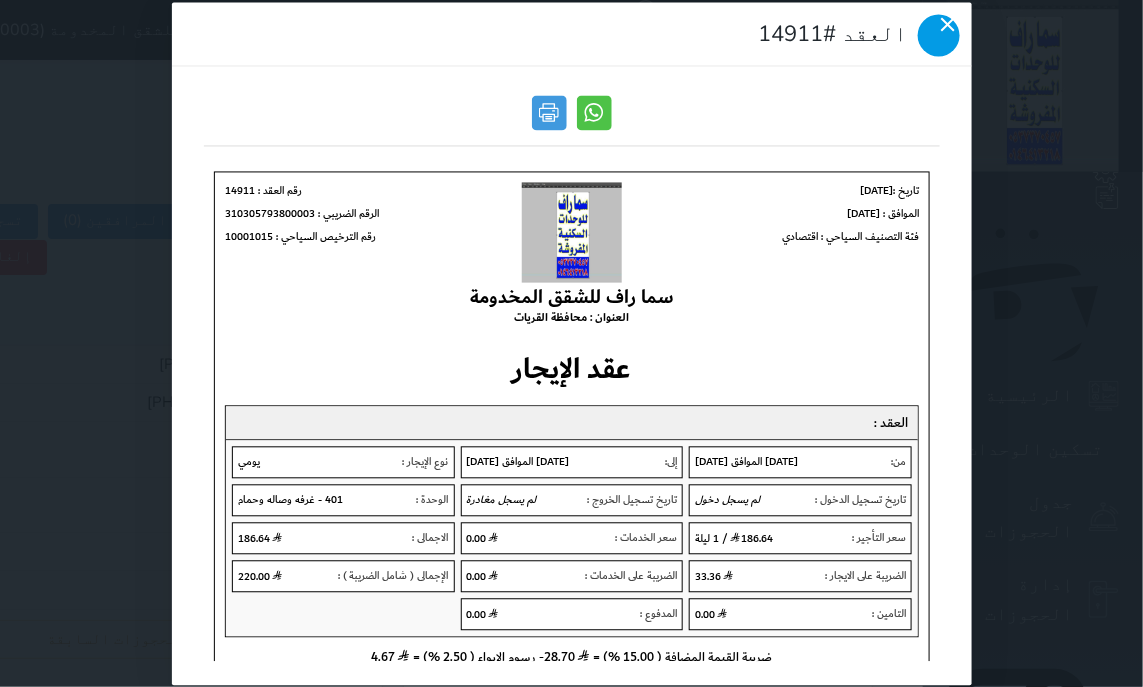 click 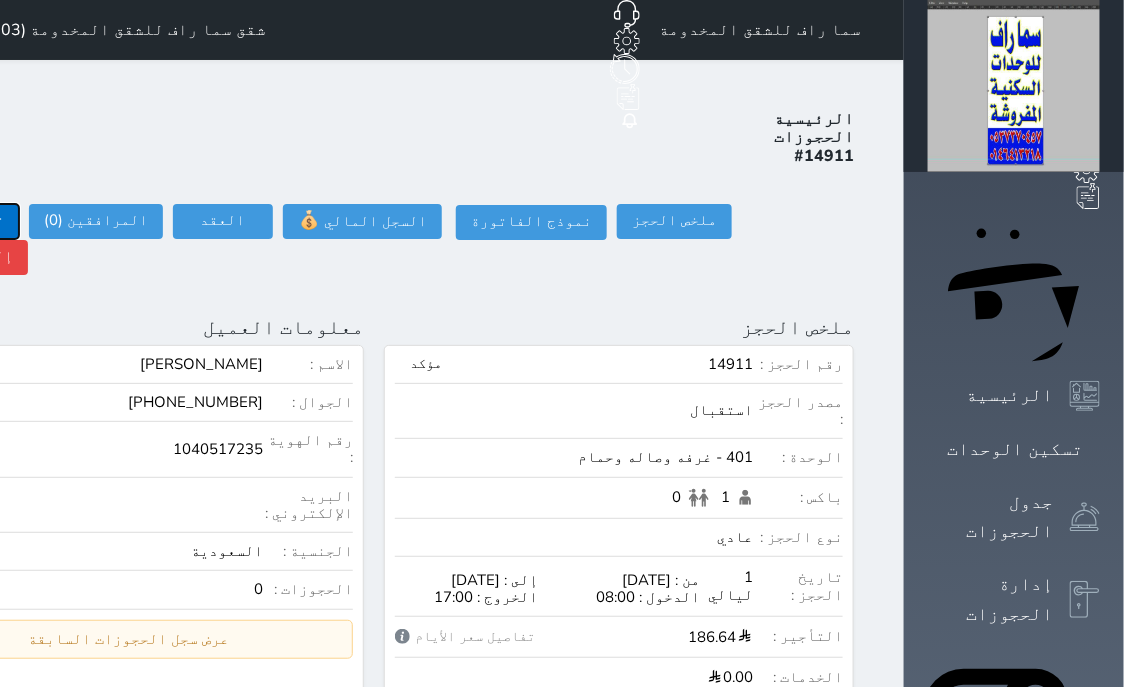 click on "تسجيل دخول" at bounding box center [-39, 221] 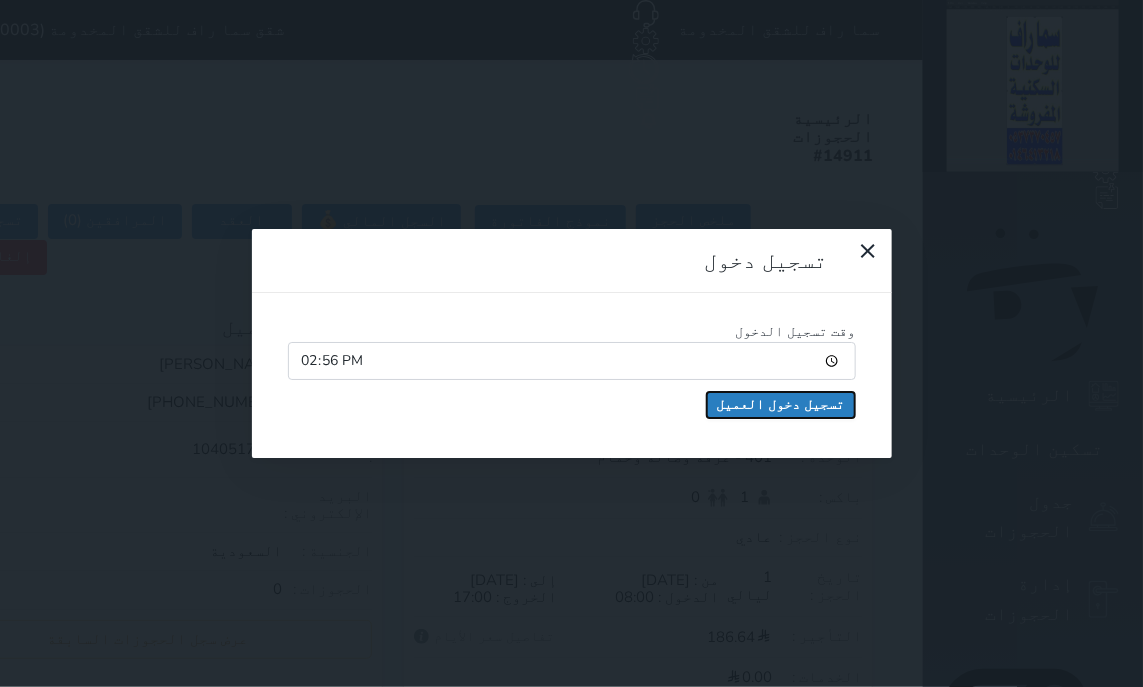 click on "تسجيل دخول العميل" at bounding box center (781, 405) 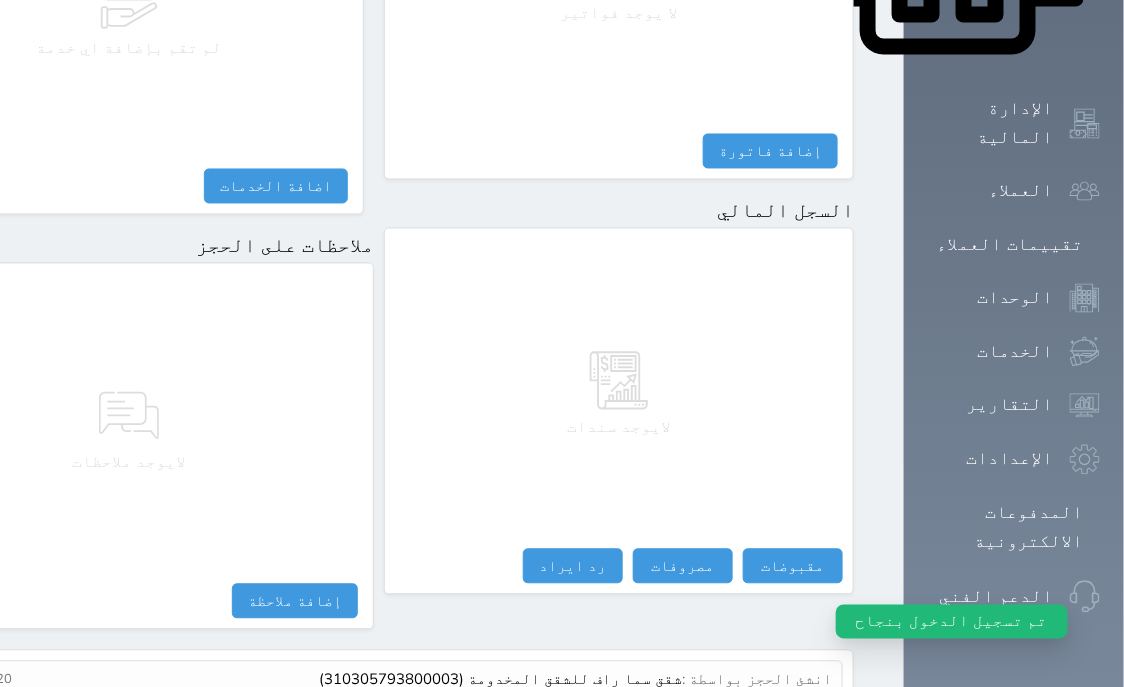 scroll, scrollTop: 1095, scrollLeft: 0, axis: vertical 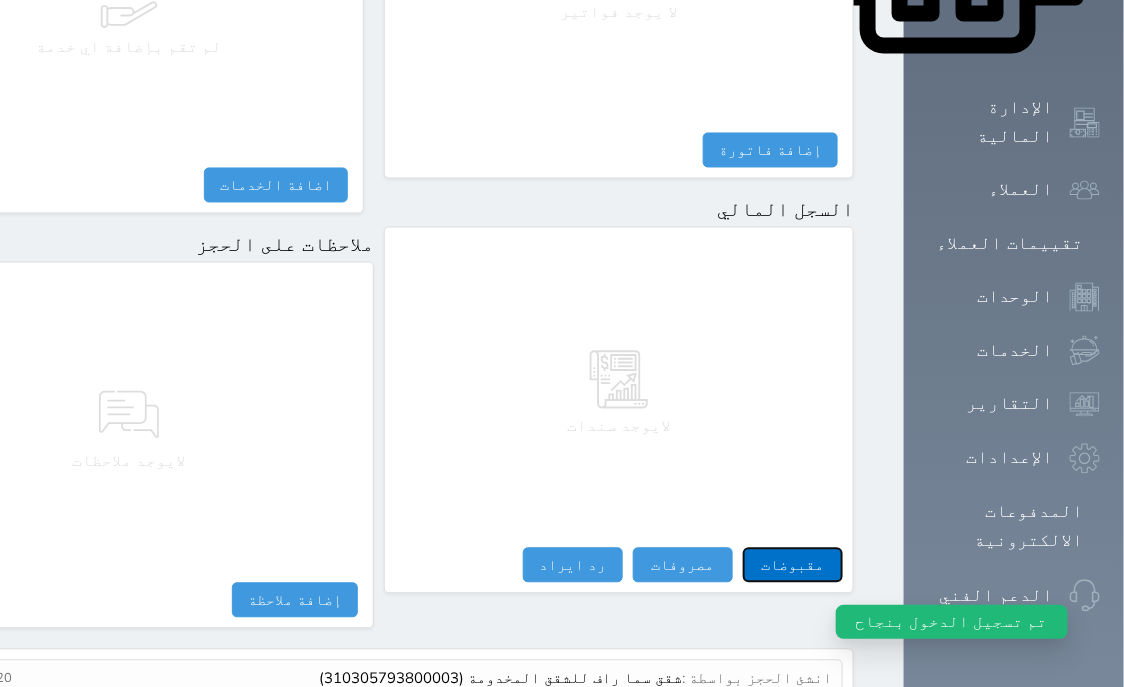 click on "مقبوضات" at bounding box center (793, 565) 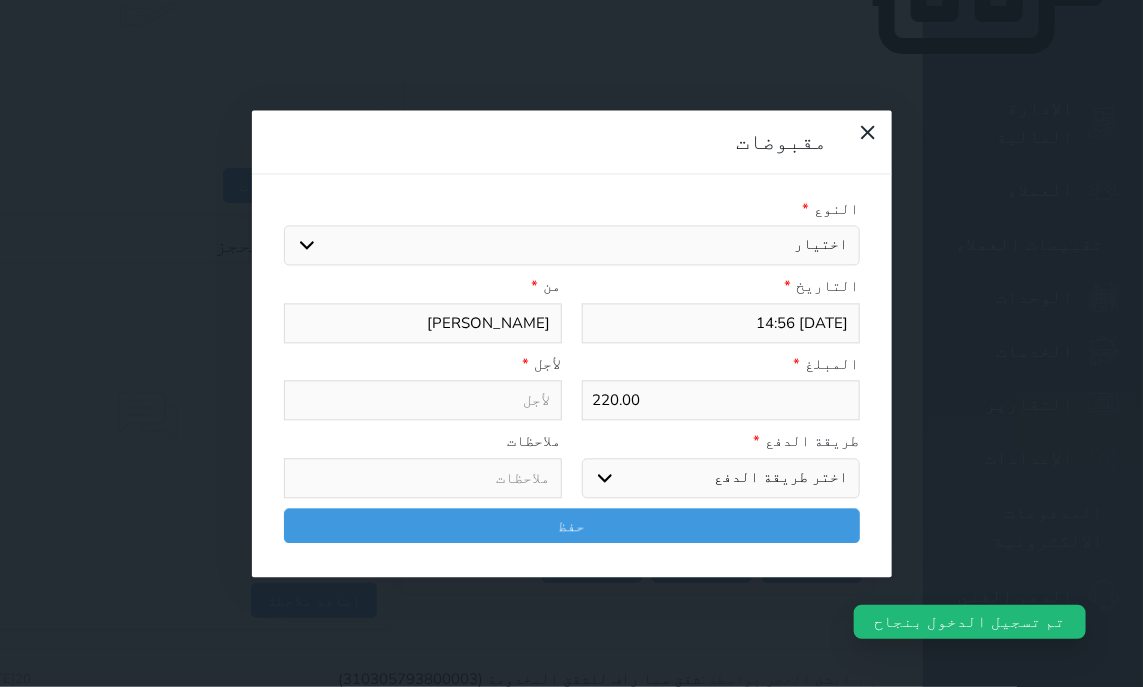 click on "اختيار   مقبوضات عامة قيمة إيجار فواتير تامين عربون لا ينطبق آخر مغسلة واي فاي - الإنترنت مواقف السيارات طعام الأغذية والمشروبات مشروبات المشروبات الباردة المشروبات الساخنة الإفطار غداء عشاء مخبز و كعك حمام سباحة الصالة الرياضية سبا و خدمات الجمال اختيار وإسقاط (خدمات النقل) ميني بار كابل - تلفزيون سرير إضافي تصفيف الشعر التسوق خدمات الجولات السياحية المنظمة خدمات الدليل السياحي" at bounding box center (572, 246) 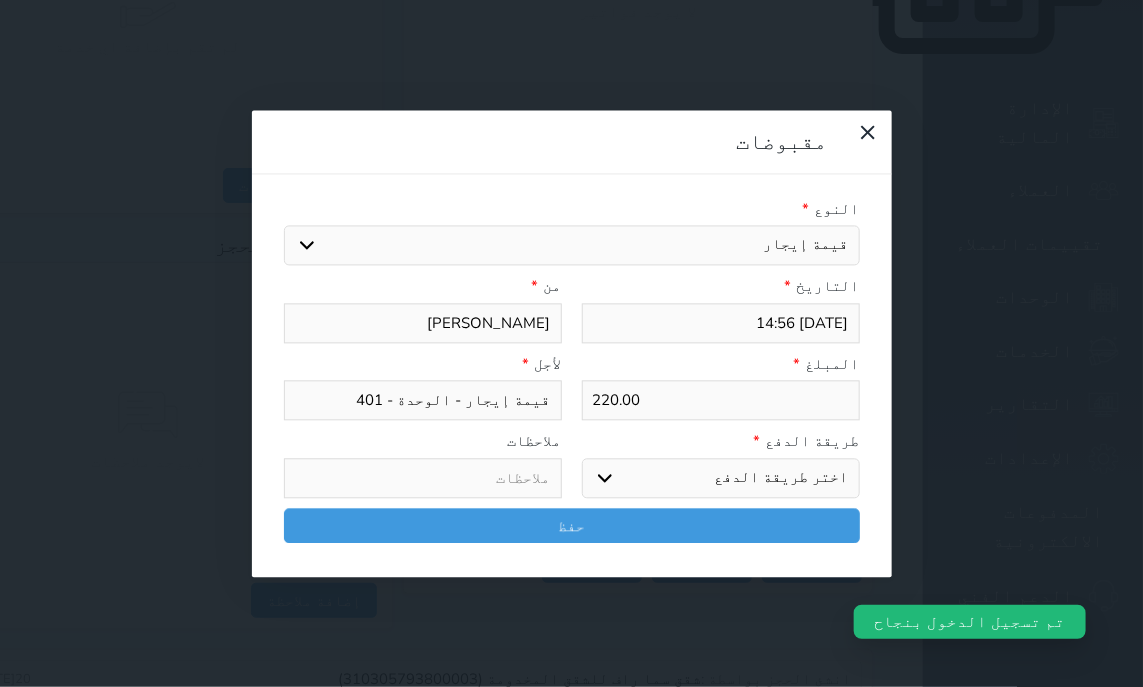 click on "اختر طريقة الدفع   دفع نقدى   تحويل بنكى   مدى   بطاقة ائتمان   آجل" at bounding box center [721, 478] 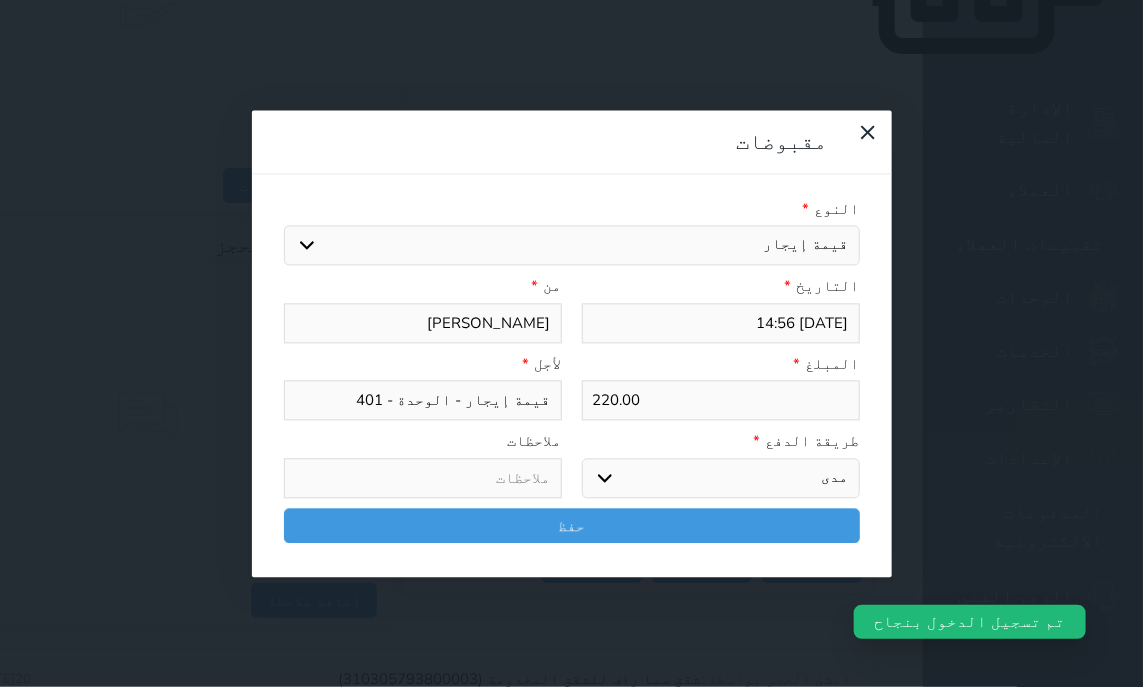 click on "مدى" at bounding box center (0, 0) 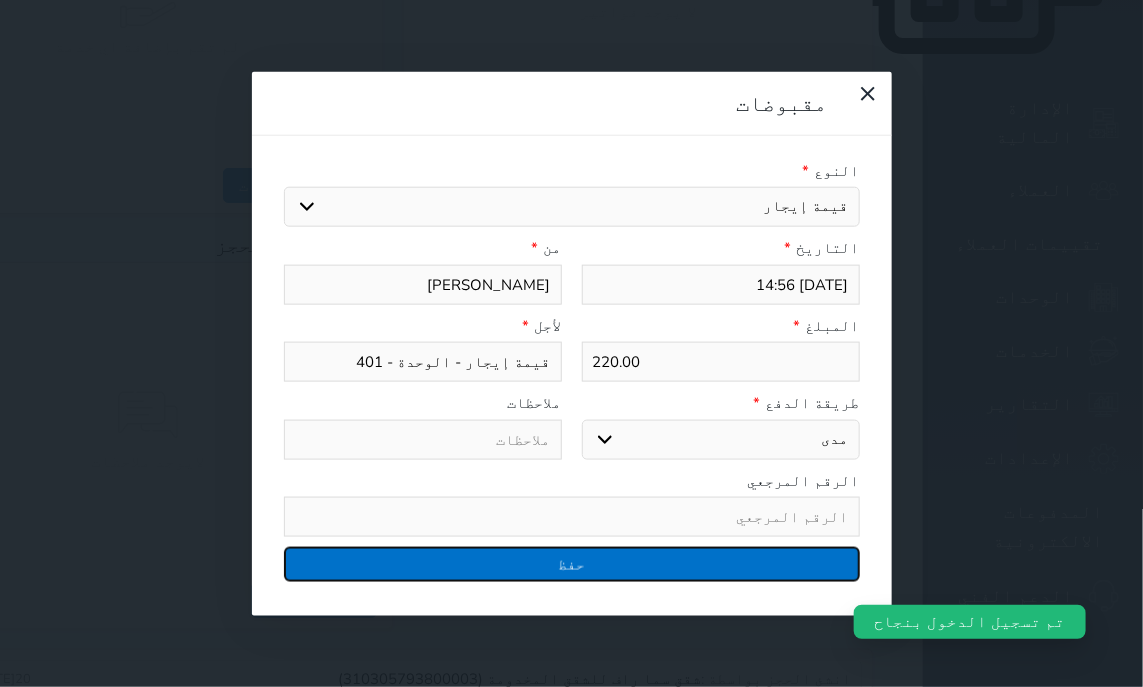 click on "حفظ" at bounding box center (572, 564) 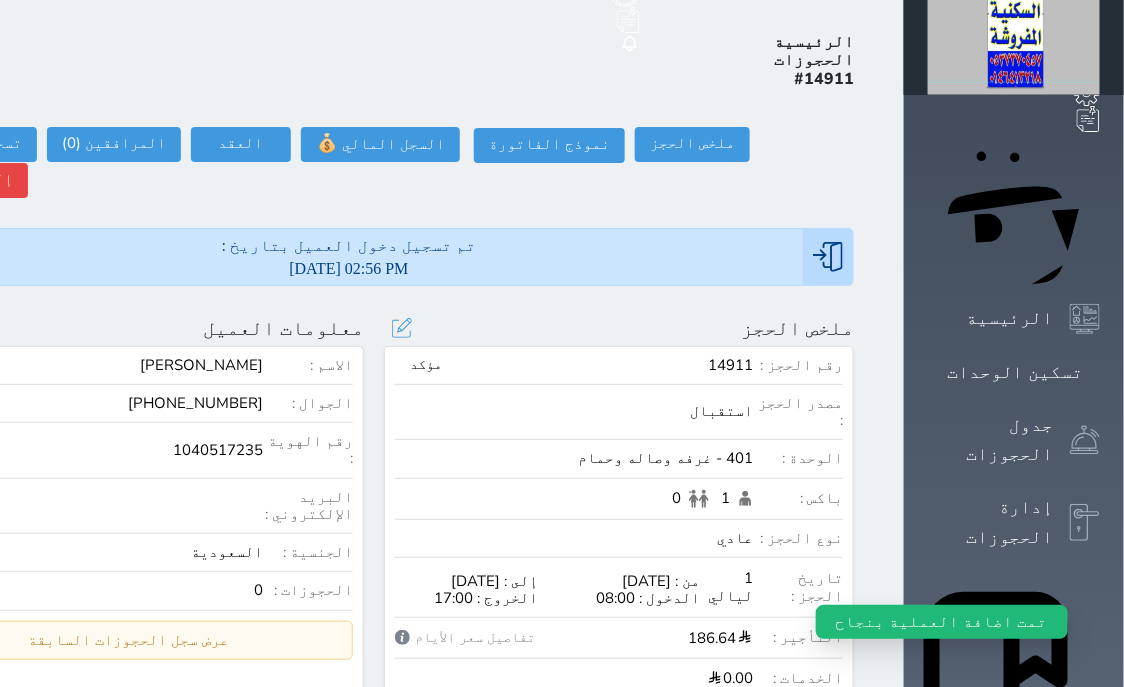 scroll, scrollTop: 0, scrollLeft: 0, axis: both 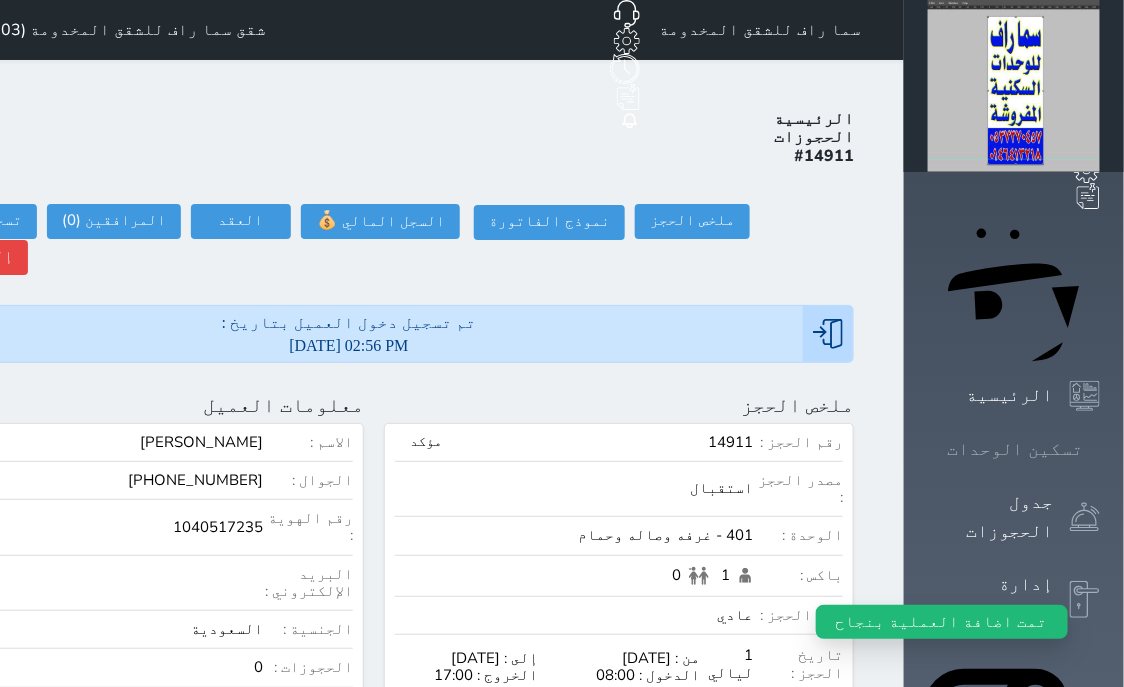 click 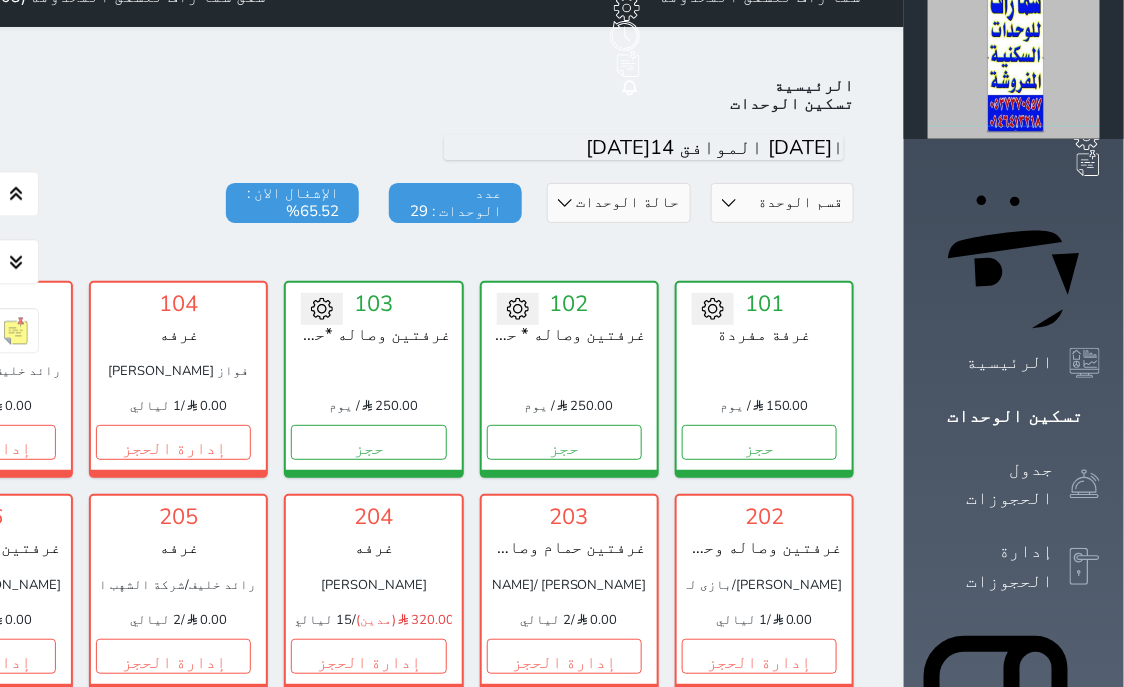 scroll, scrollTop: 0, scrollLeft: 0, axis: both 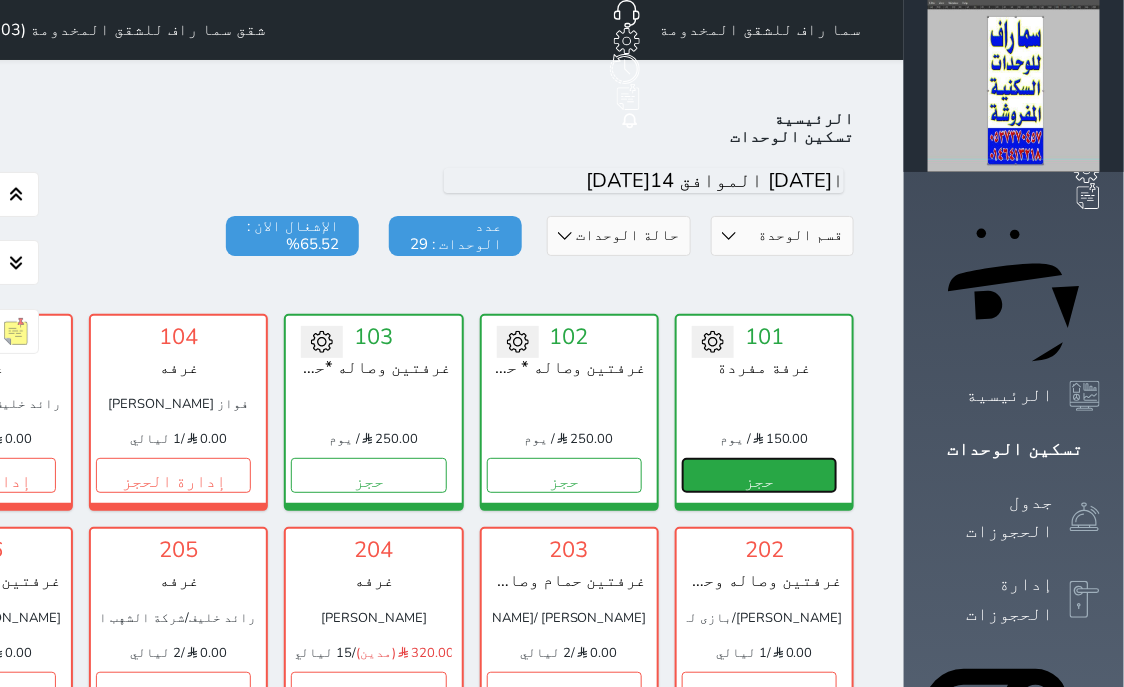 click on "حجز" at bounding box center (759, 475) 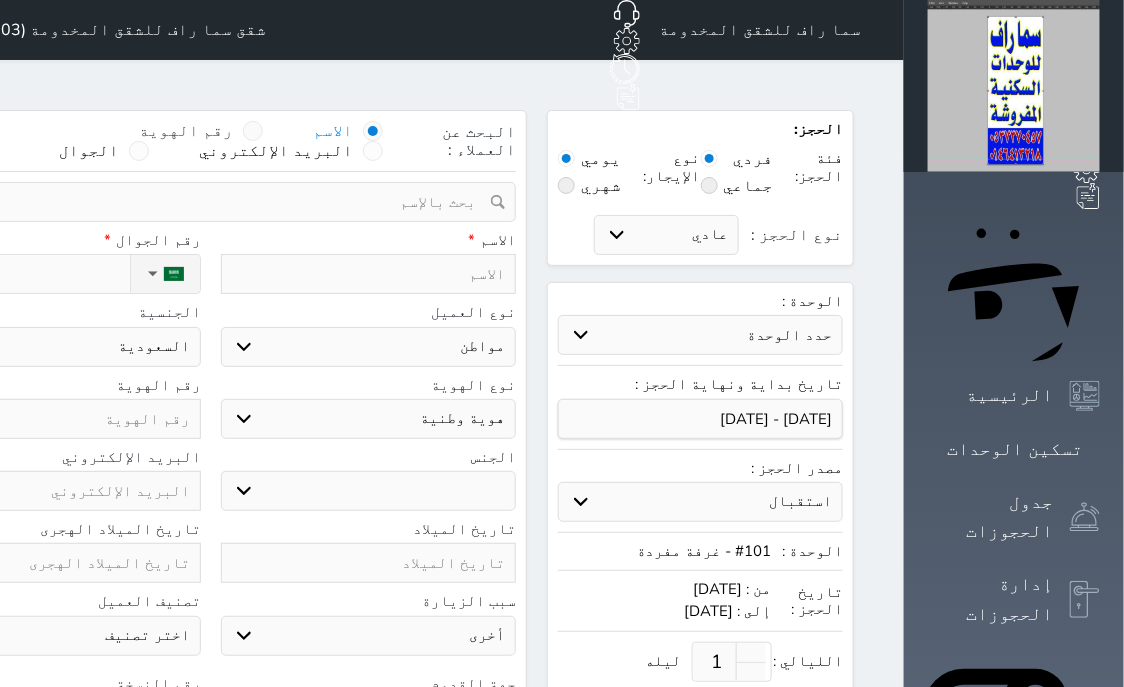 click at bounding box center [253, 131] 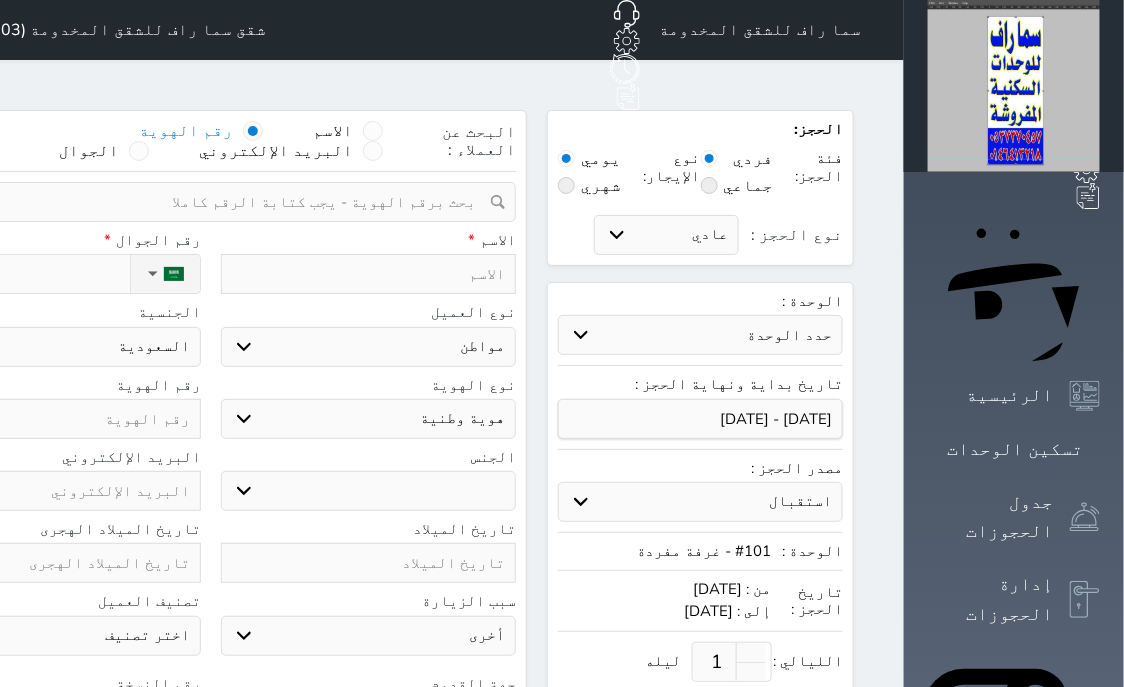 click at bounding box center [203, 202] 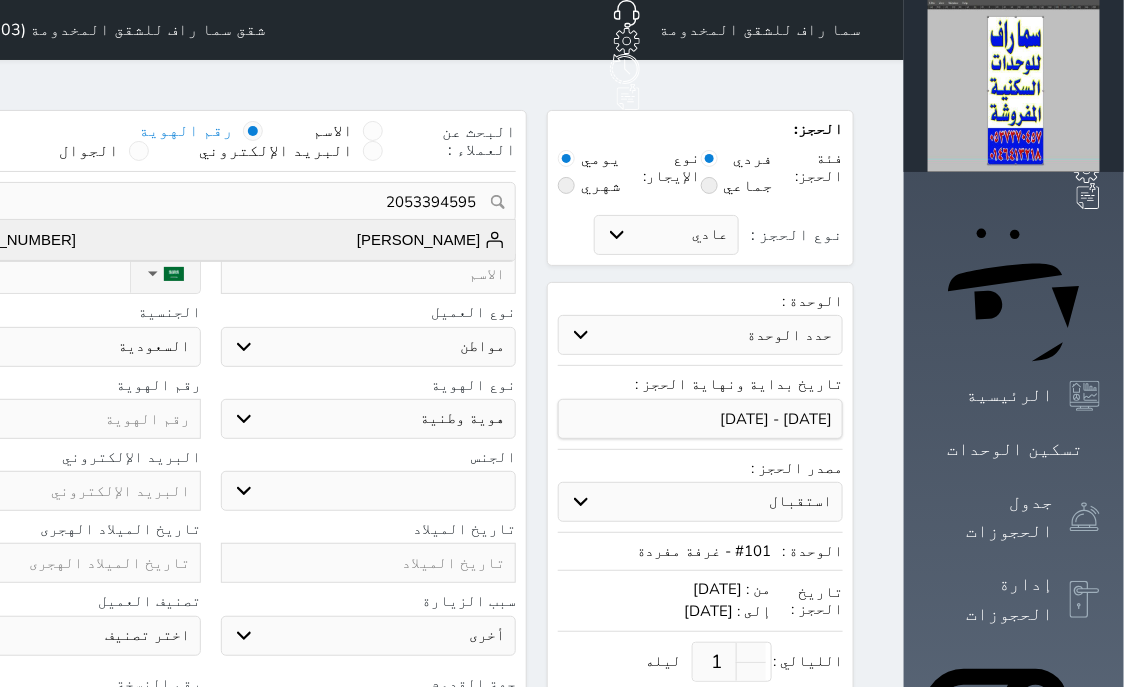 click on "[PERSON_NAME]   [PHONE_NUMBER]" at bounding box center (210, 240) 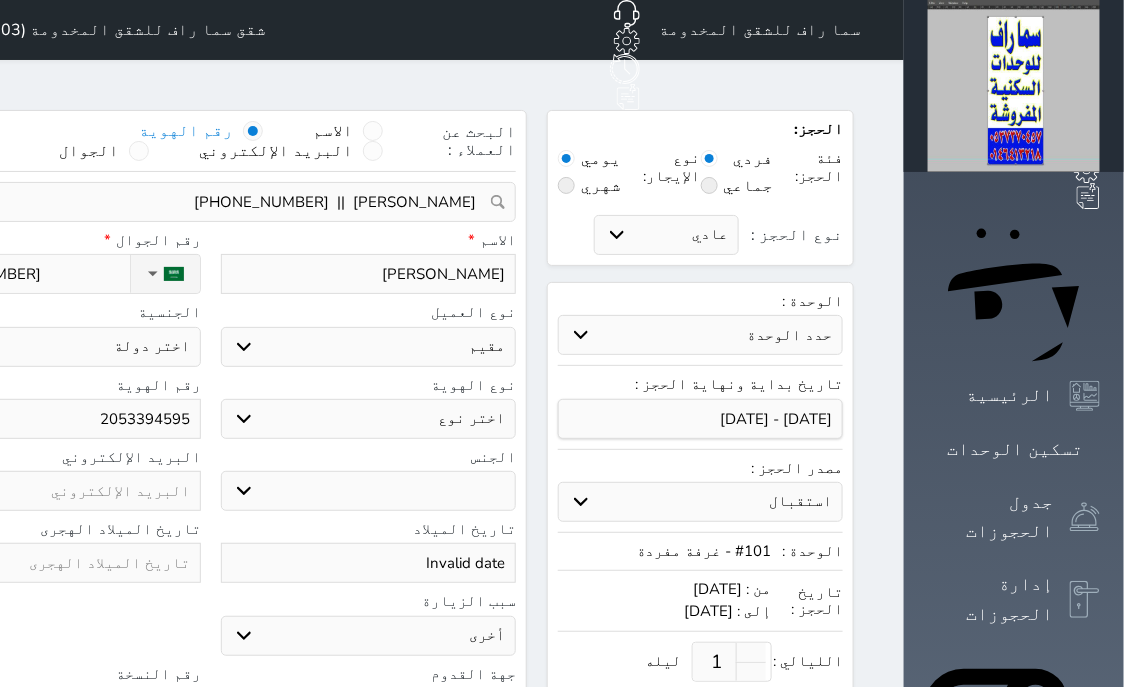 click on "اختر نوع   هوية وطنية هوية عائلية جواز السفر" at bounding box center [369, 419] 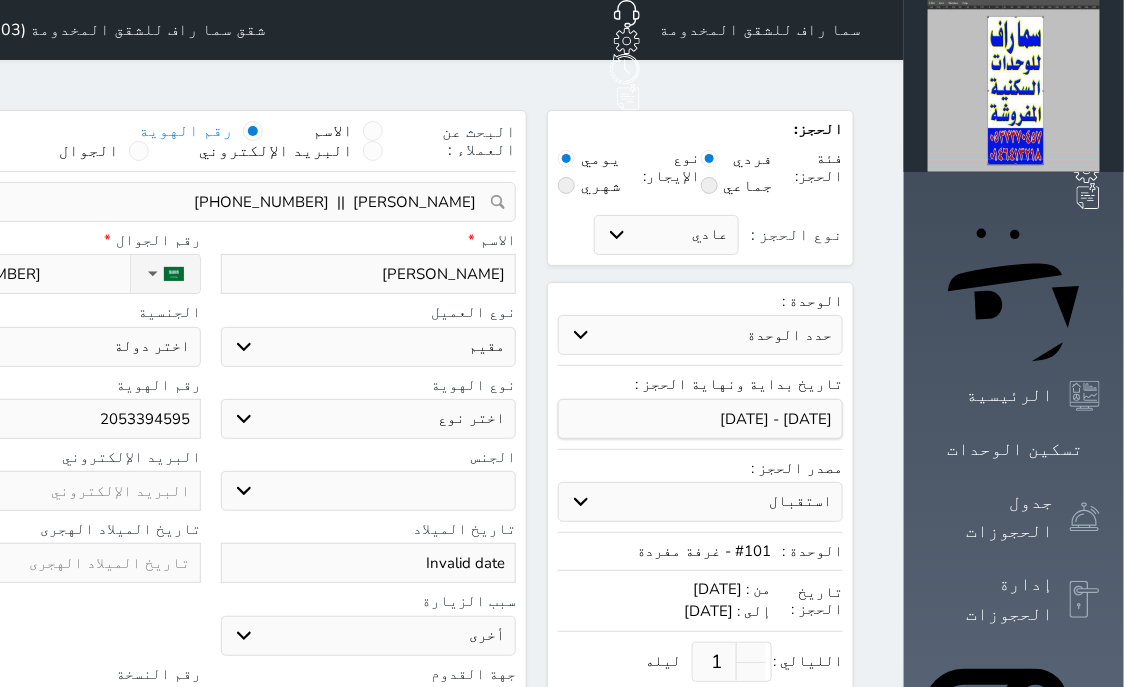 click on "اختر نوع   مواطن مواطن خليجي زائر مقيم" at bounding box center [369, 347] 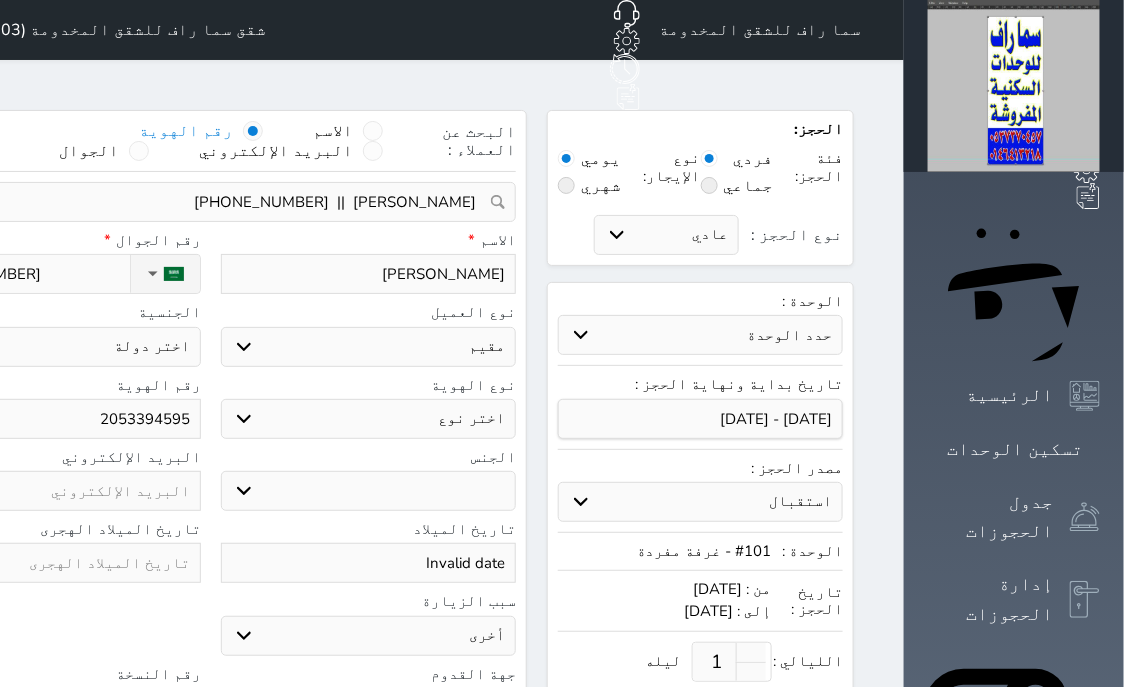click on "مقيم" at bounding box center (0, 0) 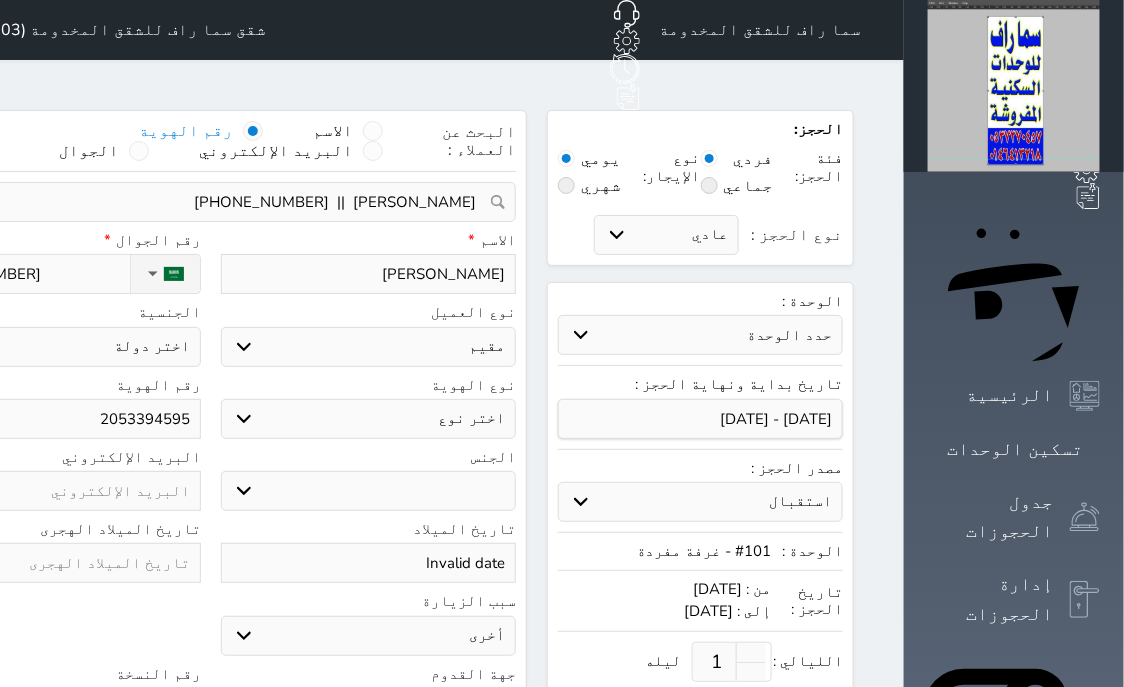 click on "اختر نوع   هوية وطنية هوية عائلية جواز السفر" at bounding box center [369, 419] 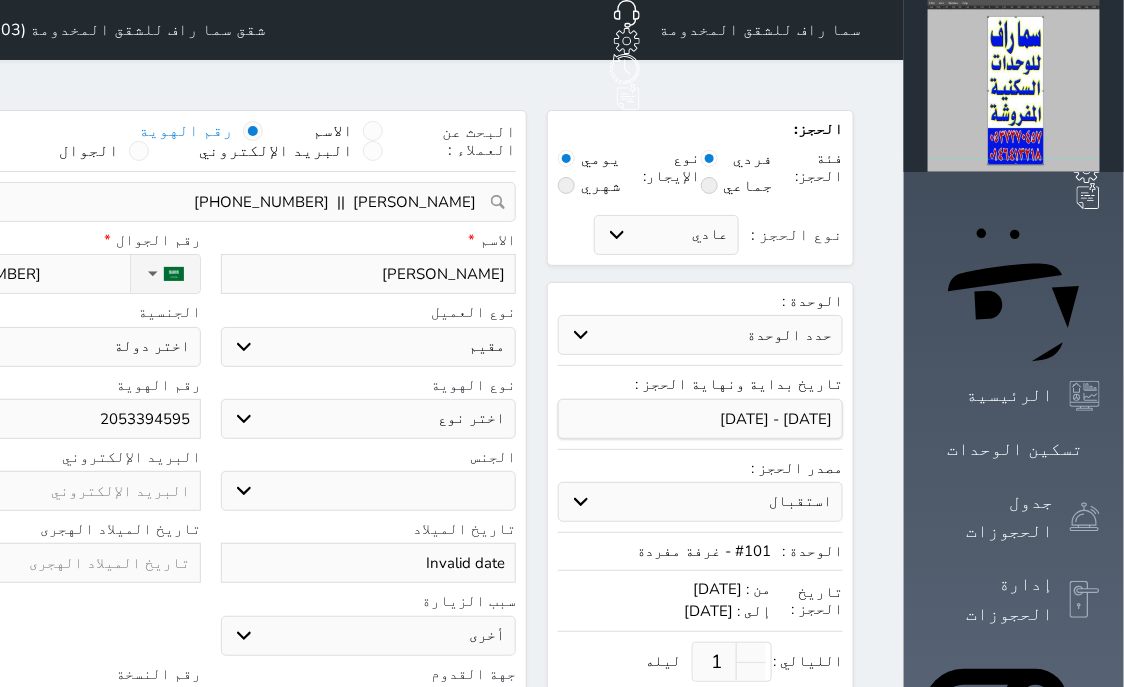 click on "اختر دولة
السعودية" at bounding box center [53, 347] 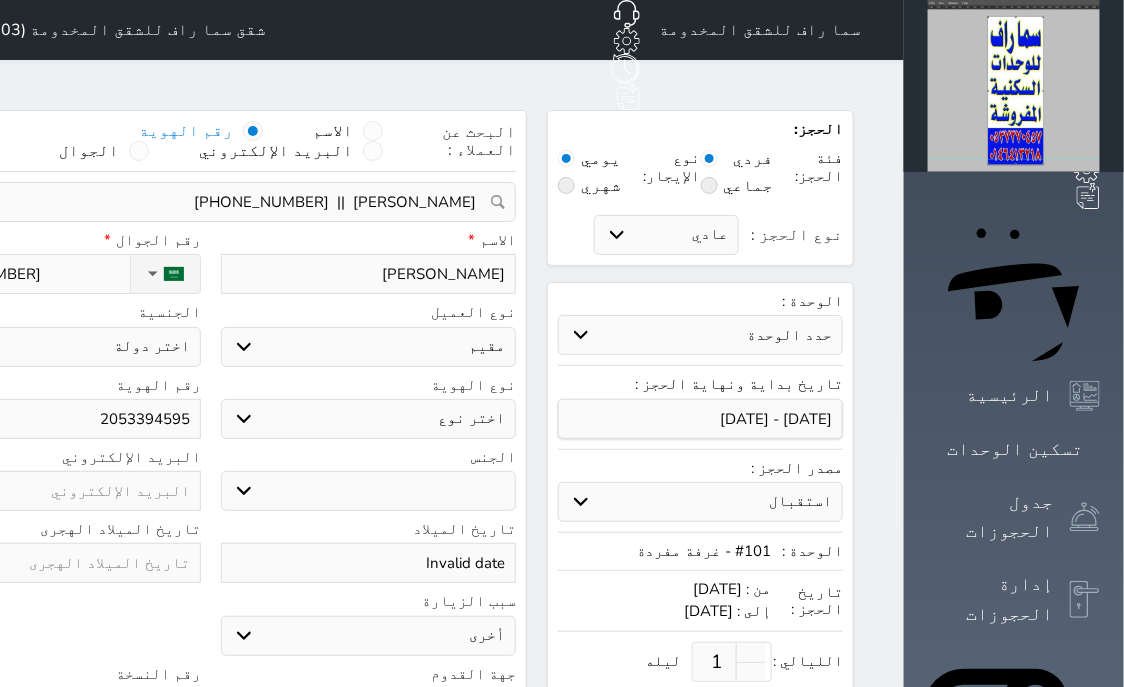 click on "اختر نوع   مواطن مواطن خليجي زائر مقيم" at bounding box center (369, 347) 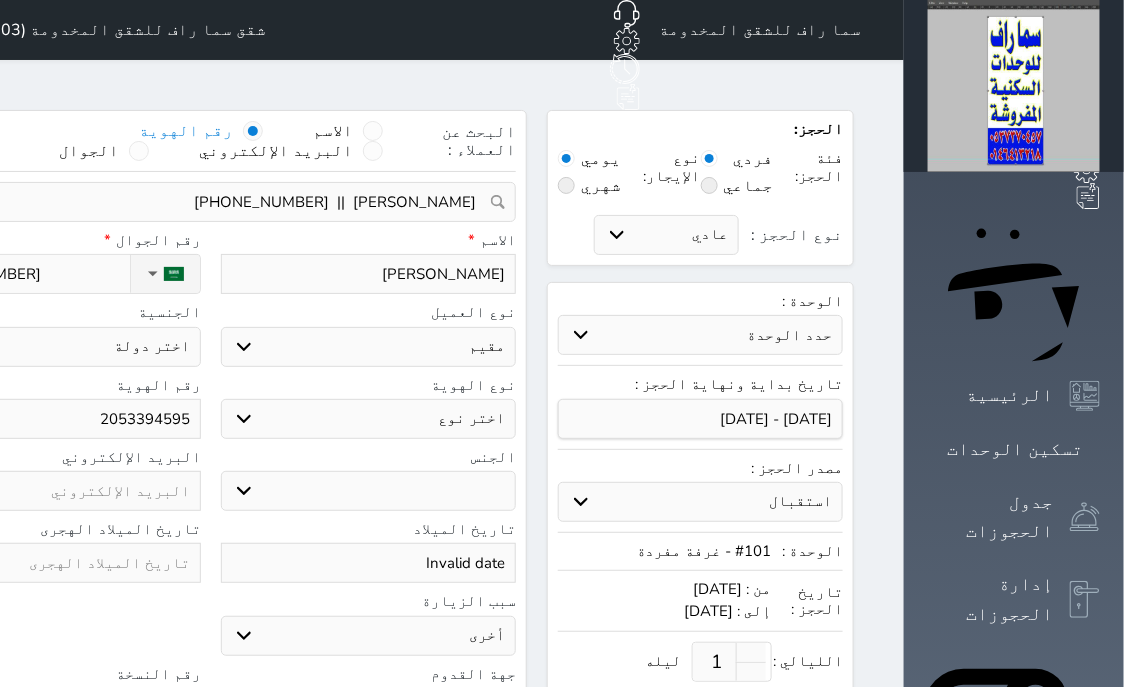 click on "مقيم" at bounding box center (0, 0) 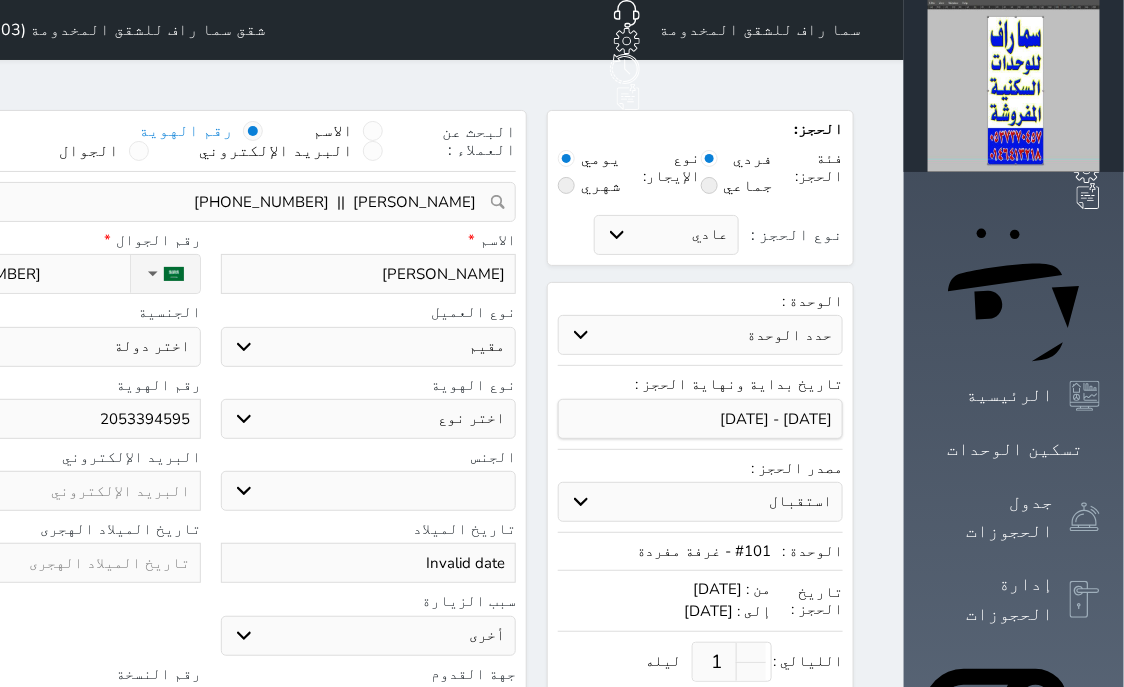 scroll, scrollTop: 254, scrollLeft: 0, axis: vertical 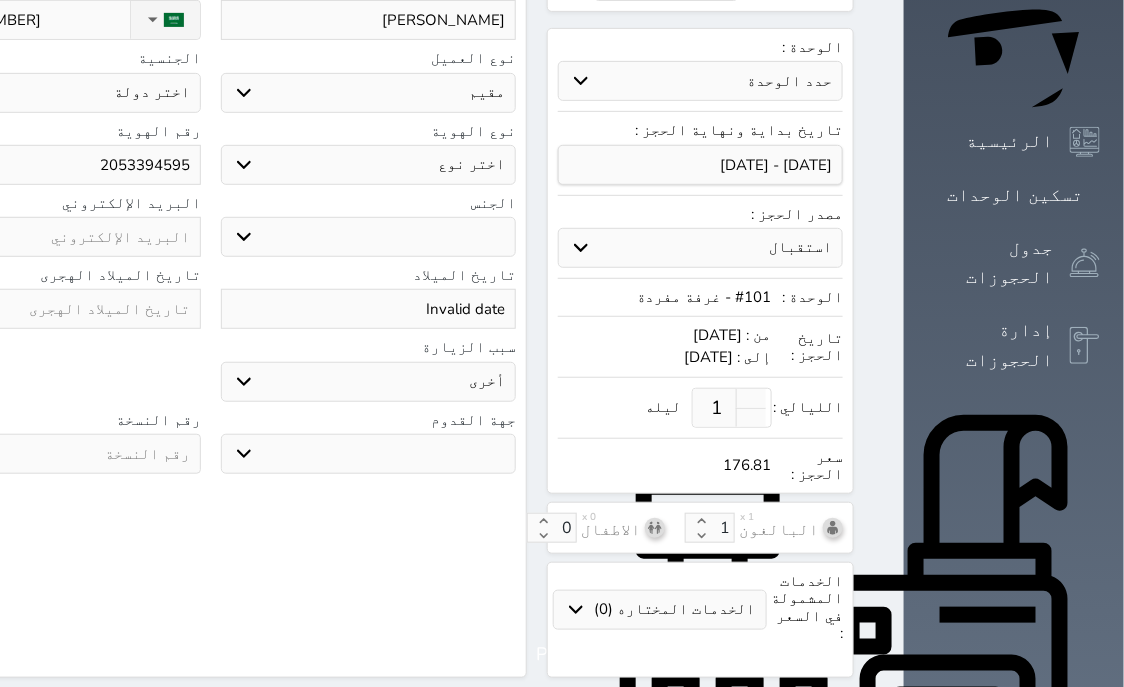 click at bounding box center [53, 454] 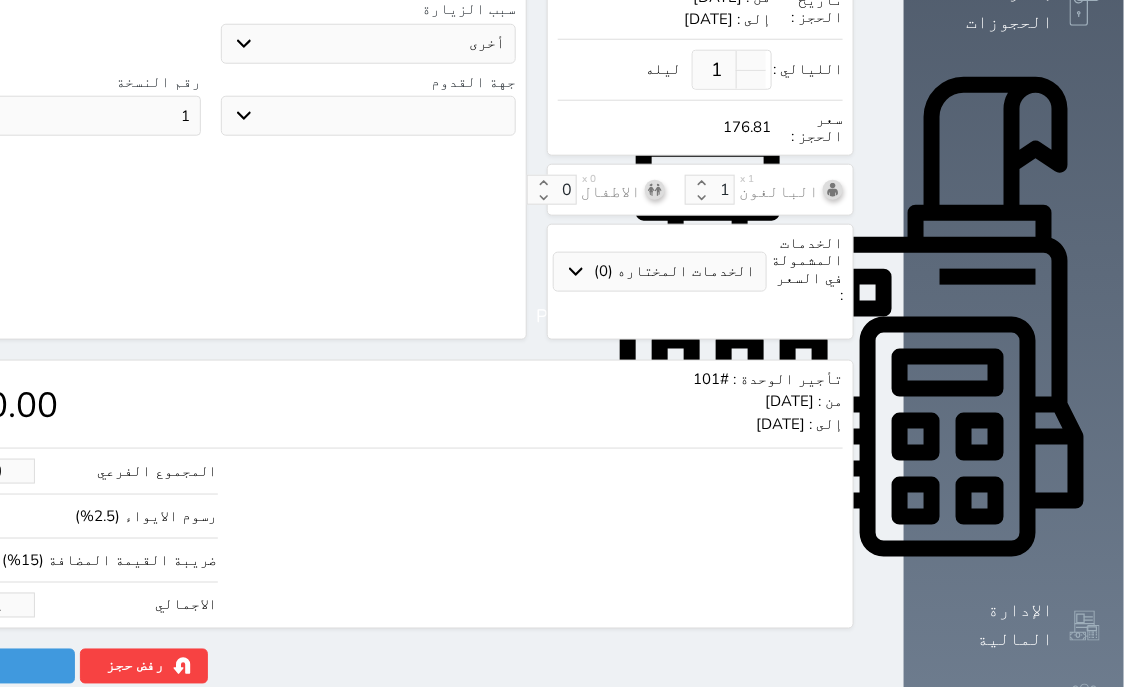 scroll, scrollTop: 621, scrollLeft: 0, axis: vertical 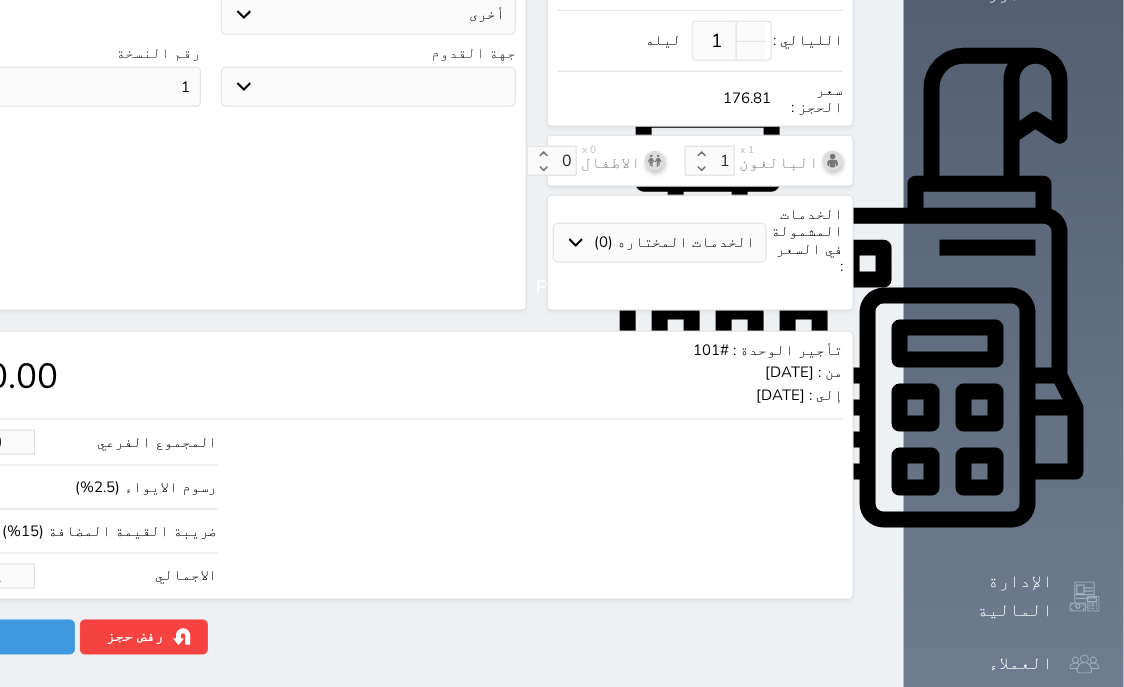 drag, startPoint x: 48, startPoint y: 530, endPoint x: 213, endPoint y: 527, distance: 165.02727 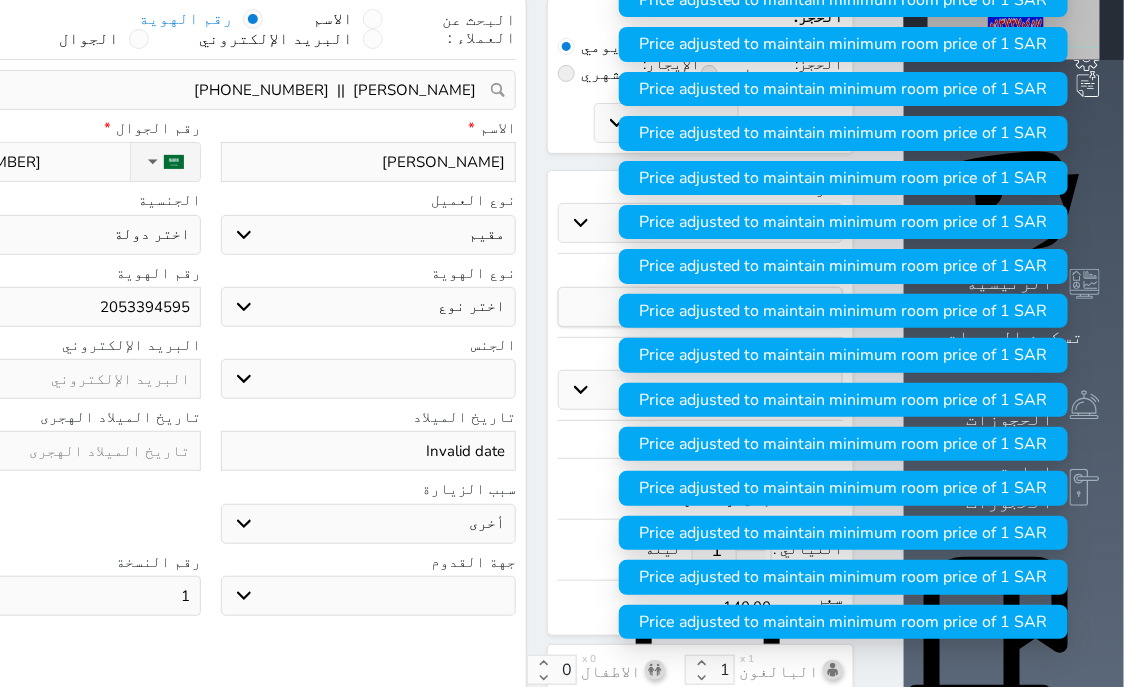 scroll, scrollTop: 0, scrollLeft: 0, axis: both 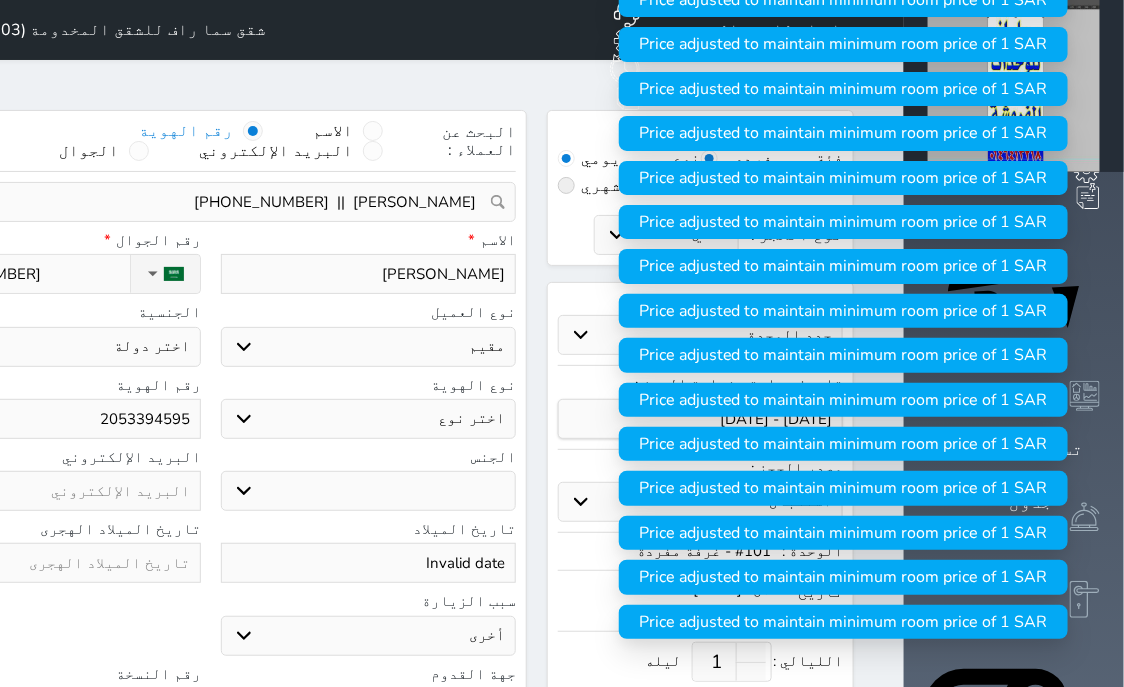 click on "اختر نوع   هوية وطنية هوية عائلية جواز السفر" at bounding box center [369, 419] 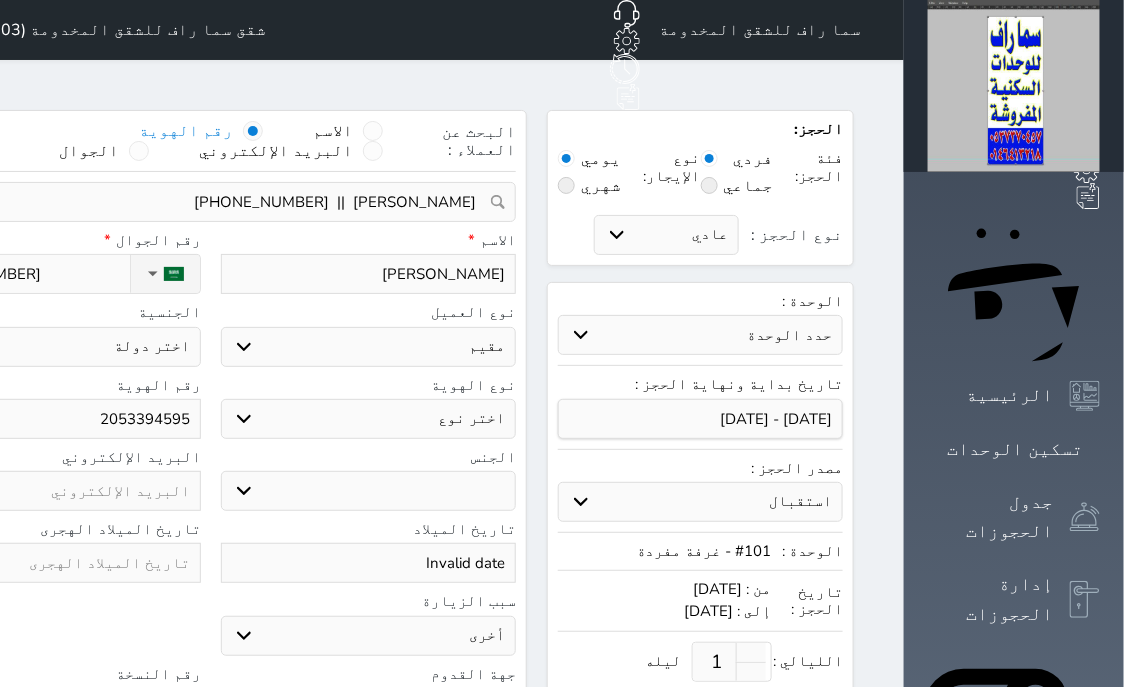click at bounding box center (53, 563) 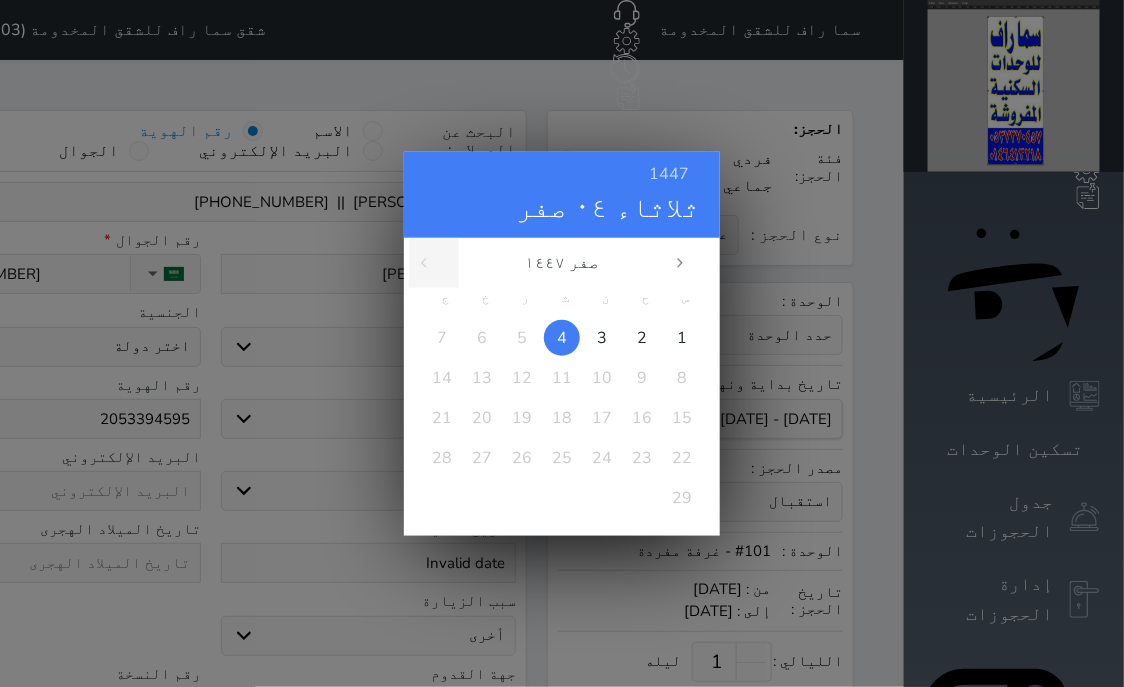 click on "1447   [DATE]         [DATE]
س
ح
ن
ث
ر
خ
ج
1   2   3   4   5   6   7   8   9   10   11   12   13   14   15   16   17   18   19   20   21   22   23   24   25   26   27   28   [DATE]
صفر
ربيع الأول
ربيع الثاني
جمادى الأولى
جمادى الآخرة
[PERSON_NAME]
شعبان
[DATE]" at bounding box center (562, 343) 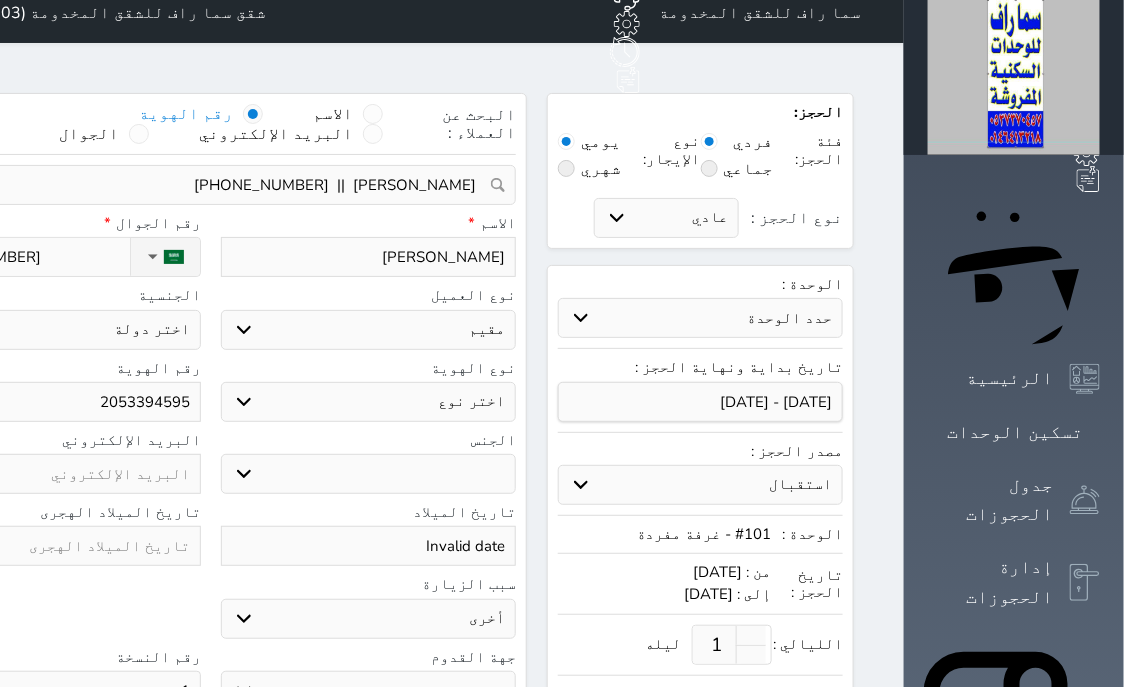 scroll, scrollTop: 0, scrollLeft: 0, axis: both 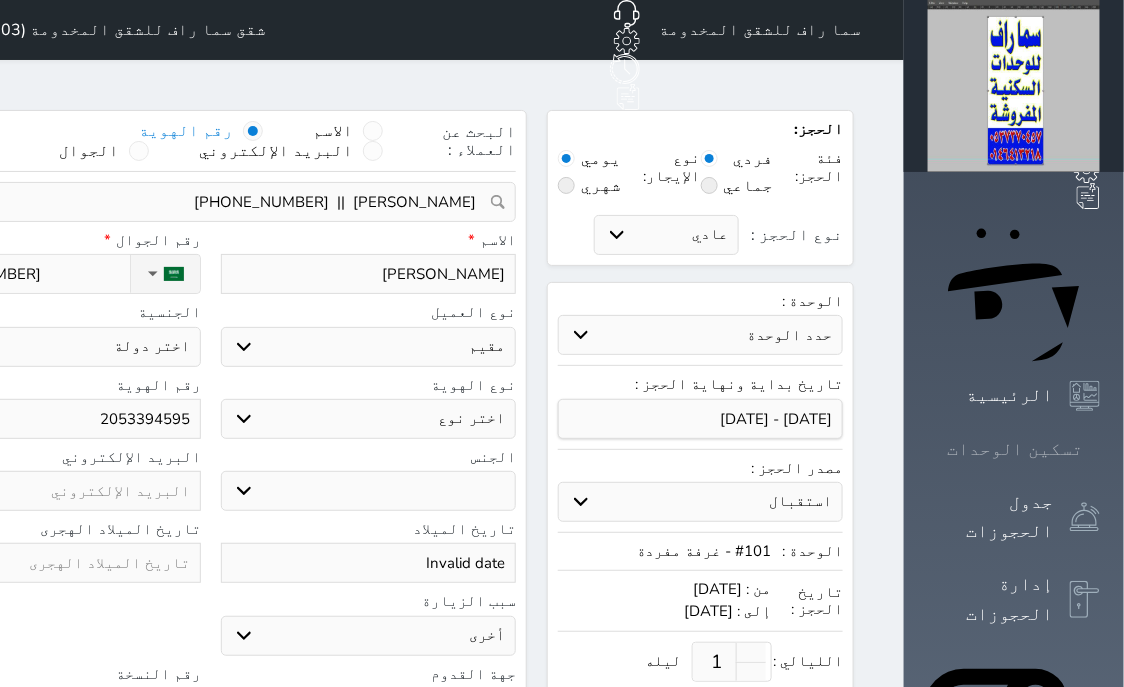 click 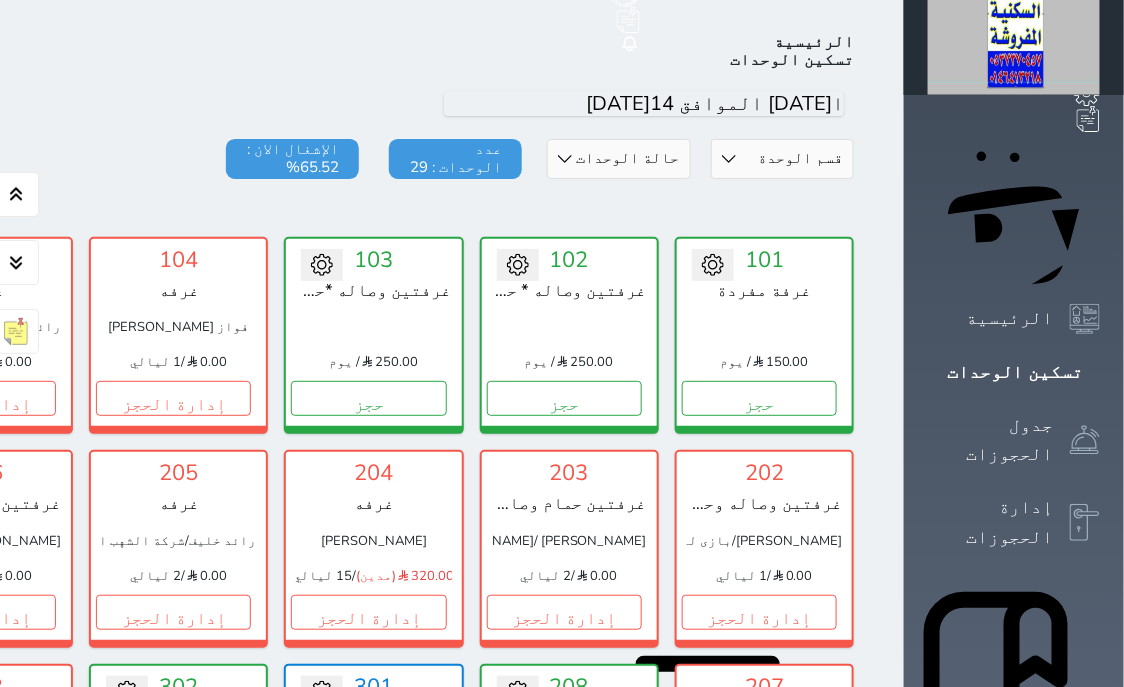 scroll, scrollTop: 78, scrollLeft: 0, axis: vertical 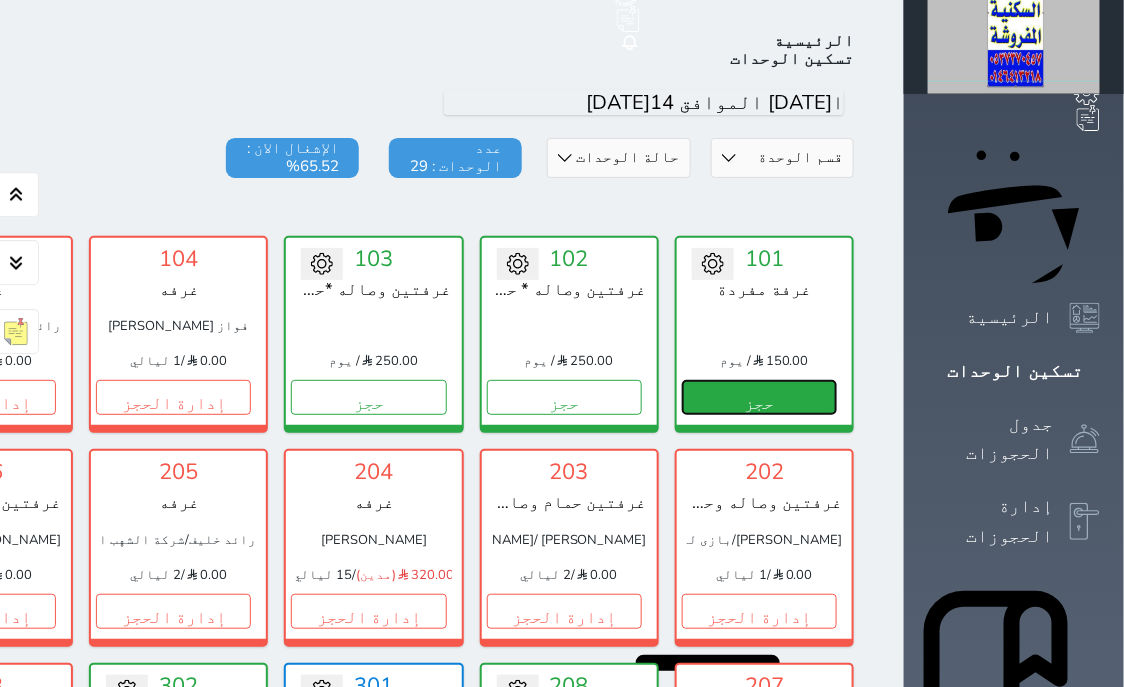 click on "حجز" at bounding box center [759, 397] 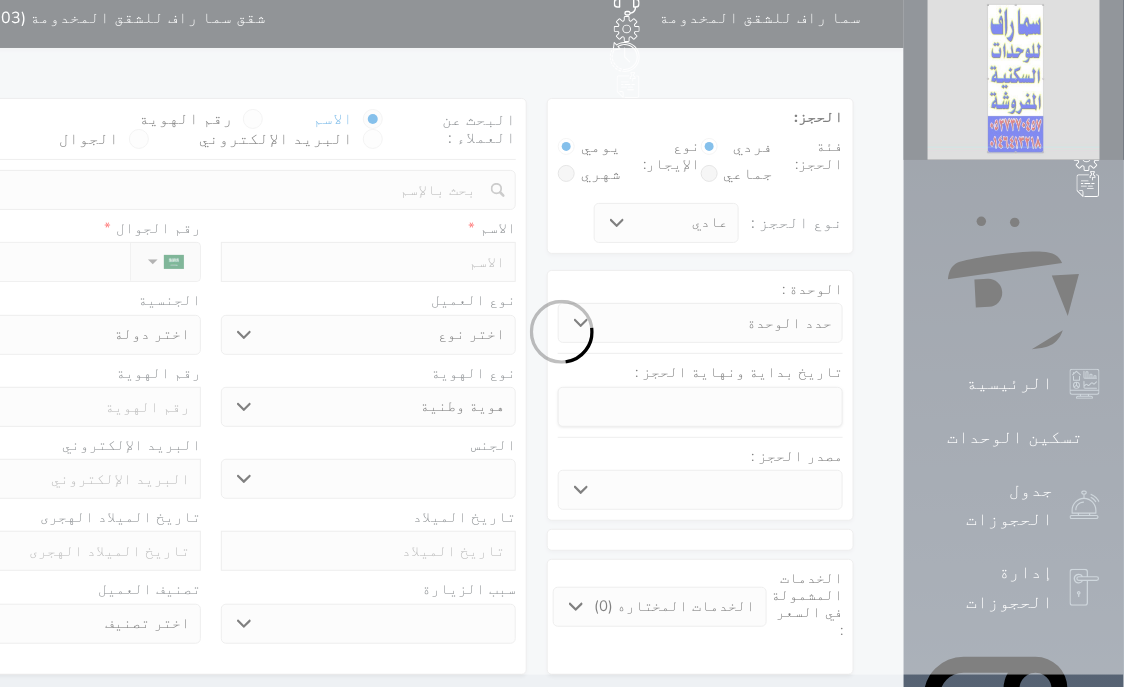 scroll, scrollTop: 0, scrollLeft: 0, axis: both 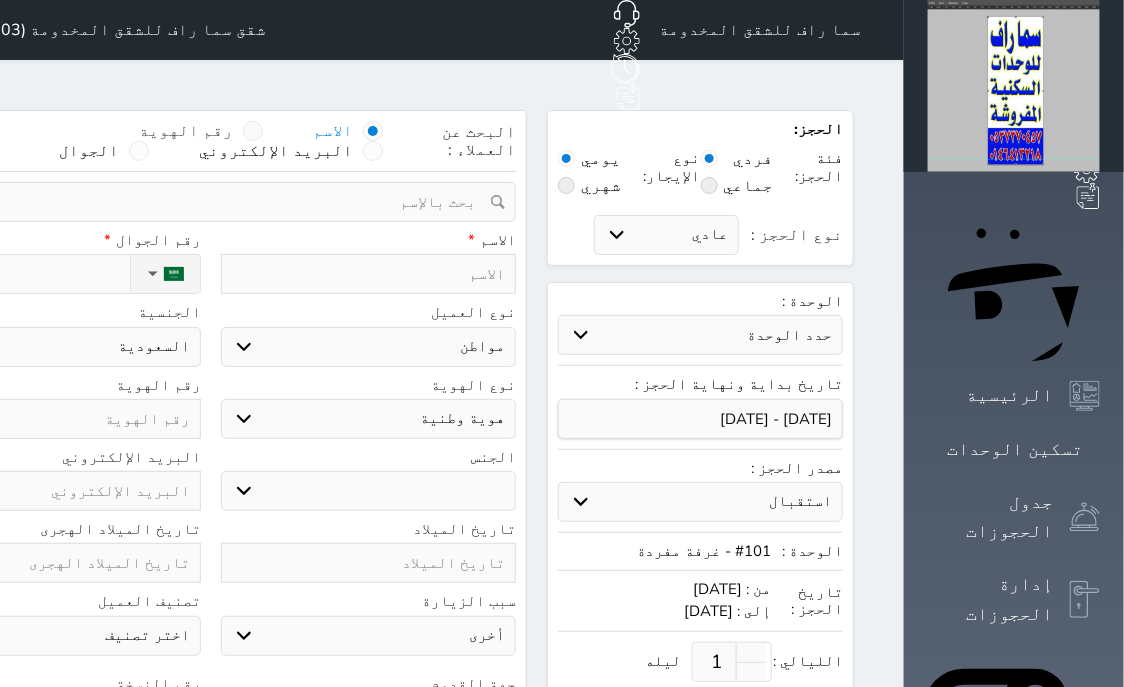 click at bounding box center (253, 131) 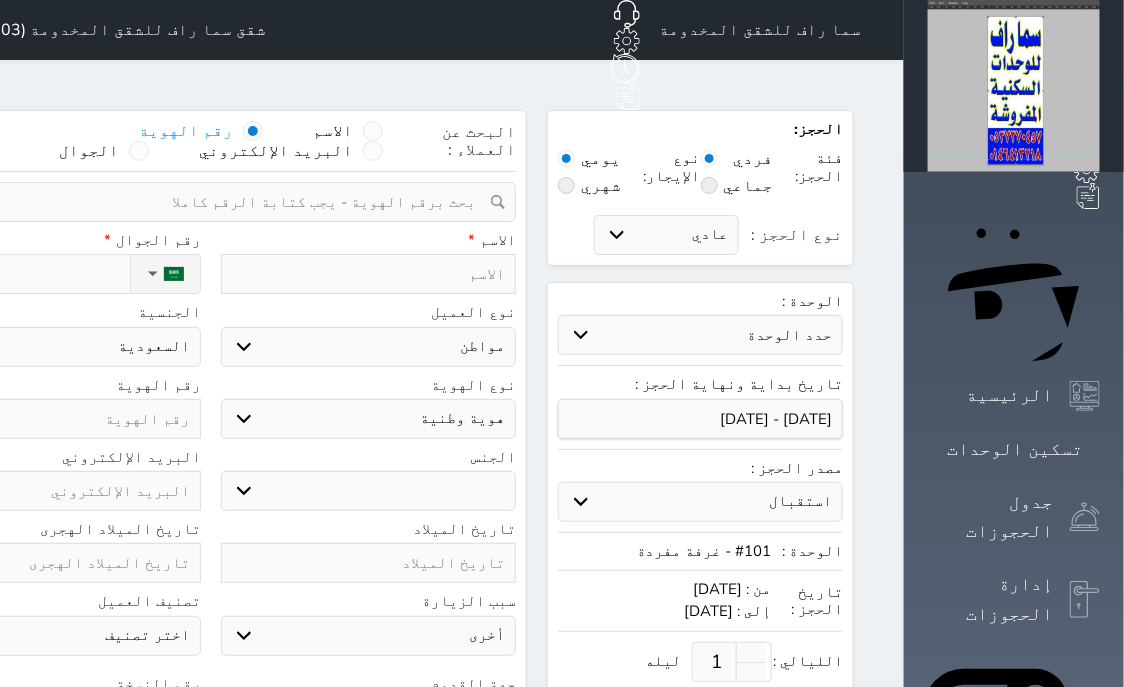 click at bounding box center (203, 202) 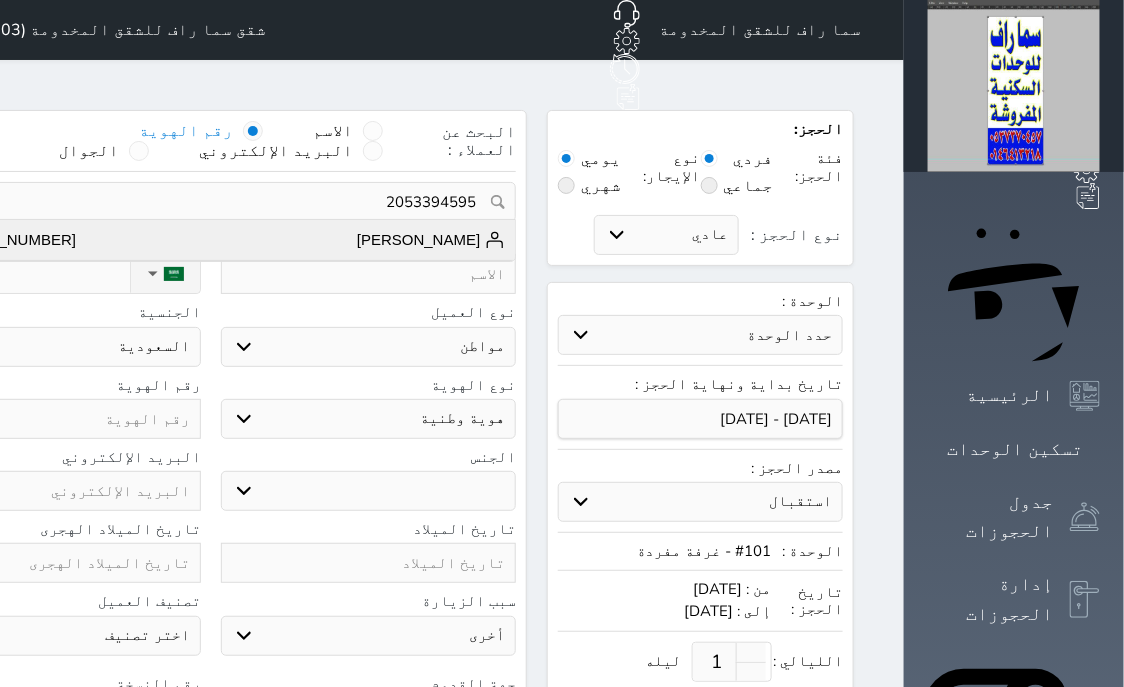 click on "[PERSON_NAME]   [PHONE_NUMBER]" at bounding box center (210, 240) 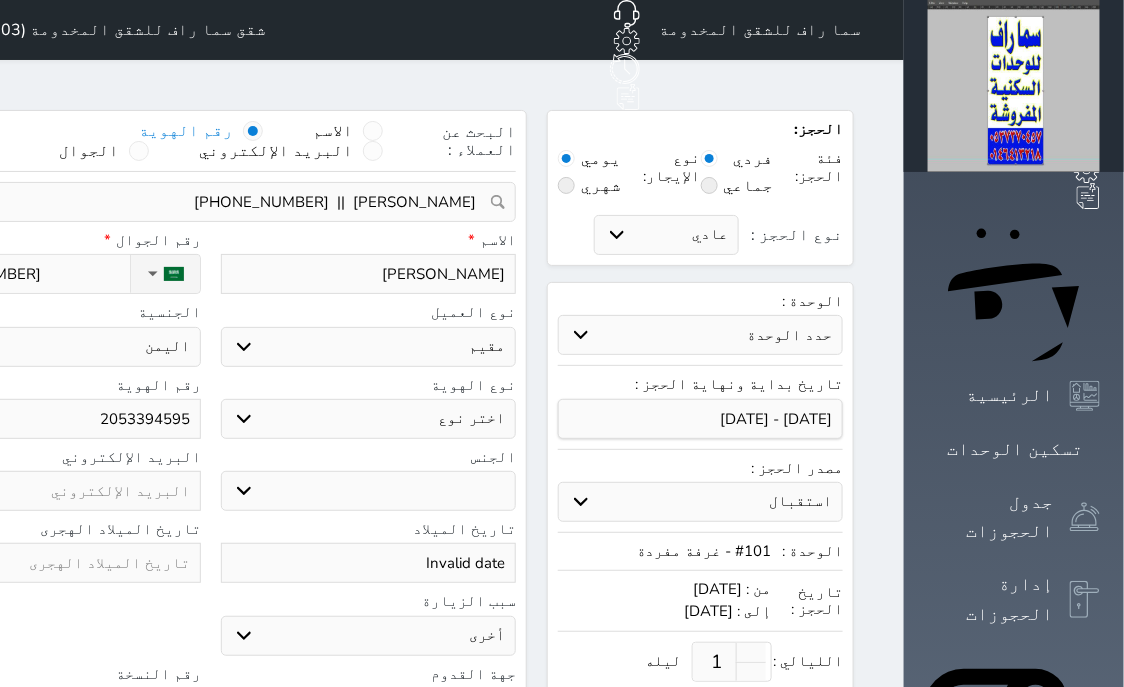 click on "اختر نوع   مقيم جواز السفر" at bounding box center [369, 419] 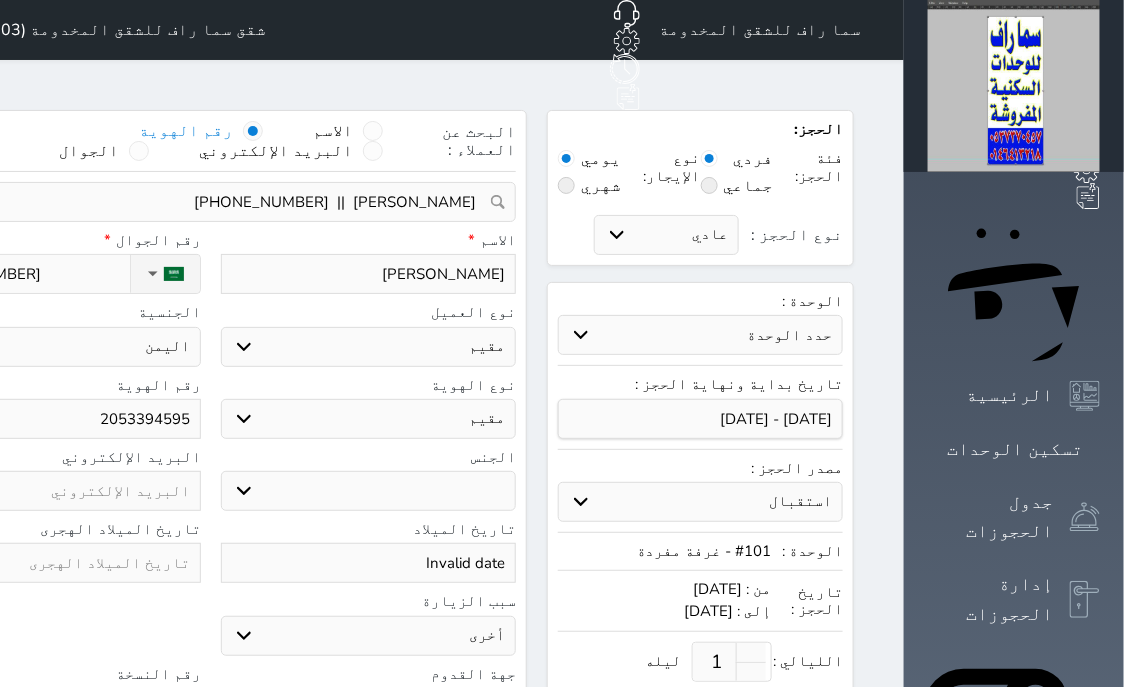 click on "مقيم" at bounding box center [0, 0] 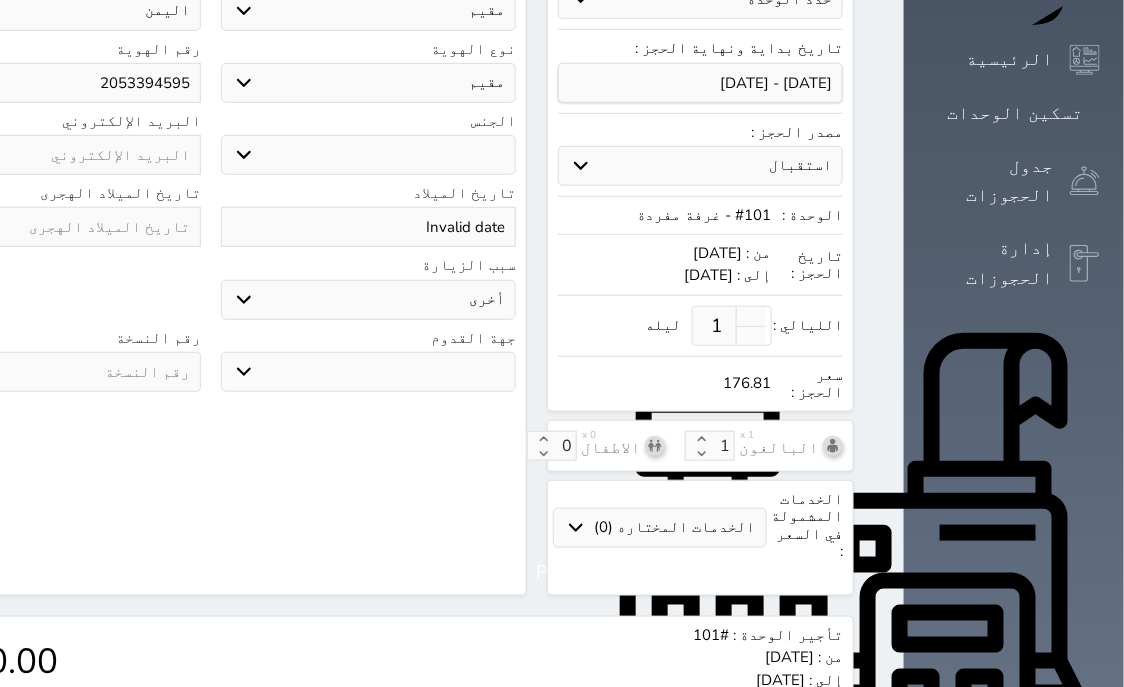 scroll, scrollTop: 381, scrollLeft: 0, axis: vertical 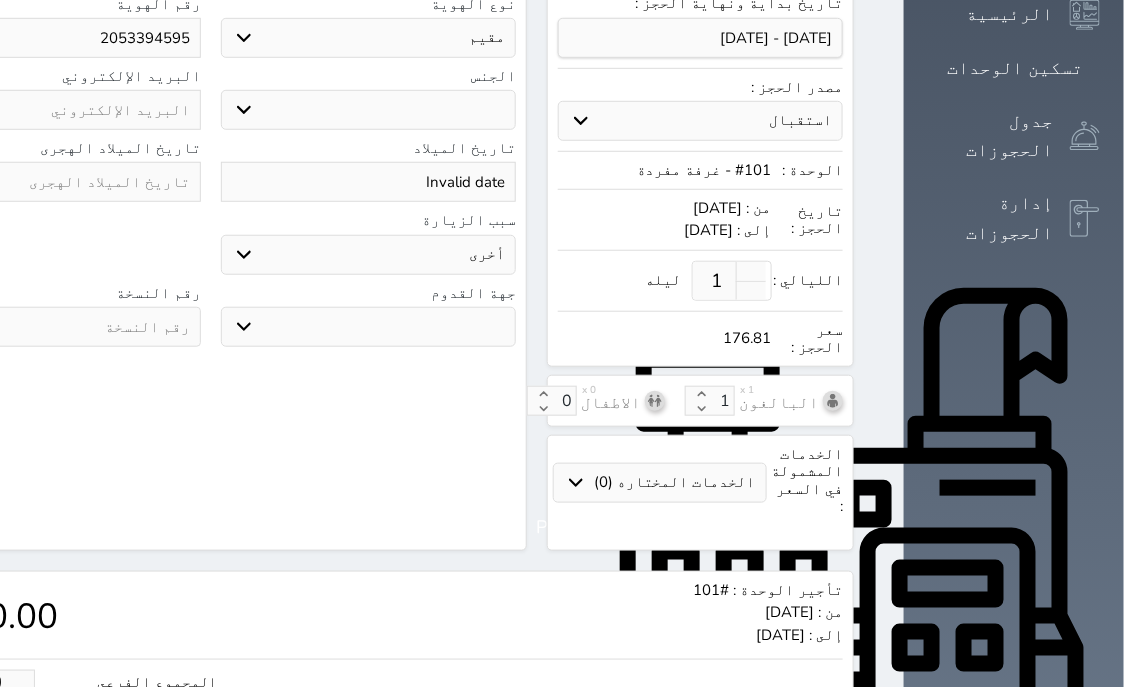 click at bounding box center [53, 327] 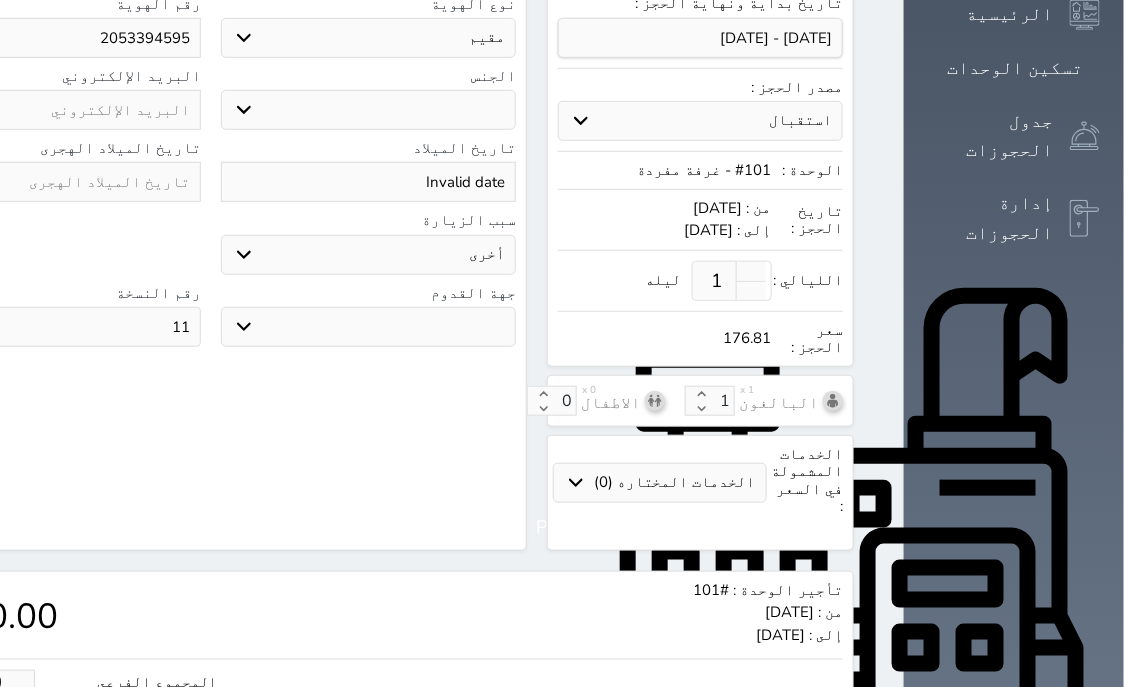 scroll, scrollTop: 621, scrollLeft: 0, axis: vertical 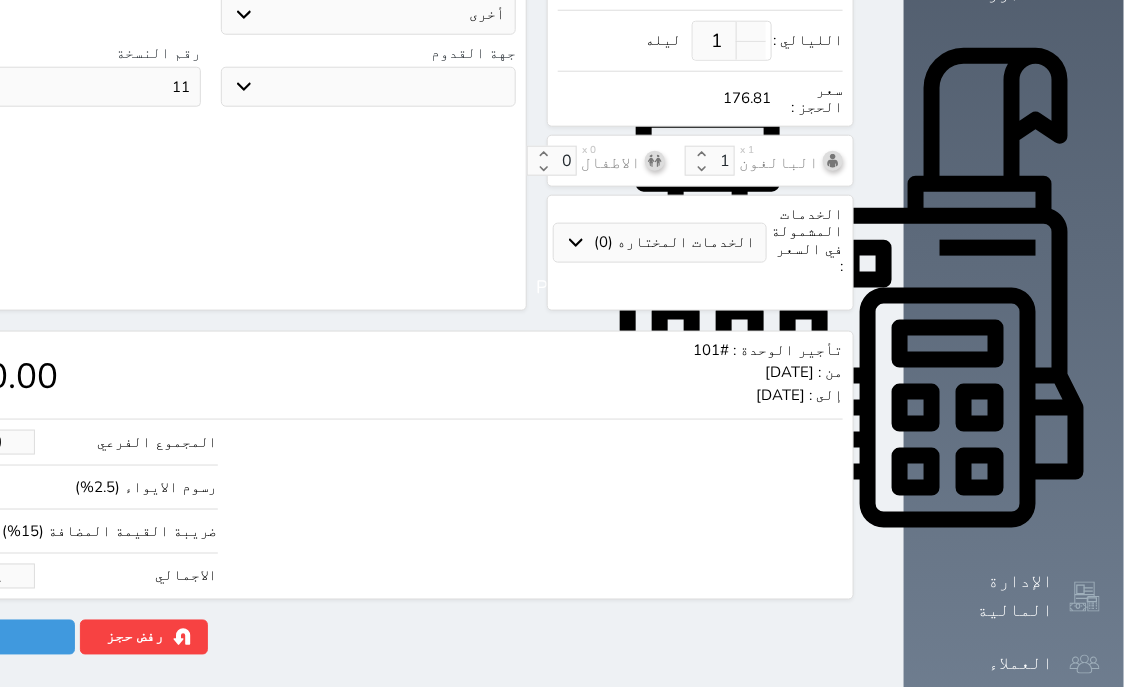 drag, startPoint x: 58, startPoint y: 525, endPoint x: 201, endPoint y: 556, distance: 146.32156 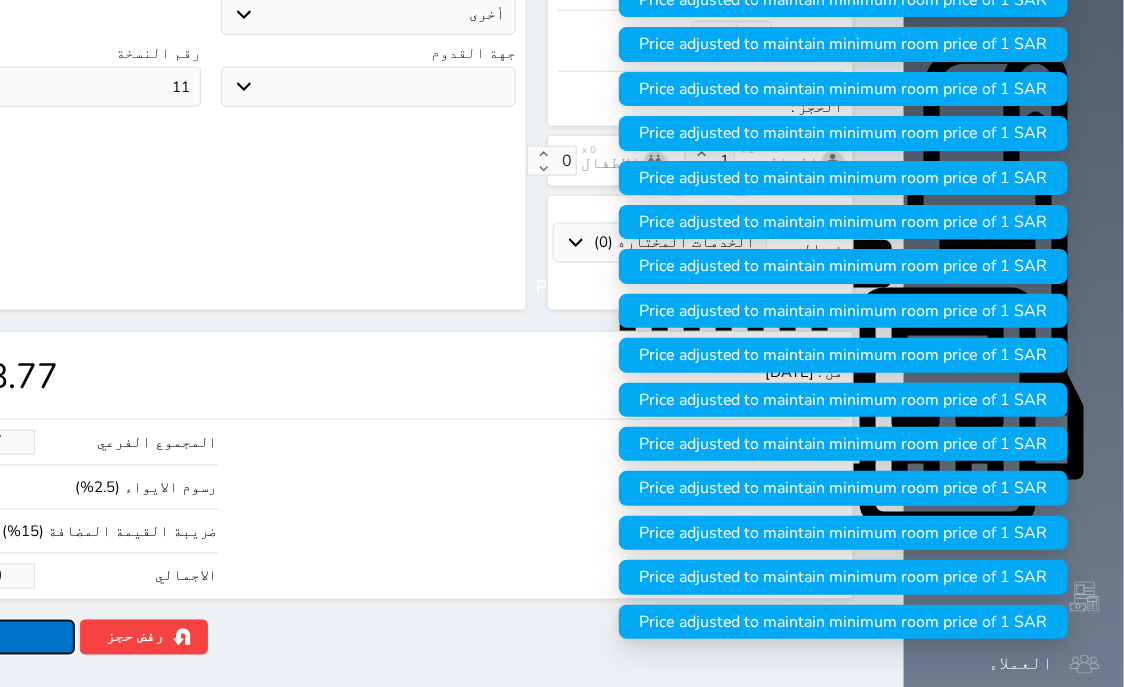 click on "حجز" at bounding box center [-13, 637] 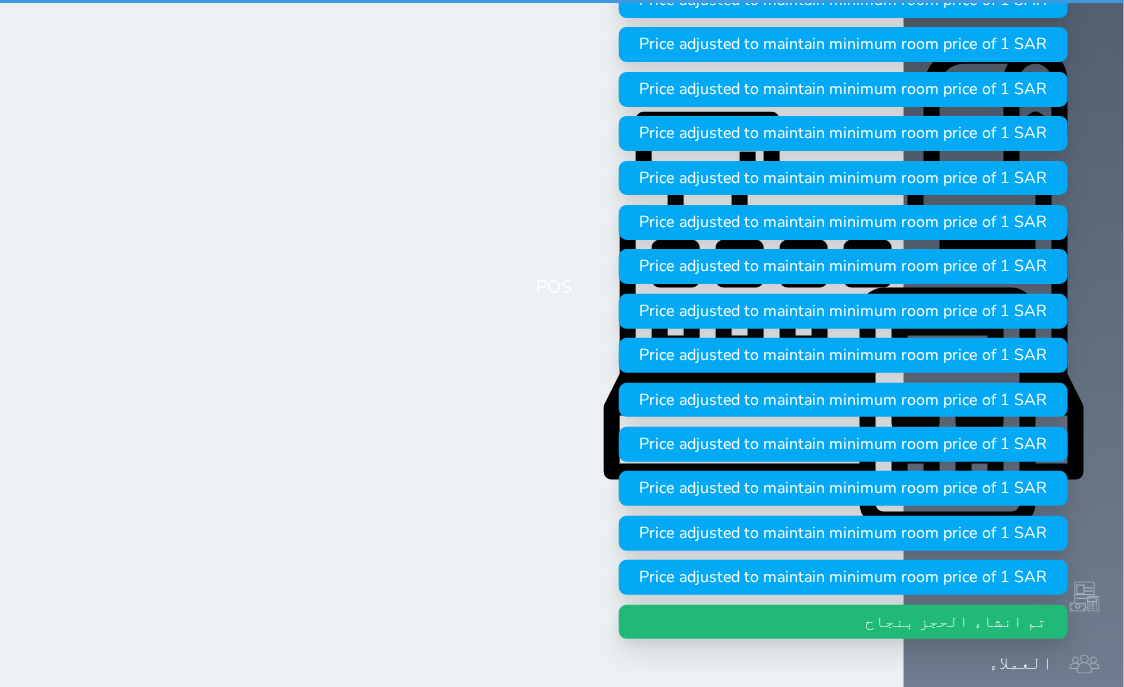 scroll, scrollTop: 0, scrollLeft: 0, axis: both 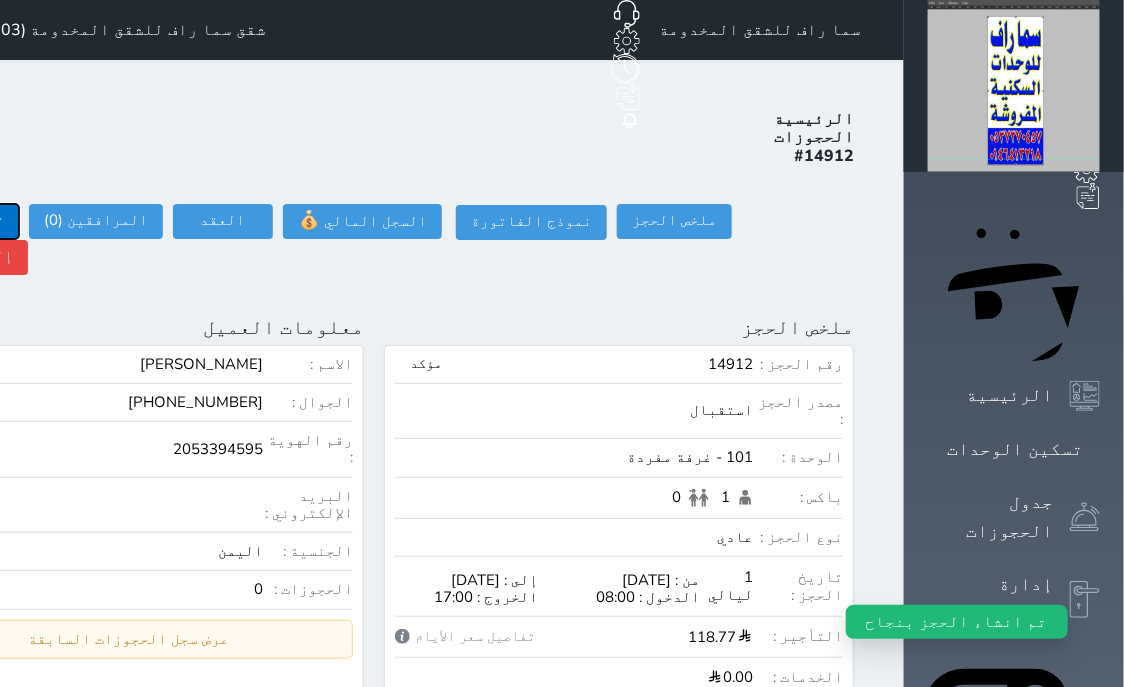 click on "تسجيل دخول" at bounding box center [-39, 221] 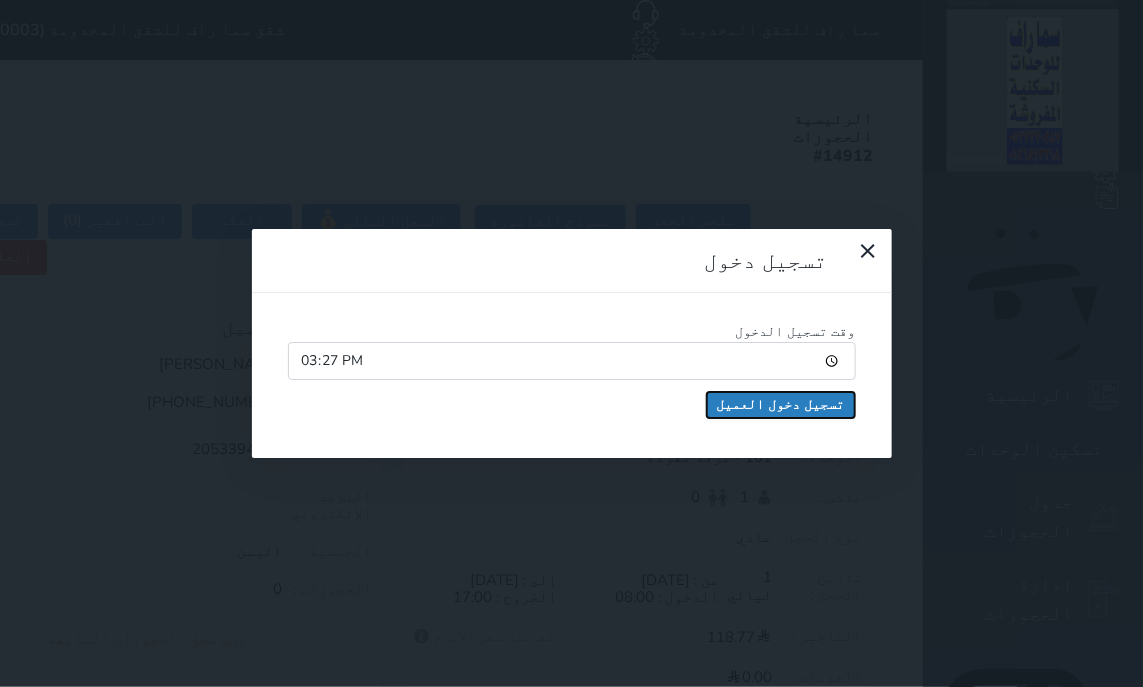 click on "تسجيل دخول العميل" at bounding box center (781, 405) 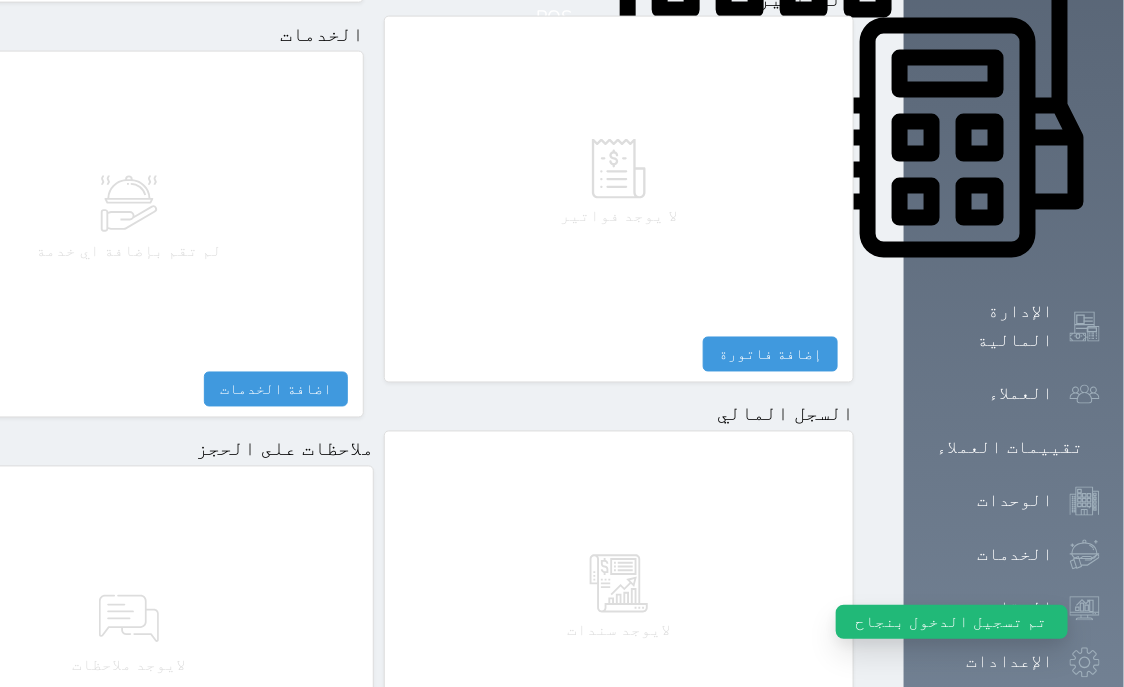 scroll, scrollTop: 1095, scrollLeft: 0, axis: vertical 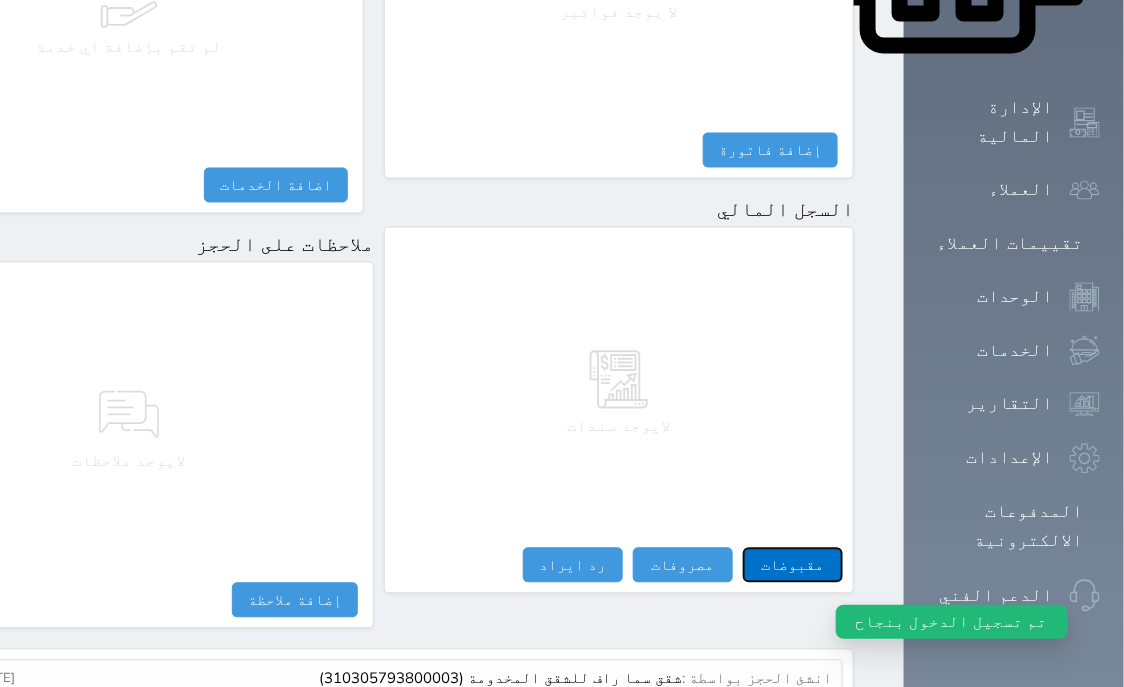 click on "مقبوضات" at bounding box center (793, 565) 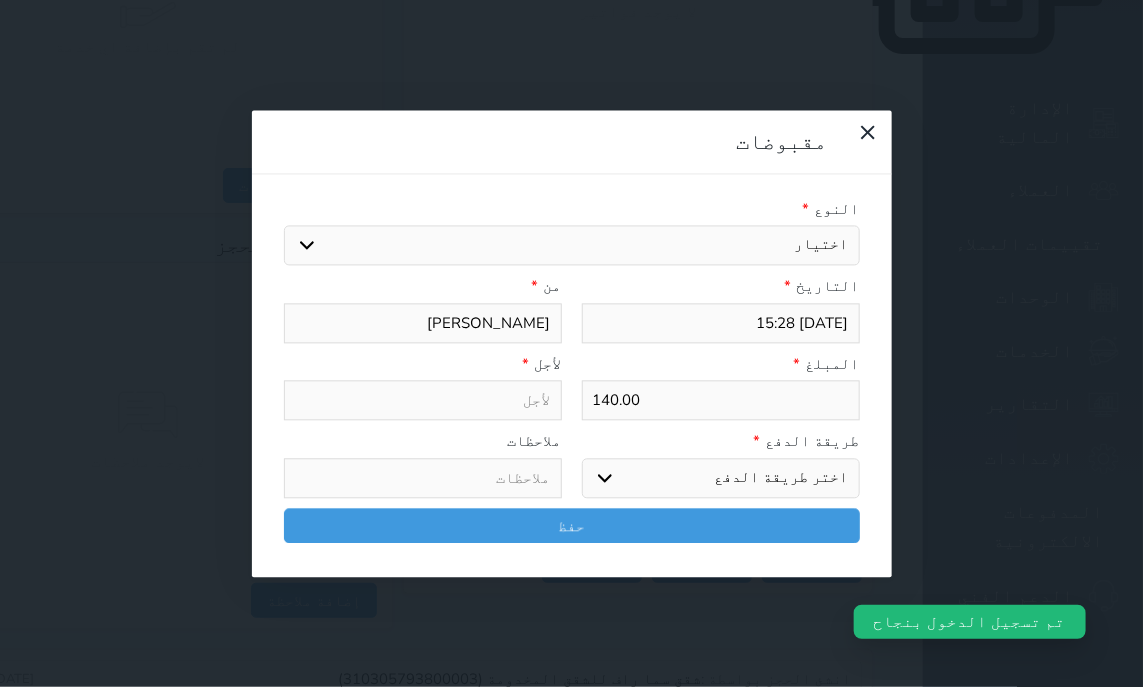 click on "اختيار   مقبوضات عامة قيمة إيجار فواتير تامين عربون لا ينطبق آخر مغسلة واي فاي - الإنترنت مواقف السيارات طعام الأغذية والمشروبات مشروبات المشروبات الباردة المشروبات الساخنة الإفطار غداء عشاء مخبز و كعك حمام سباحة الصالة الرياضية سبا و خدمات الجمال اختيار وإسقاط (خدمات النقل) ميني بار كابل - تلفزيون سرير إضافي تصفيف الشعر التسوق خدمات الجولات السياحية المنظمة خدمات الدليل السياحي" at bounding box center [572, 246] 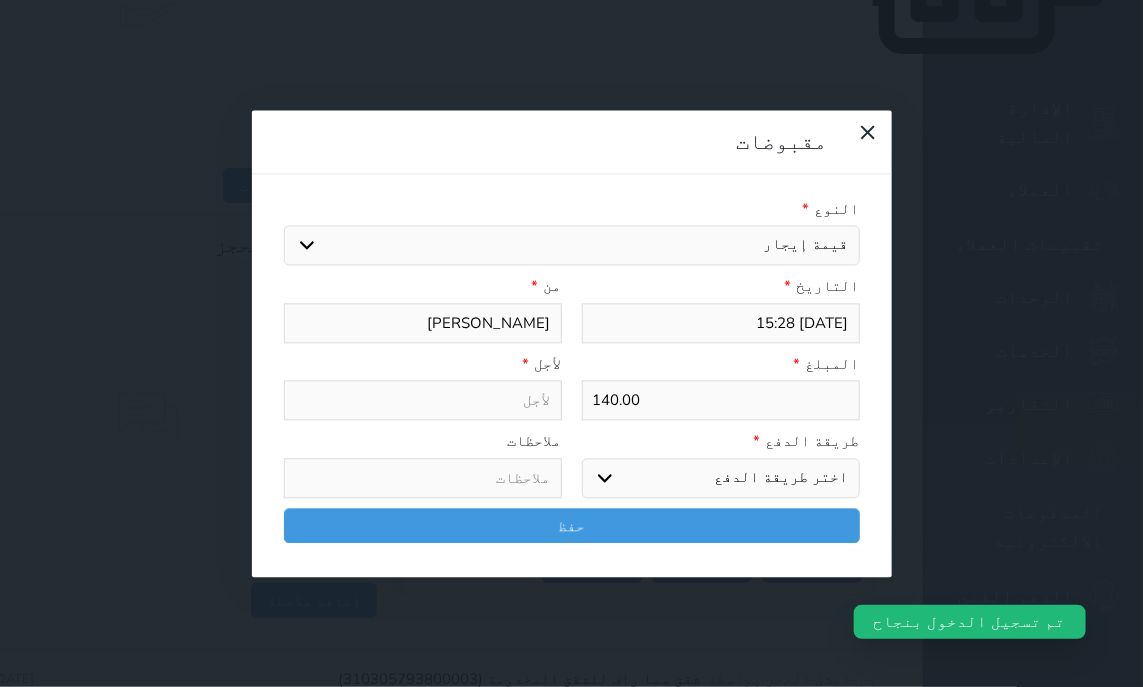 click on "قيمة إيجار" at bounding box center (0, 0) 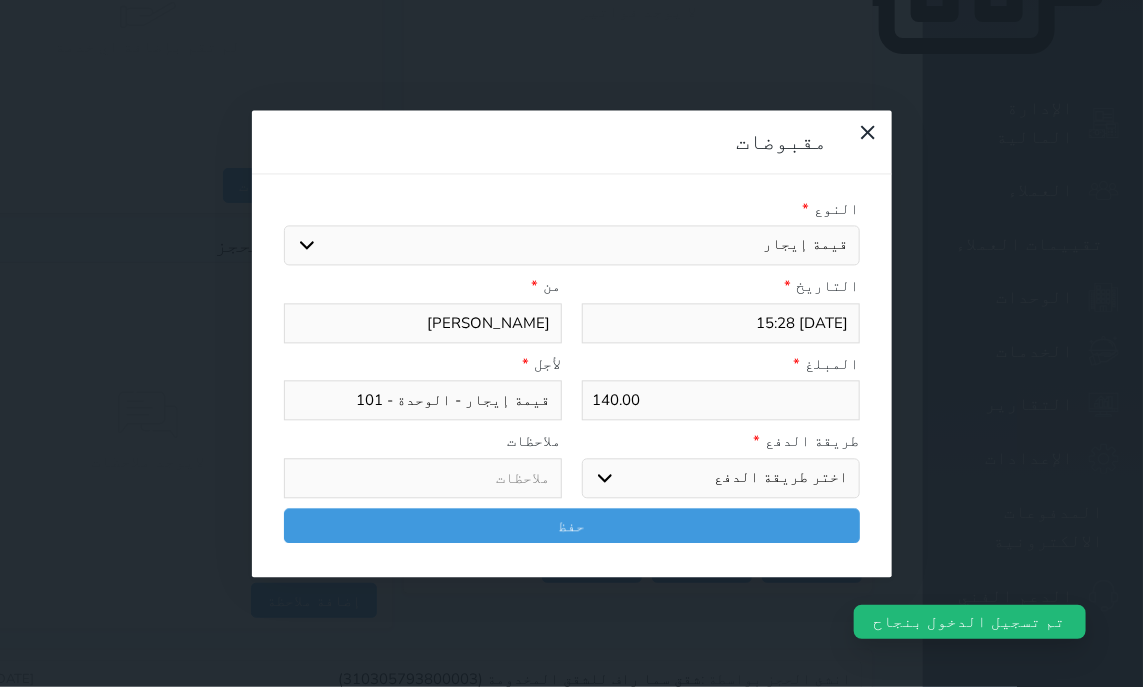 click on "اختر طريقة الدفع   دفع نقدى   تحويل بنكى   مدى   بطاقة ائتمان   آجل" at bounding box center [721, 478] 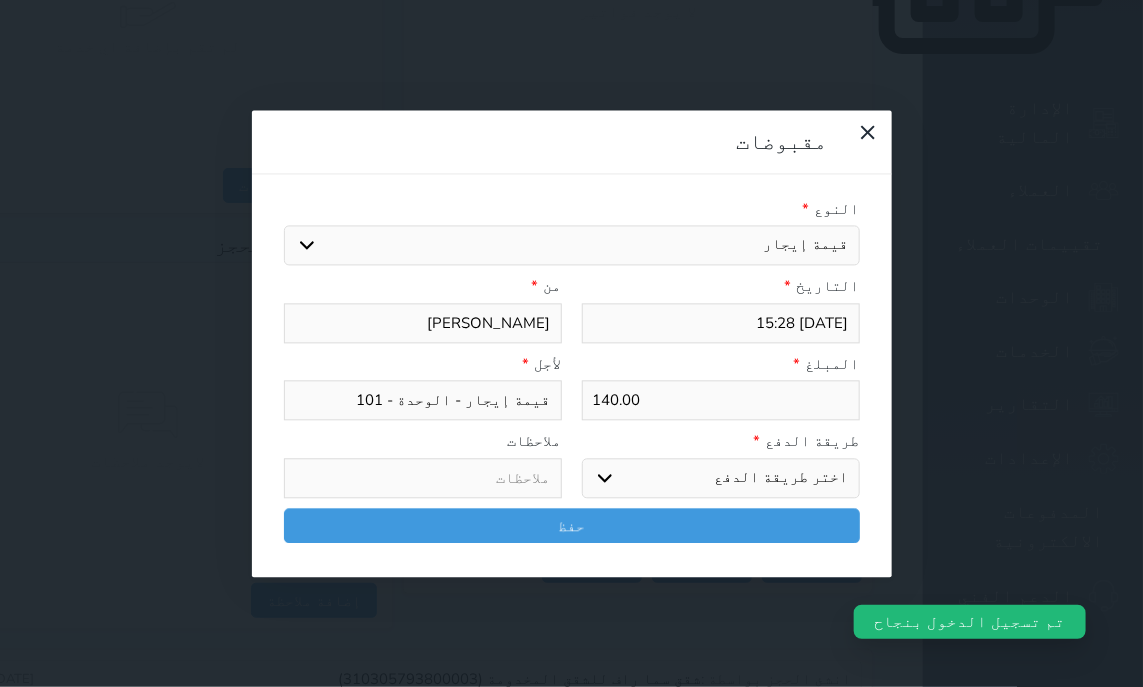 click on "مدى" at bounding box center [0, 0] 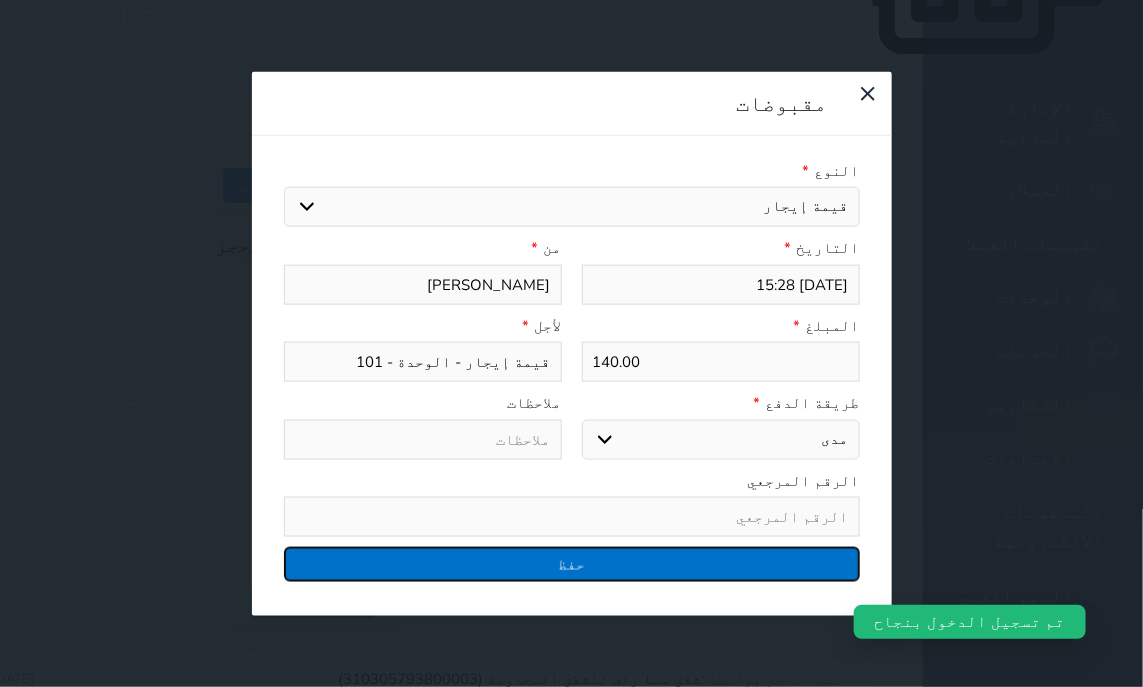 click on "حفظ" at bounding box center (572, 564) 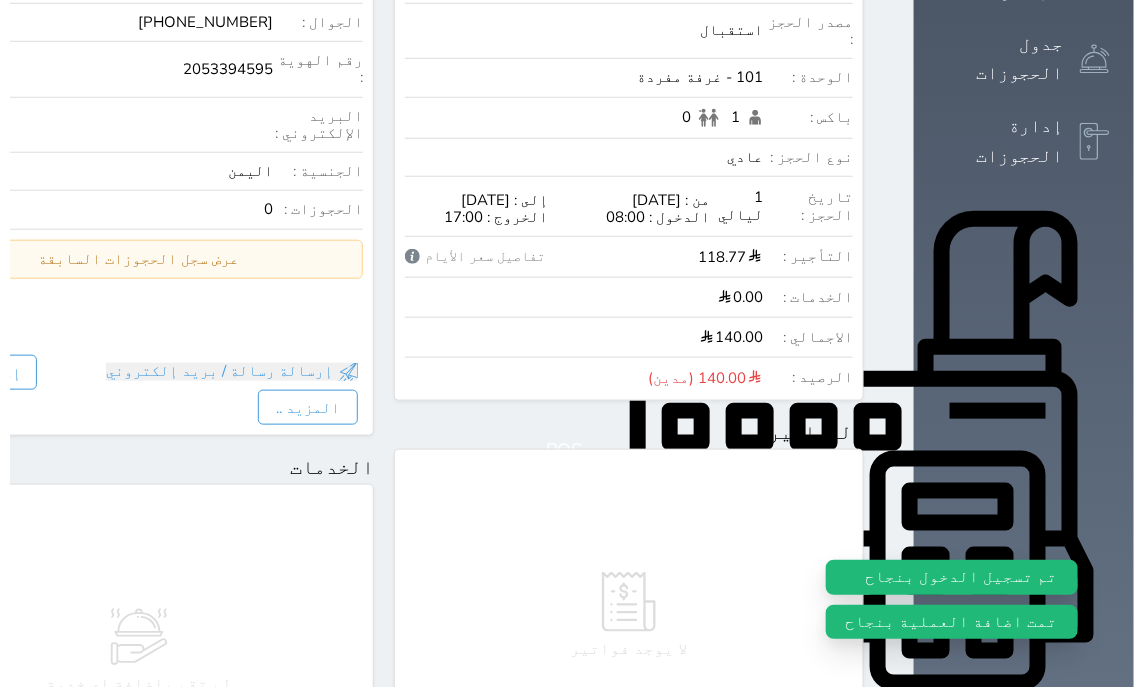 scroll, scrollTop: 0, scrollLeft: 0, axis: both 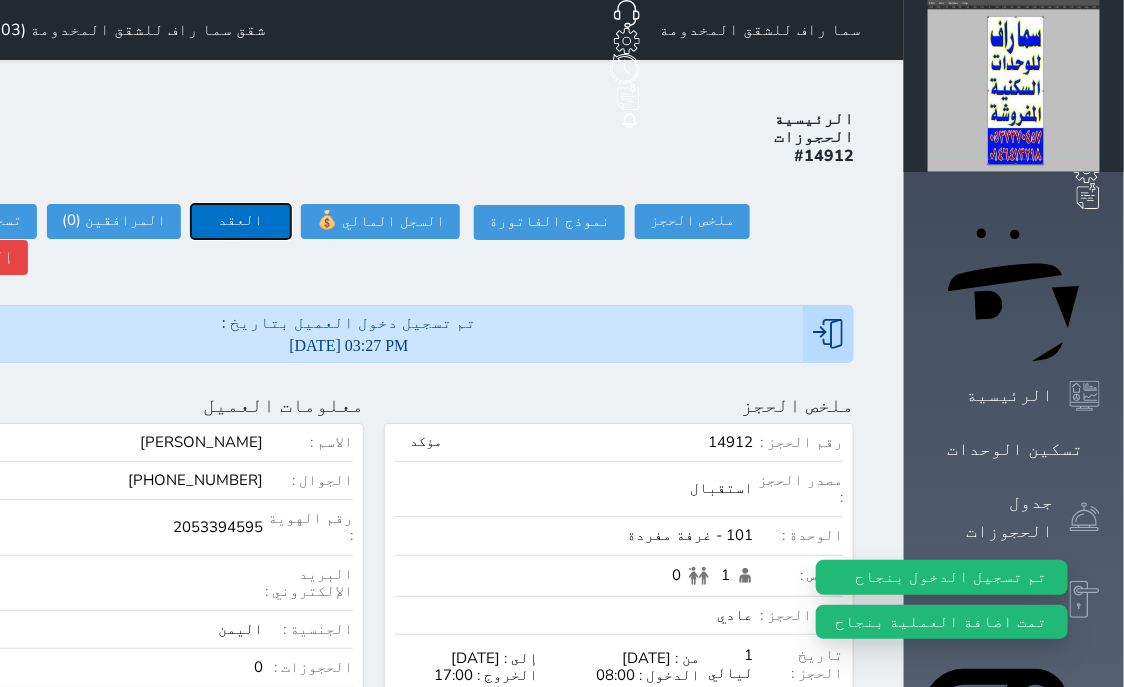 click on "العقد" at bounding box center [241, 221] 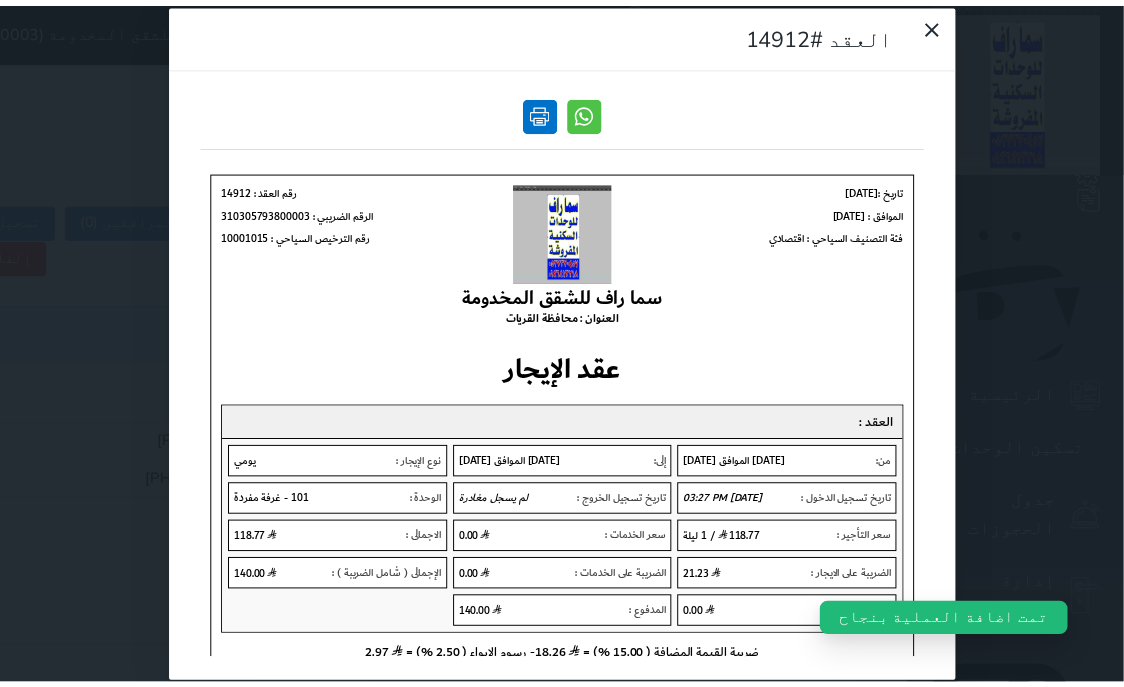 scroll, scrollTop: 0, scrollLeft: 0, axis: both 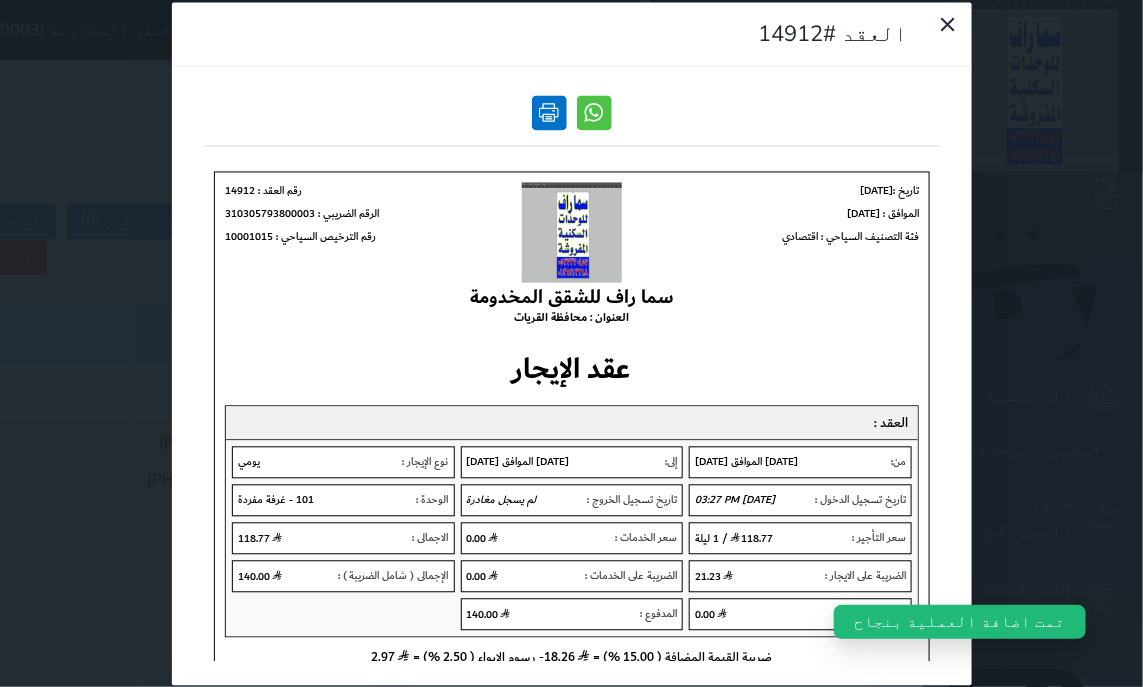 click at bounding box center (549, 112) 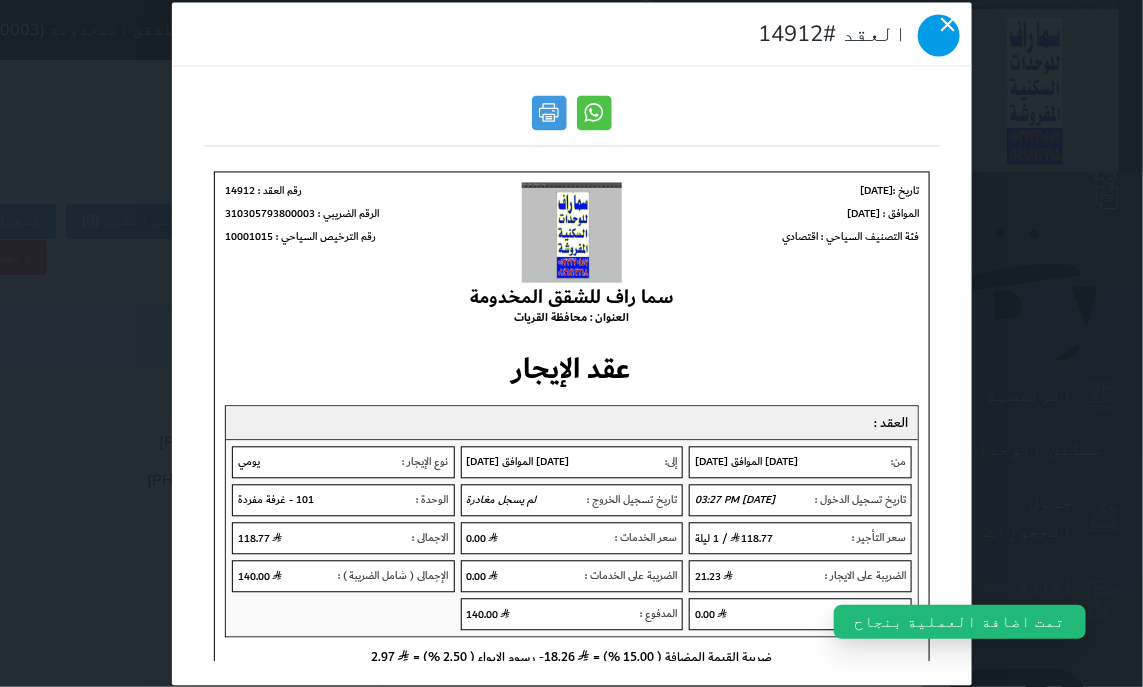 click 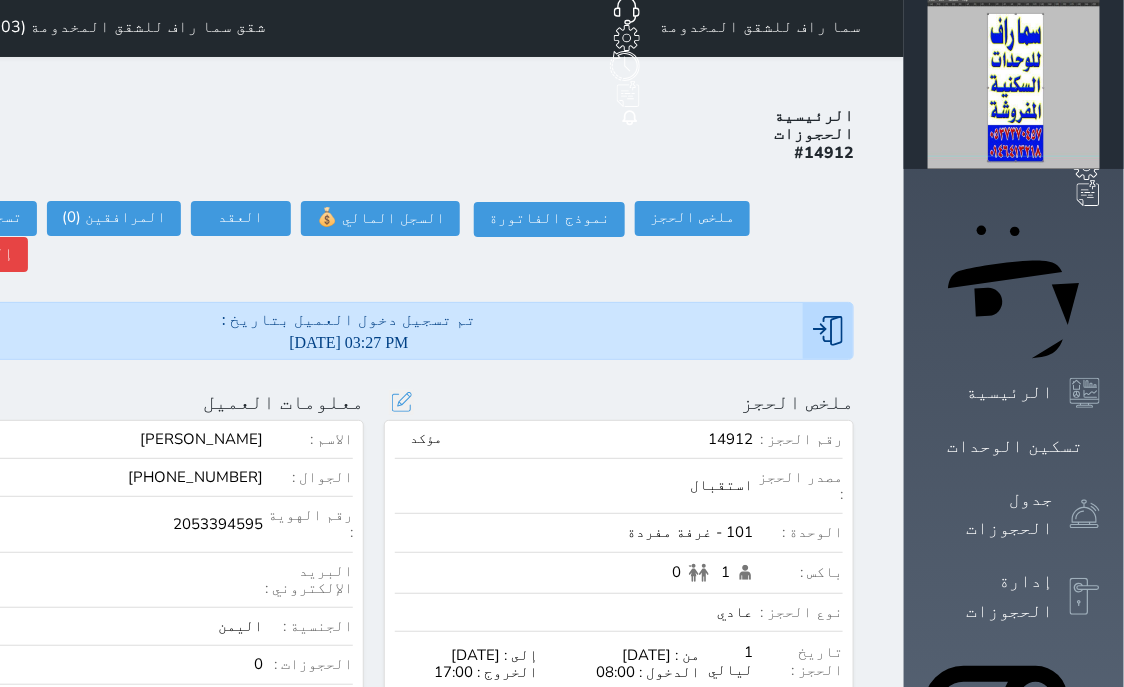 scroll, scrollTop: 0, scrollLeft: 0, axis: both 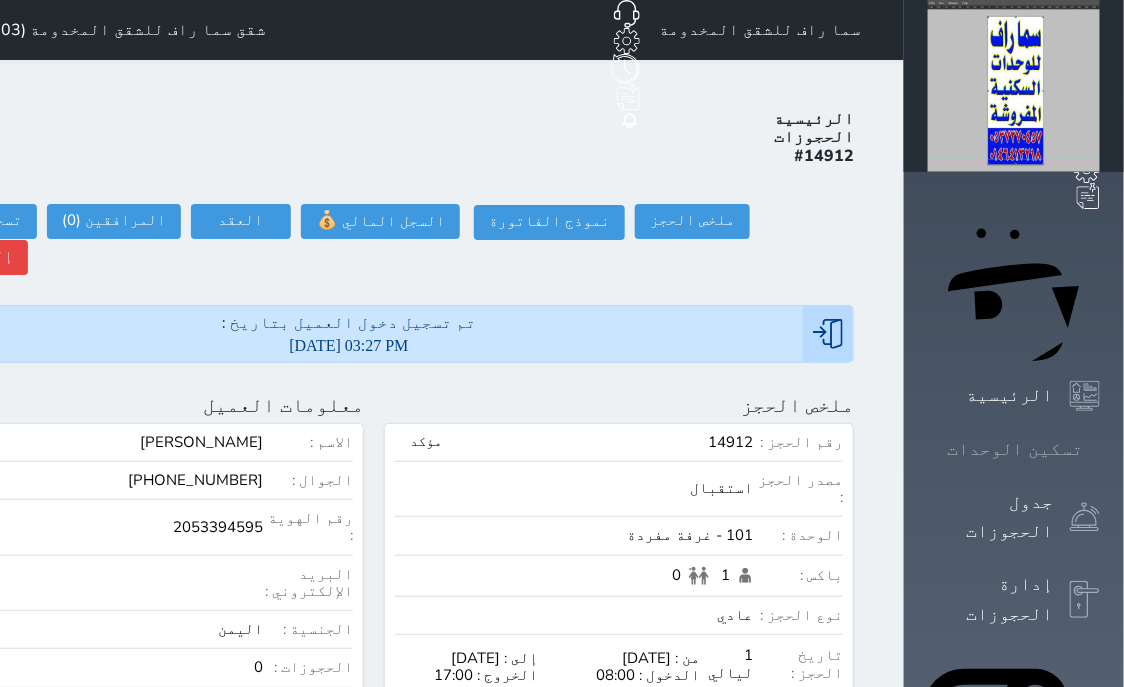 click 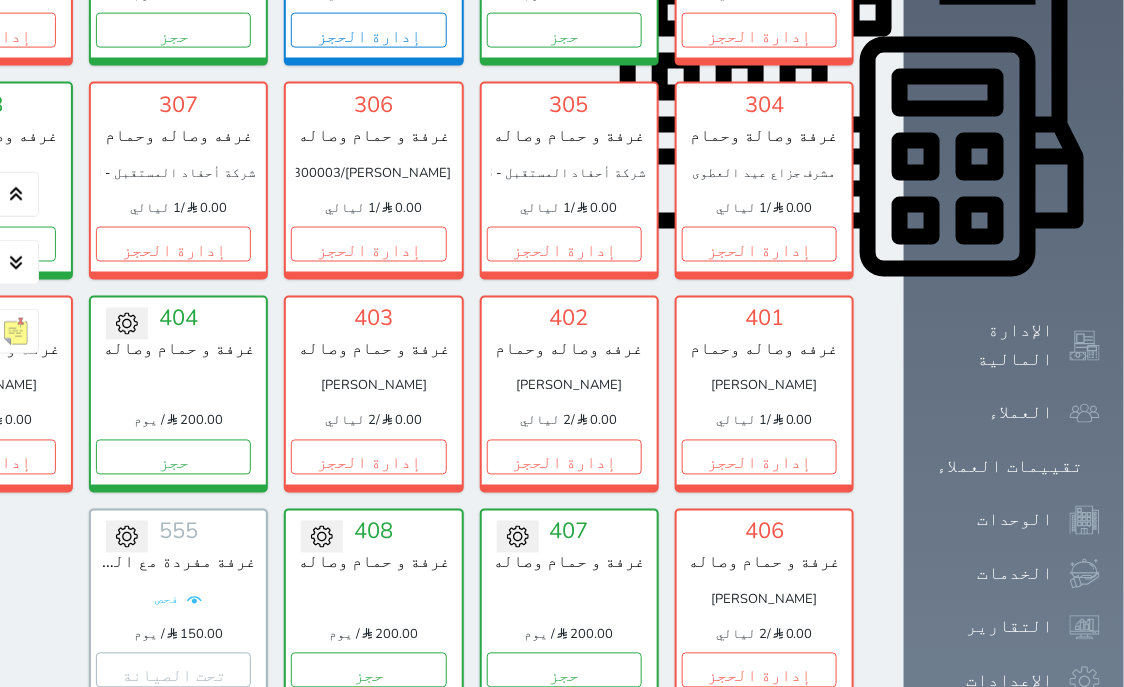 scroll, scrollTop: 969, scrollLeft: 0, axis: vertical 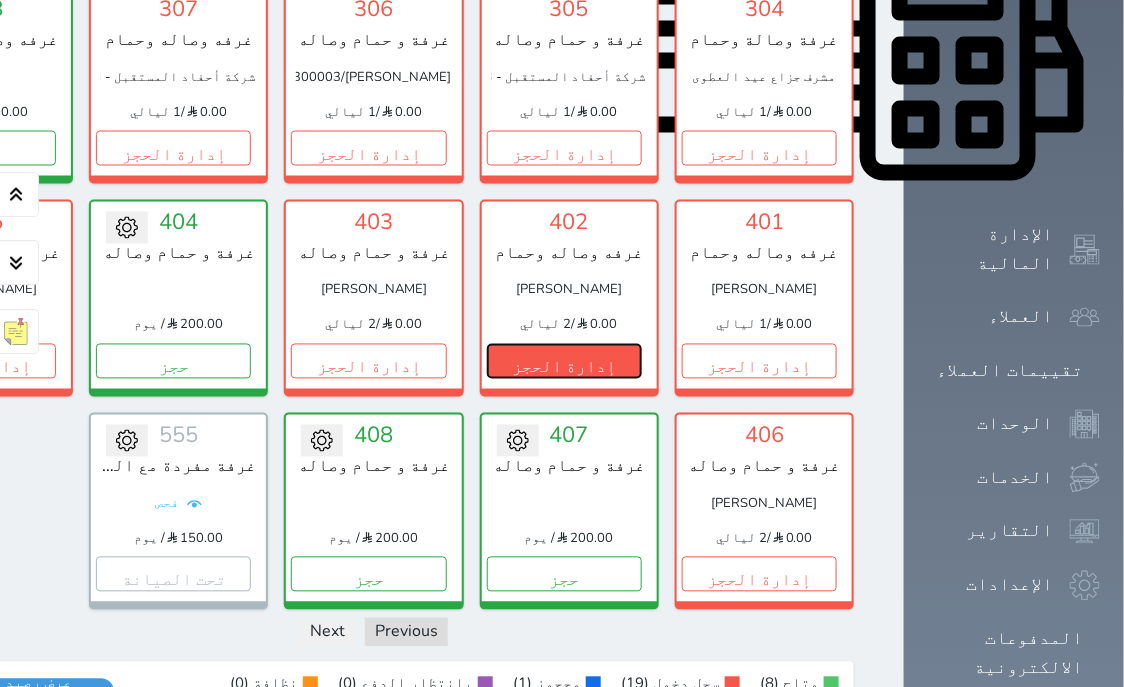 click on "إدارة الحجز" at bounding box center (564, 360) 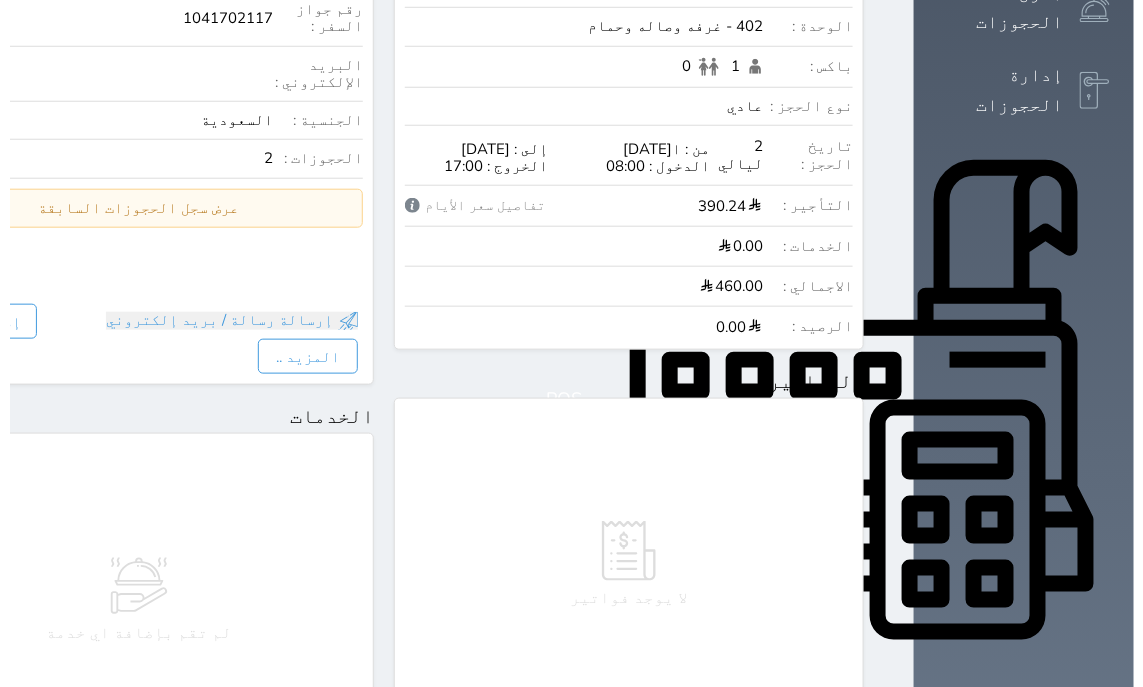 scroll, scrollTop: 0, scrollLeft: 0, axis: both 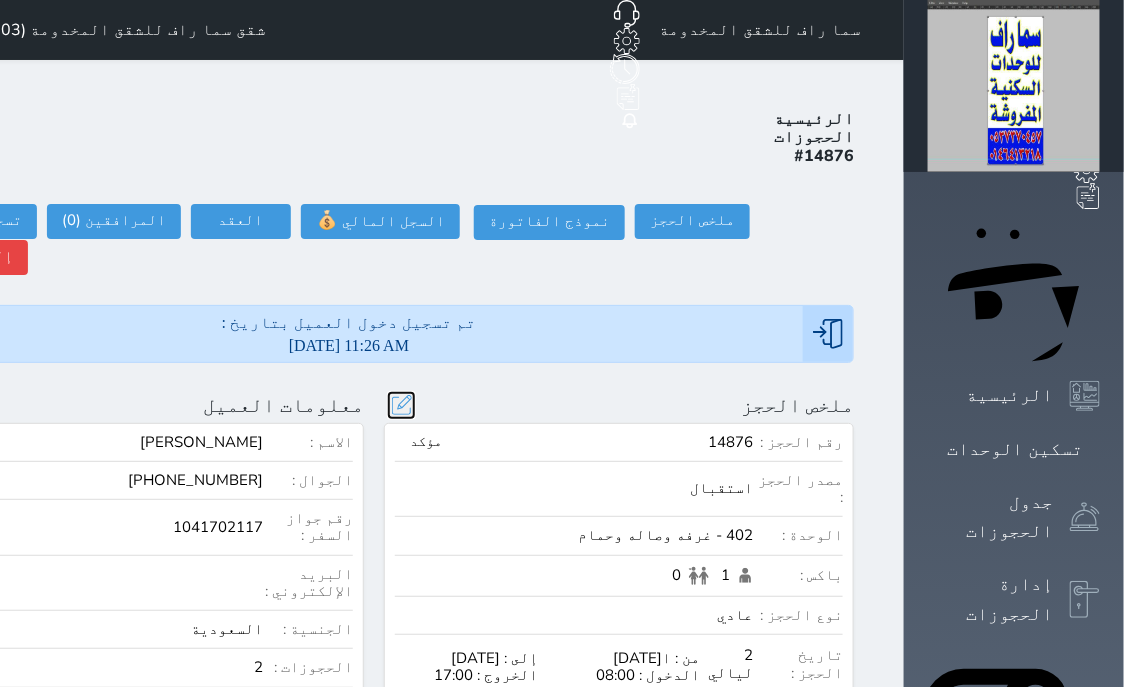 click at bounding box center (401, 405) 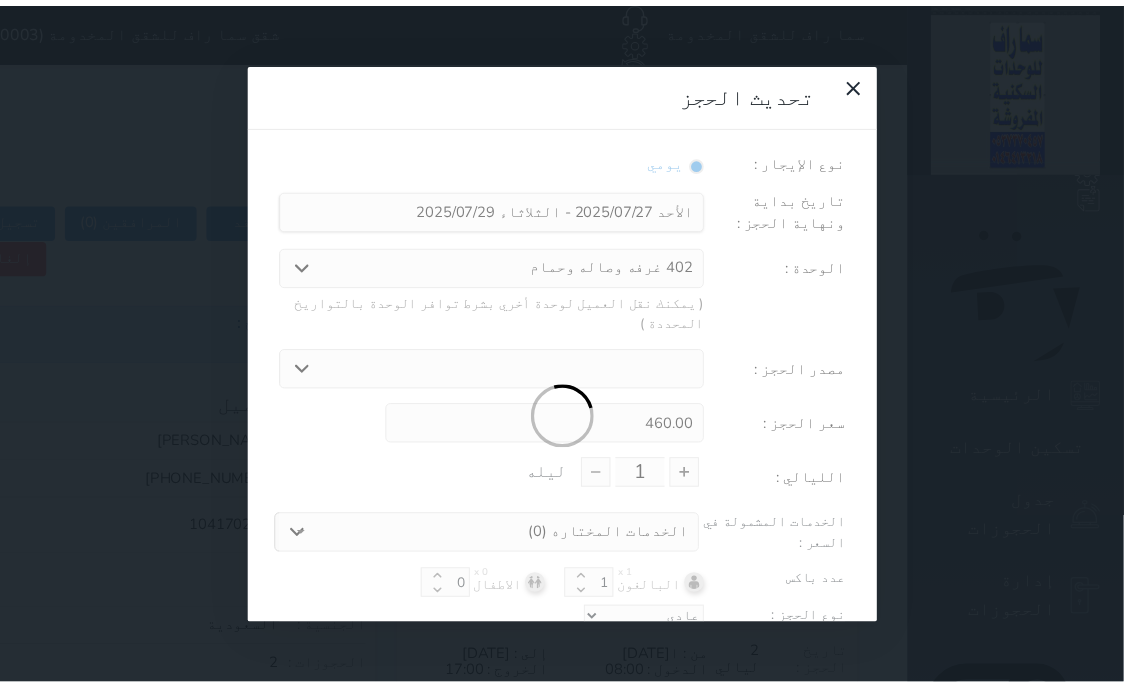 scroll, scrollTop: 44, scrollLeft: 0, axis: vertical 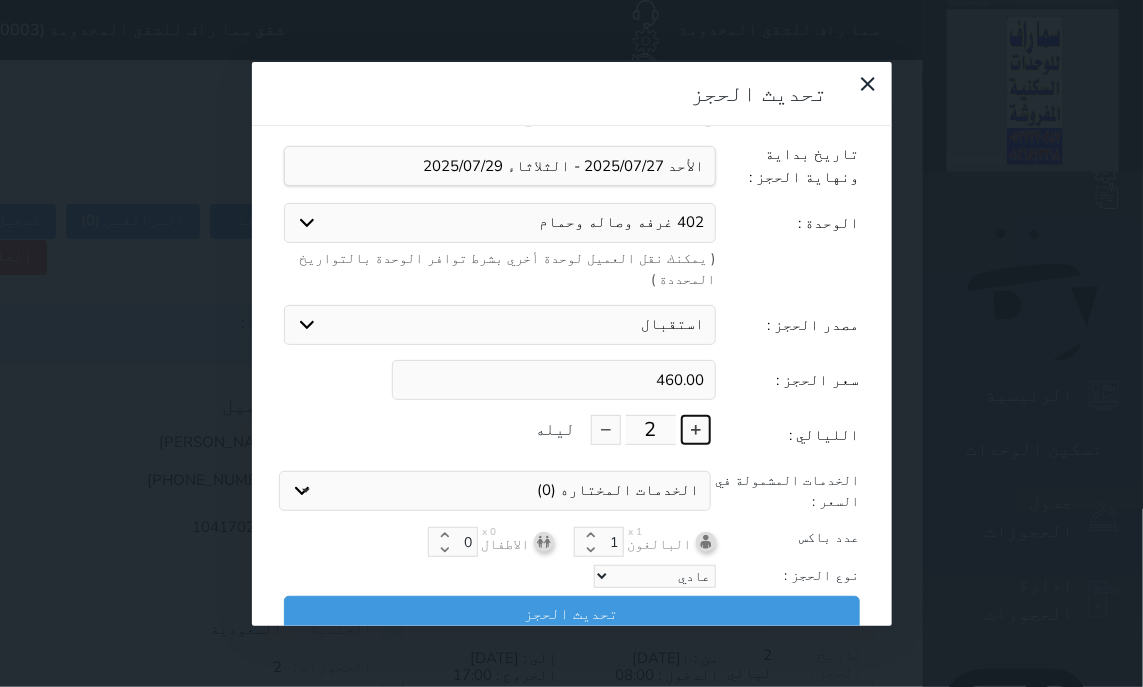 click at bounding box center (696, 430) 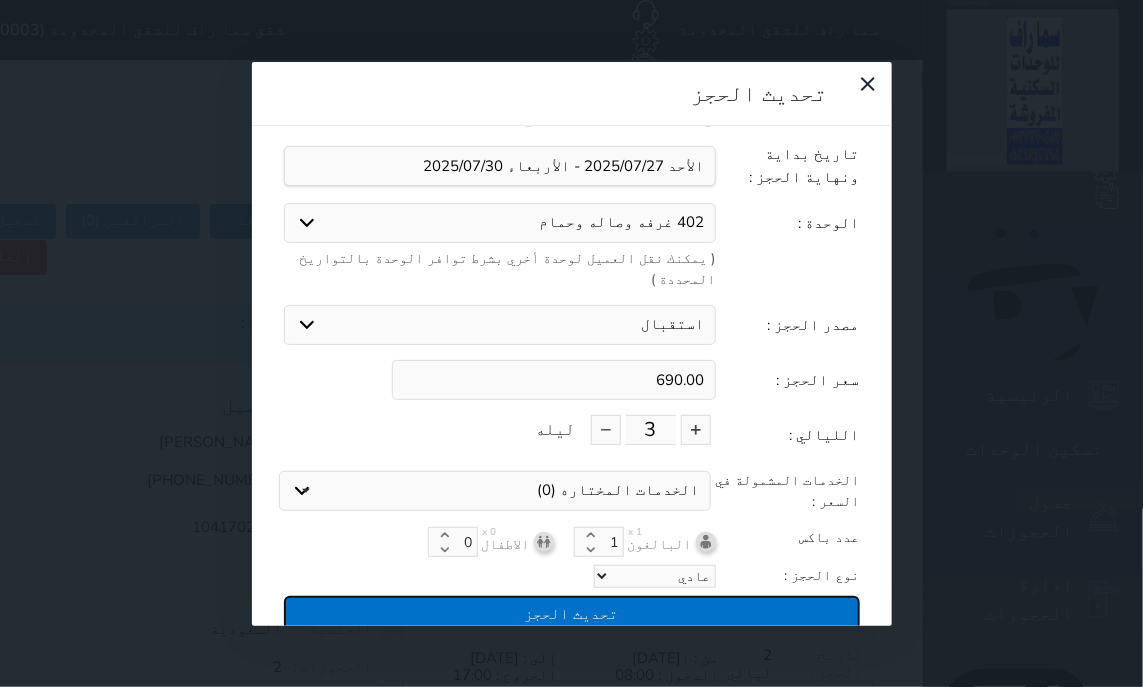 click on "تحديث الحجز" at bounding box center [572, 613] 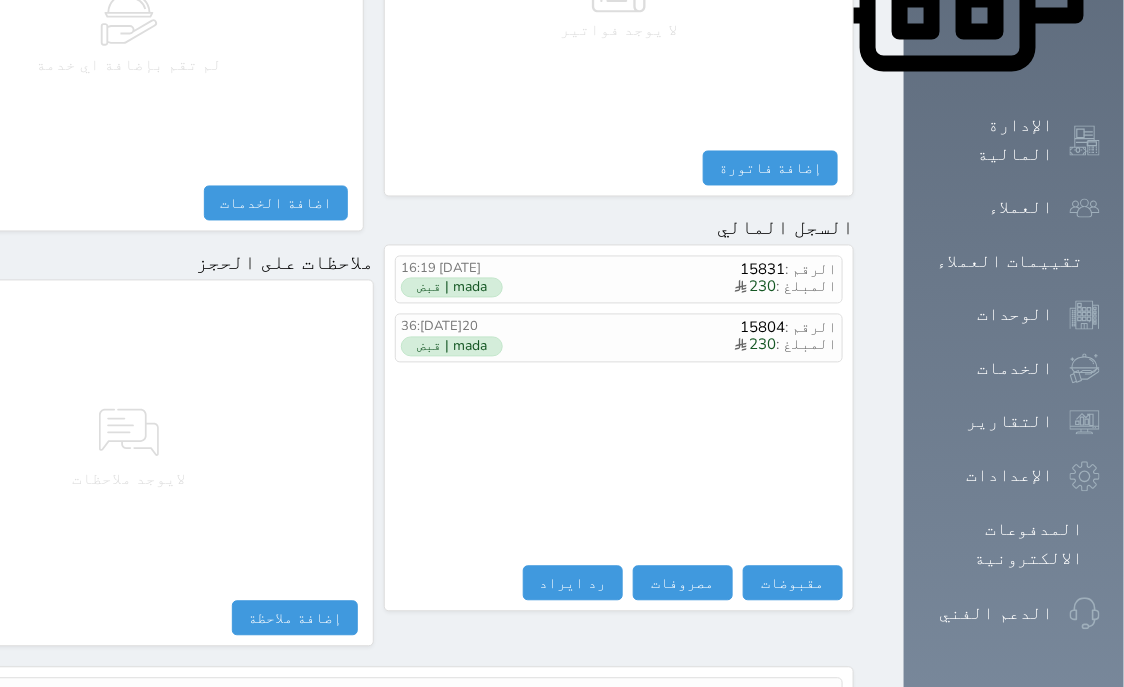 scroll, scrollTop: 1095, scrollLeft: 0, axis: vertical 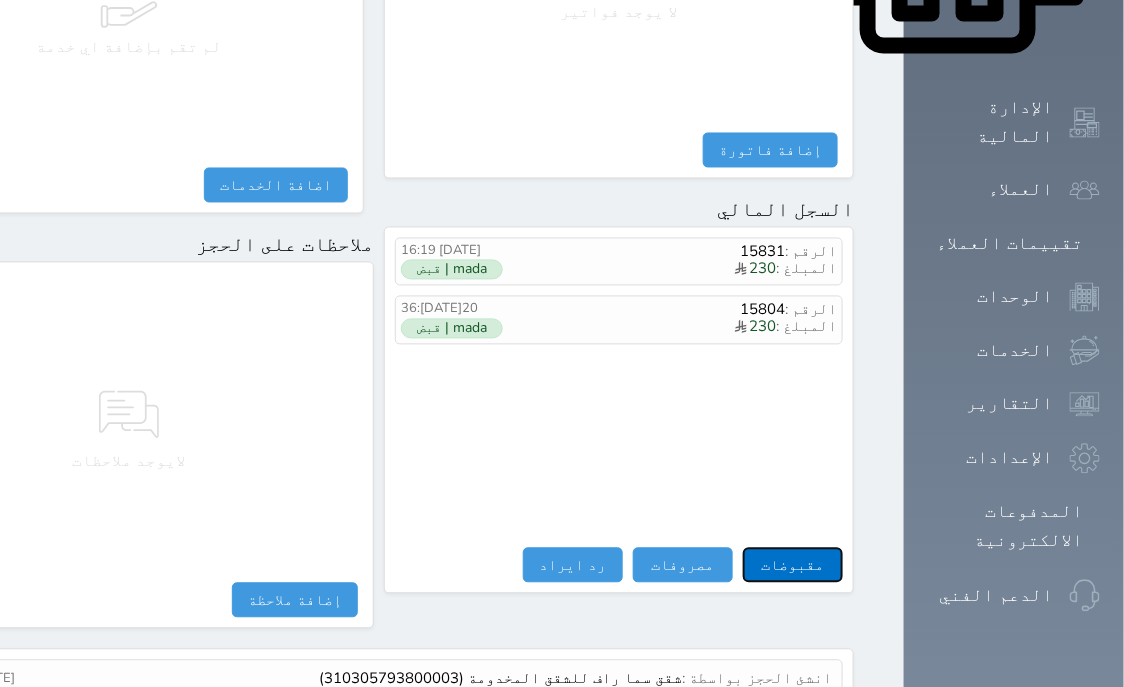 click on "مقبوضات" at bounding box center (793, 565) 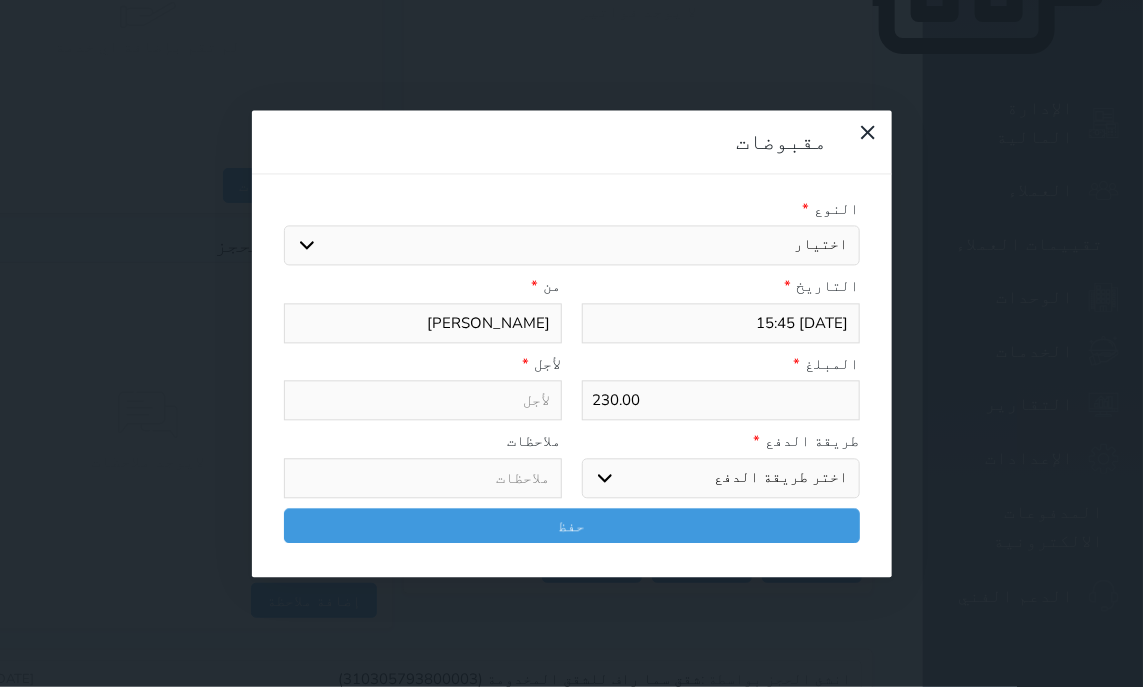 click on "اختيار   مقبوضات عامة قيمة إيجار فواتير تامين عربون لا ينطبق آخر مغسلة واي فاي - الإنترنت مواقف السيارات طعام الأغذية والمشروبات مشروبات المشروبات الباردة المشروبات الساخنة الإفطار غداء عشاء مخبز و كعك حمام سباحة الصالة الرياضية سبا و خدمات الجمال اختيار وإسقاط (خدمات النقل) ميني بار كابل - تلفزيون سرير إضافي تصفيف الشعر التسوق خدمات الجولات السياحية المنظمة خدمات الدليل السياحي" at bounding box center [572, 246] 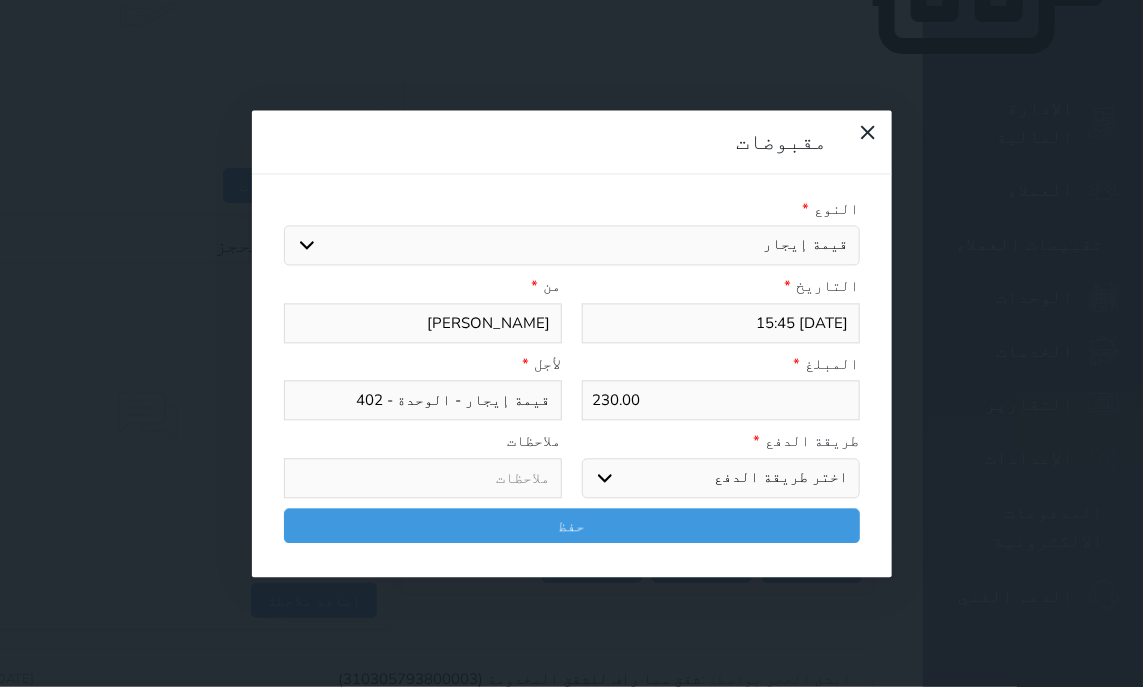 click on "اختر طريقة الدفع   دفع نقدى   تحويل بنكى   مدى   بطاقة ائتمان   آجل" at bounding box center [721, 478] 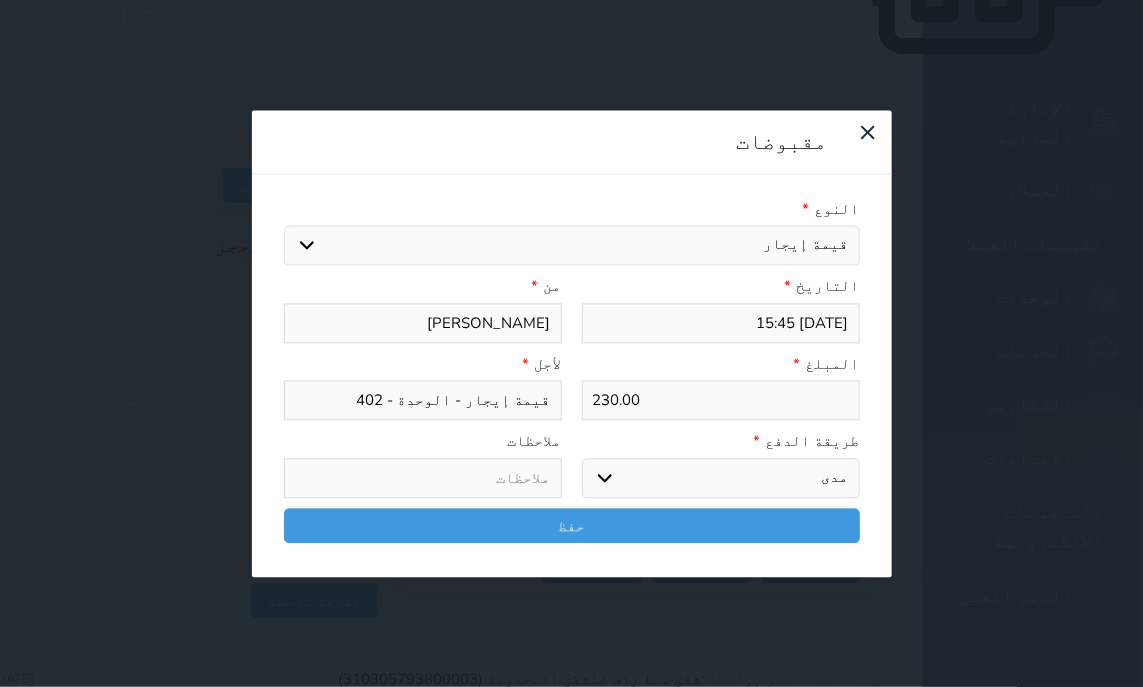 click on "مدى" at bounding box center [0, 0] 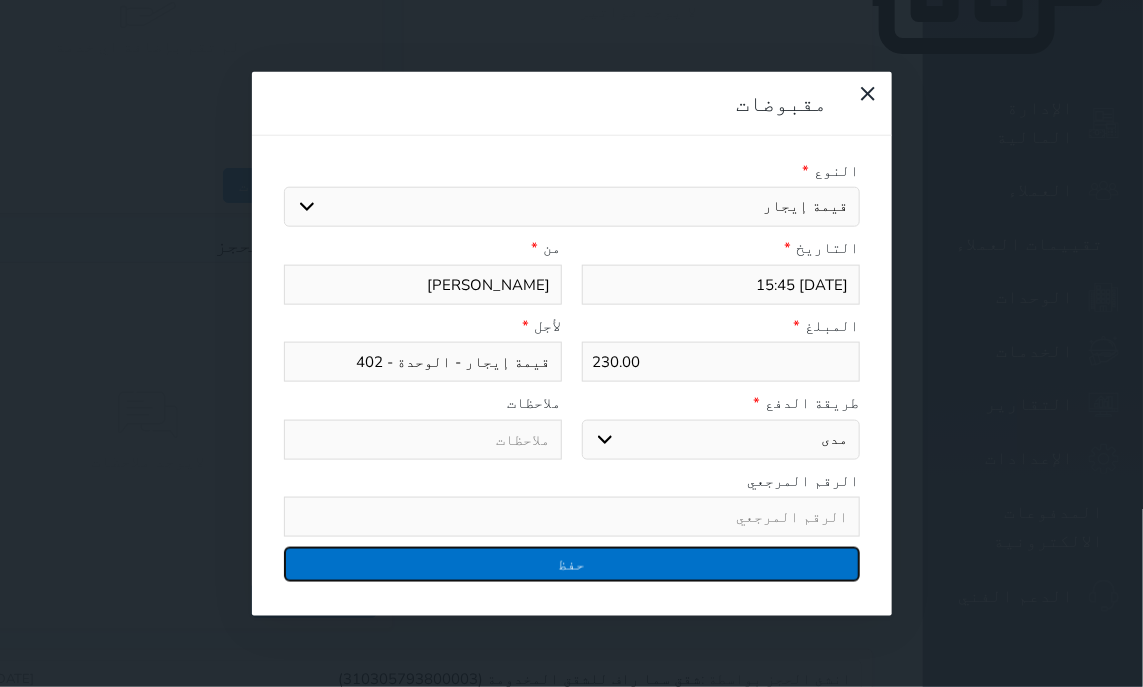 click on "حفظ" at bounding box center (572, 564) 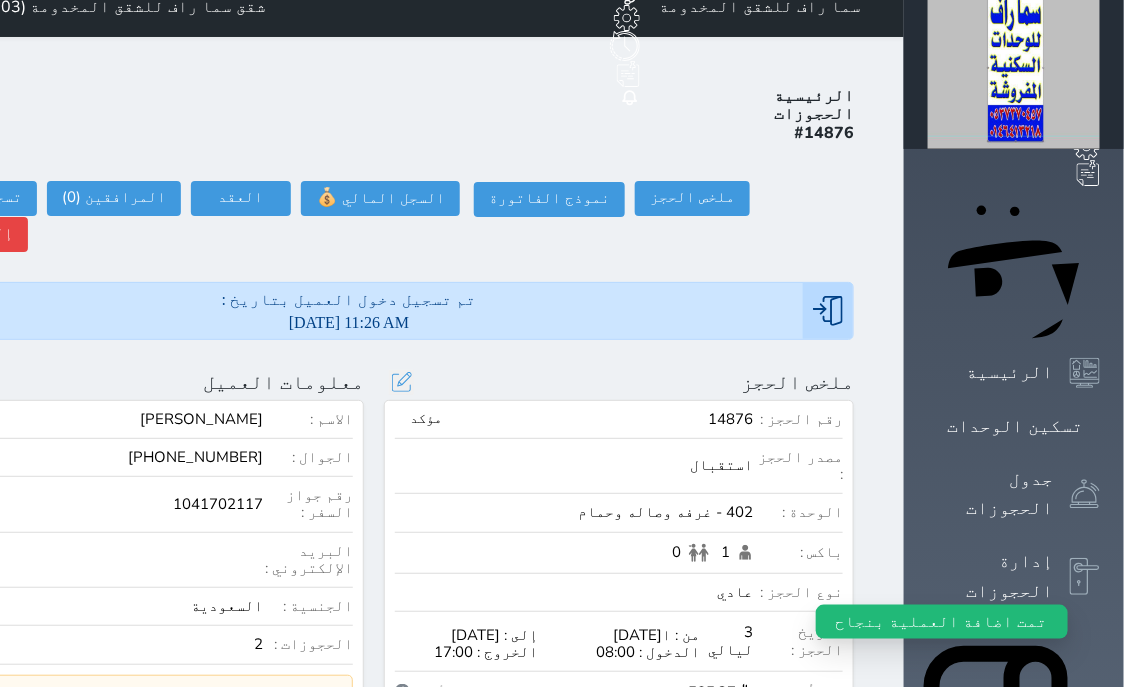 scroll, scrollTop: 0, scrollLeft: 0, axis: both 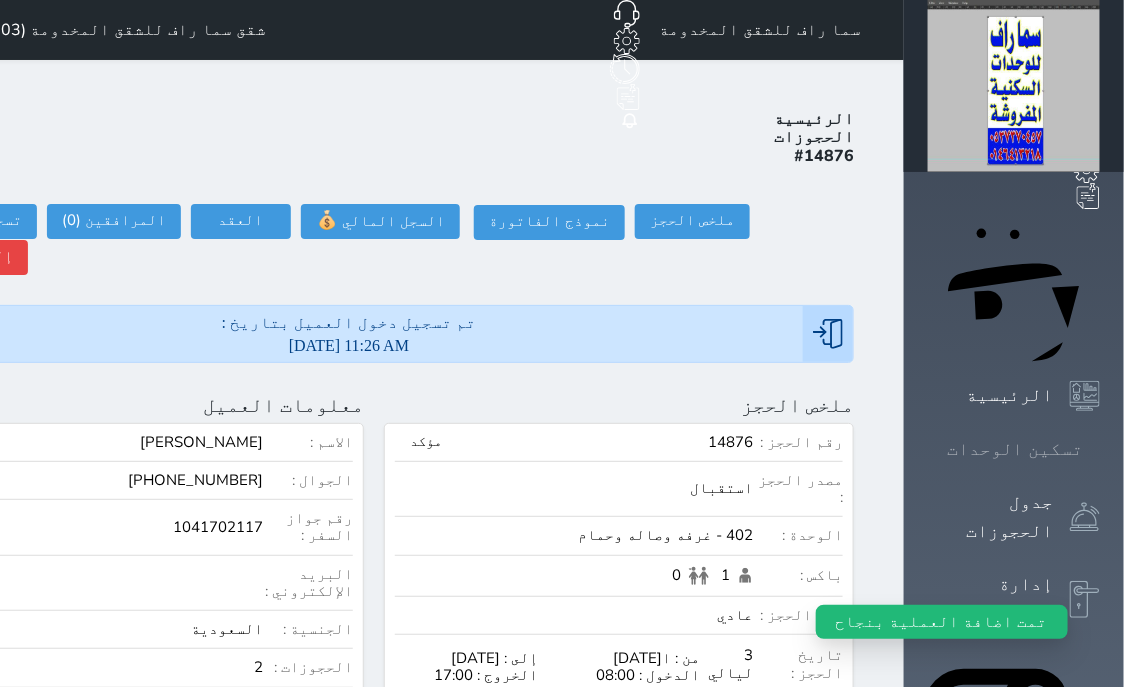 click 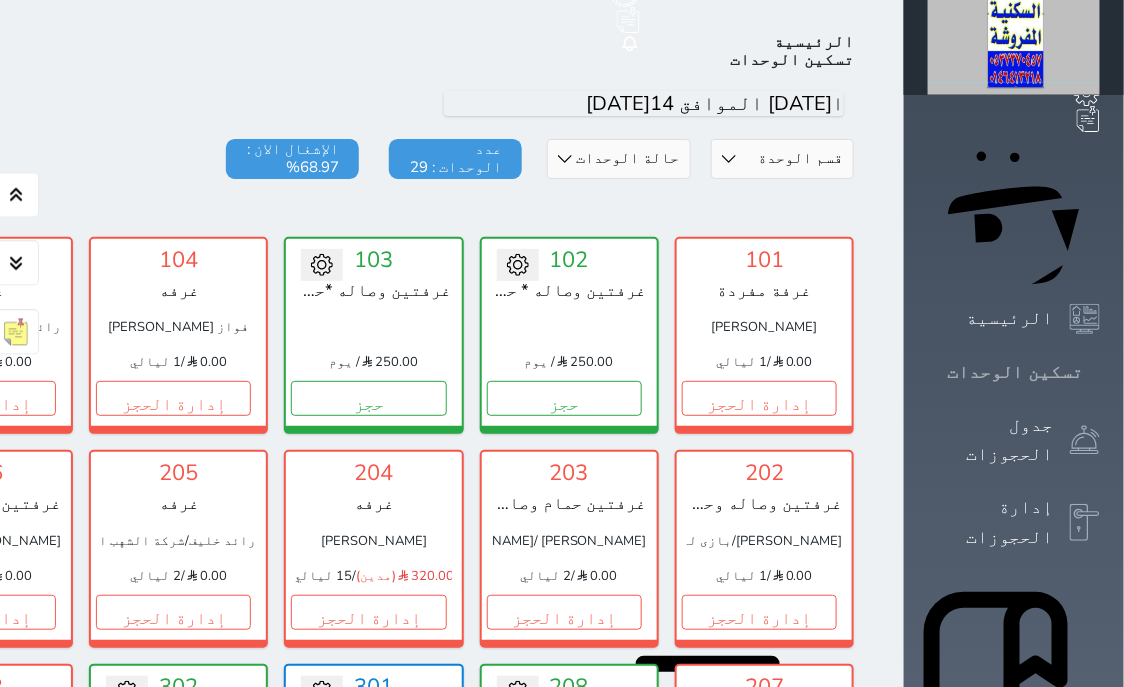 scroll, scrollTop: 78, scrollLeft: 0, axis: vertical 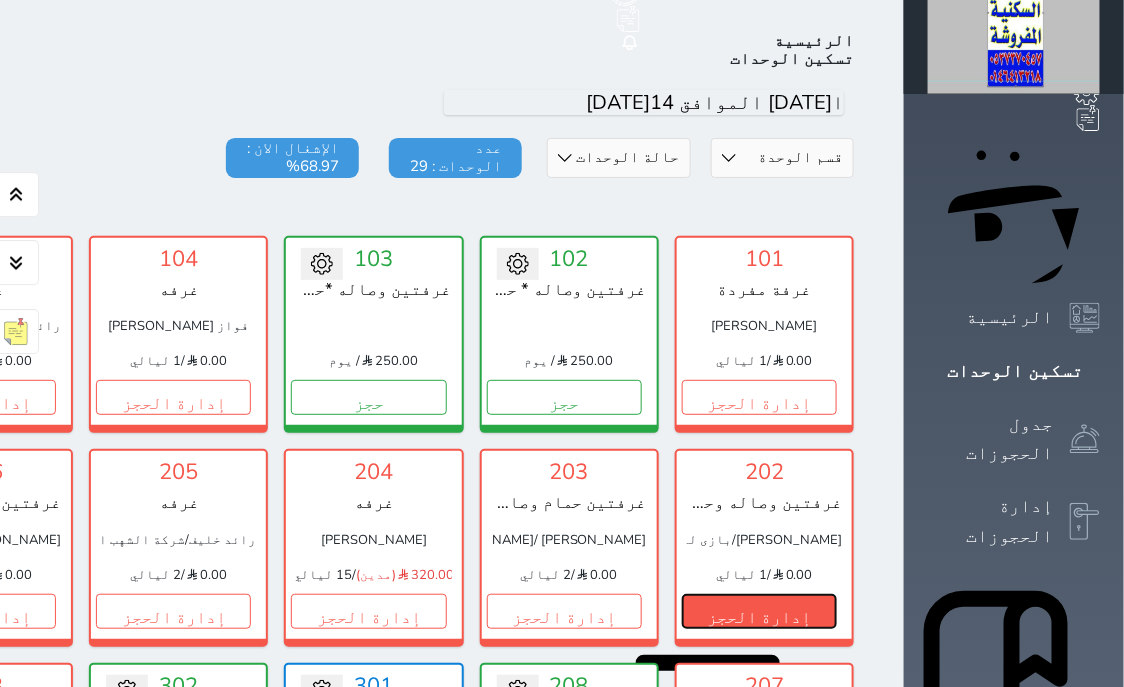 click on "إدارة الحجز" at bounding box center [759, 611] 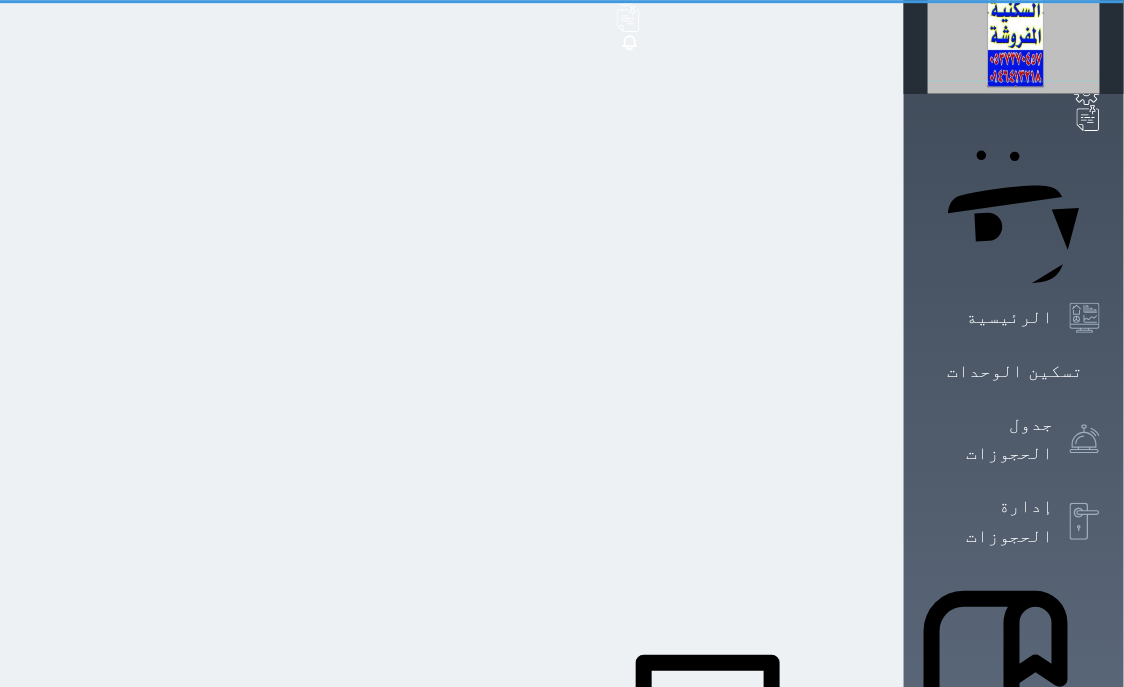 scroll, scrollTop: 0, scrollLeft: 0, axis: both 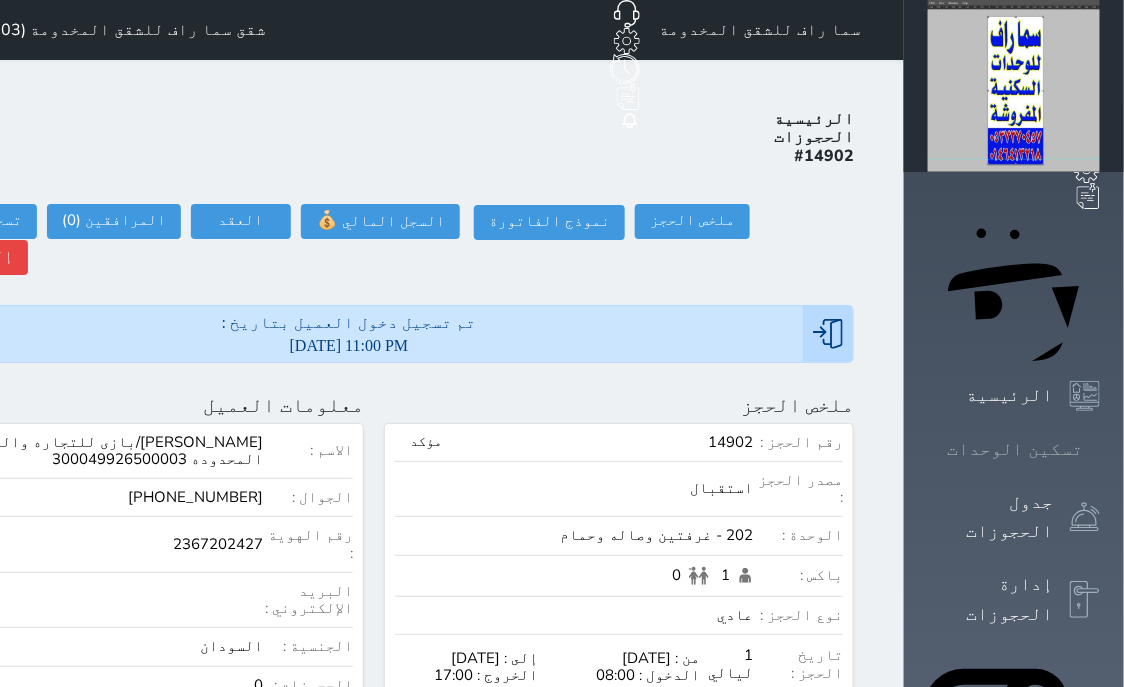 click 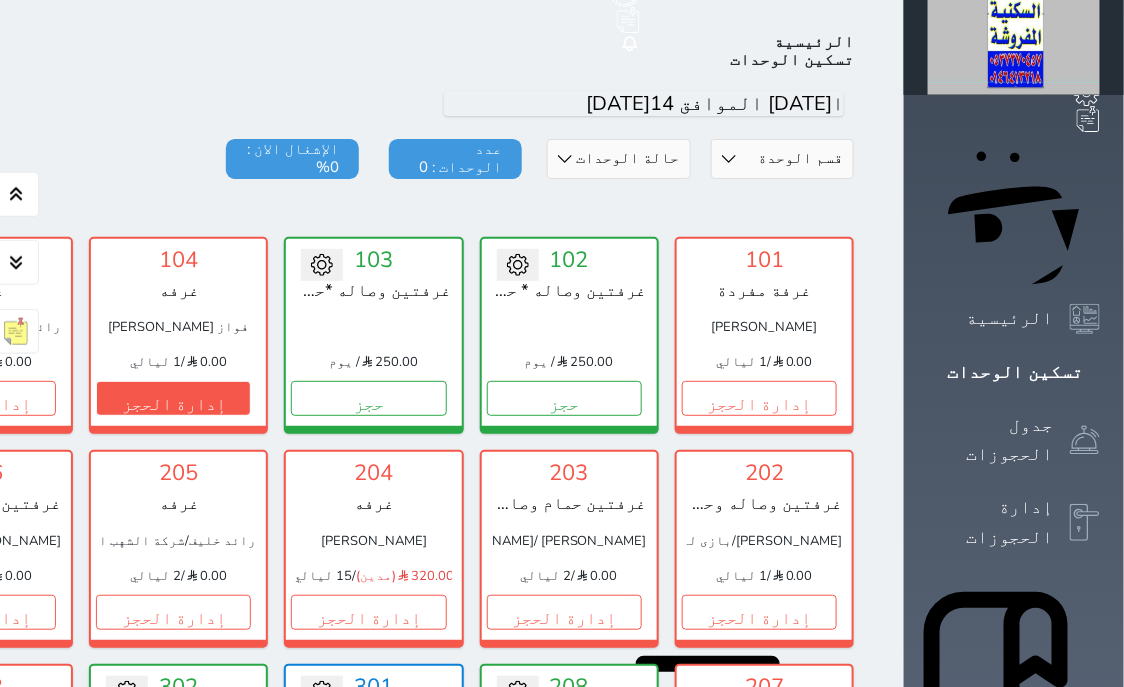 scroll, scrollTop: 78, scrollLeft: 0, axis: vertical 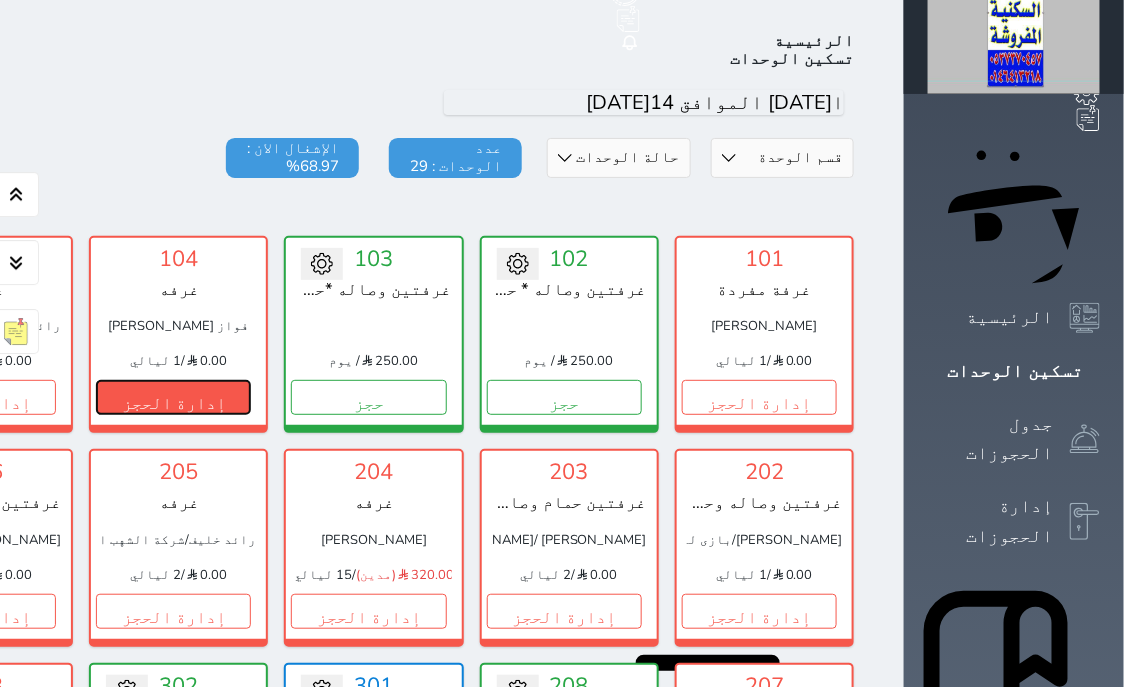 click on "إدارة الحجز" at bounding box center [173, 397] 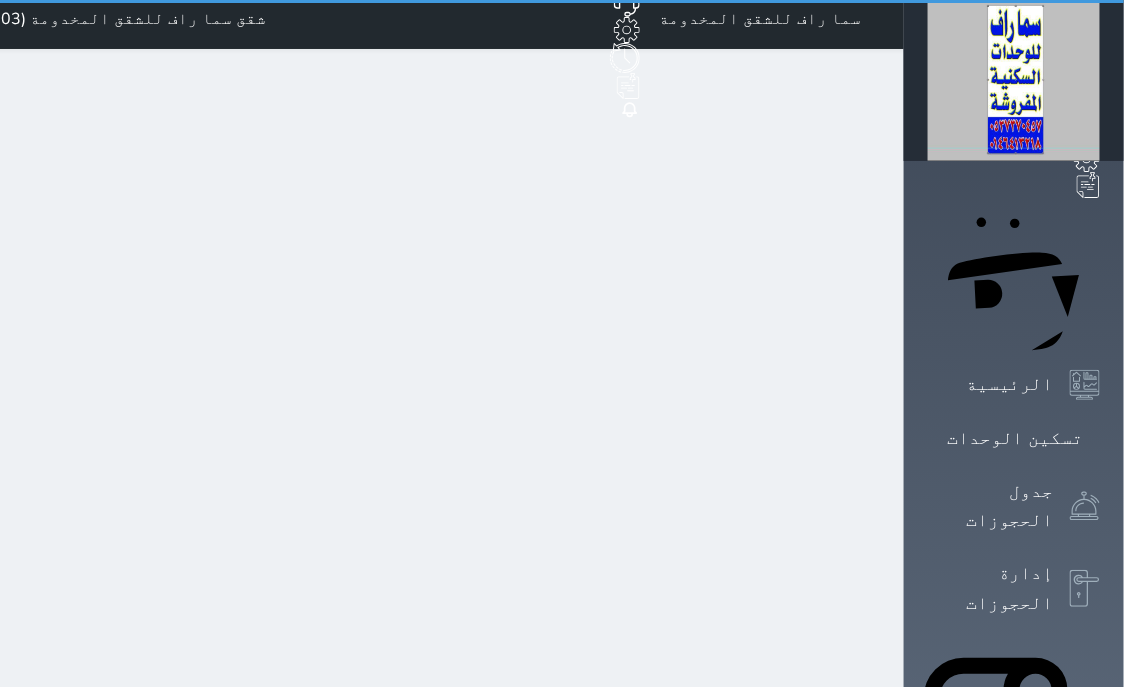 scroll, scrollTop: 0, scrollLeft: 0, axis: both 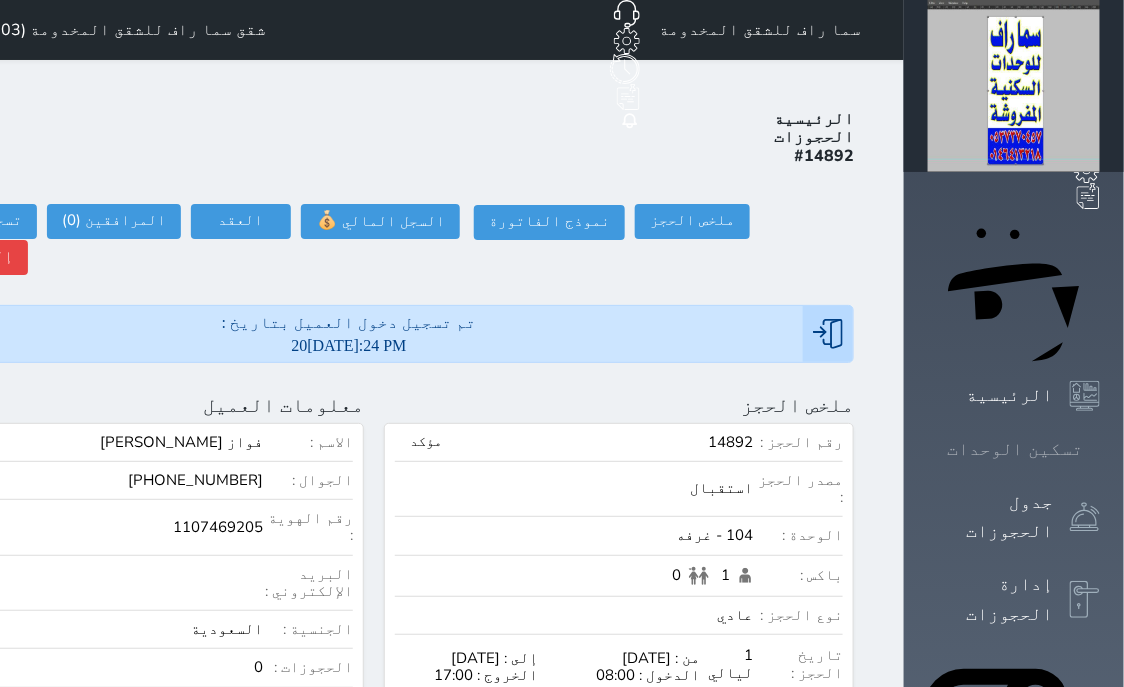 click 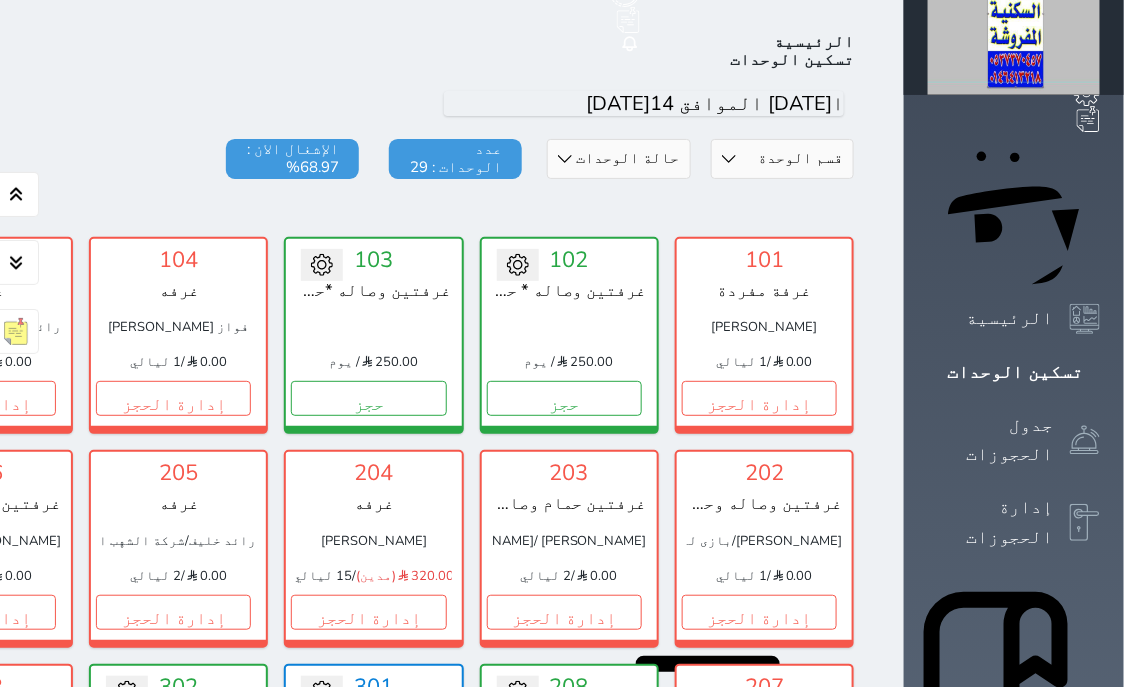 scroll, scrollTop: 78, scrollLeft: 0, axis: vertical 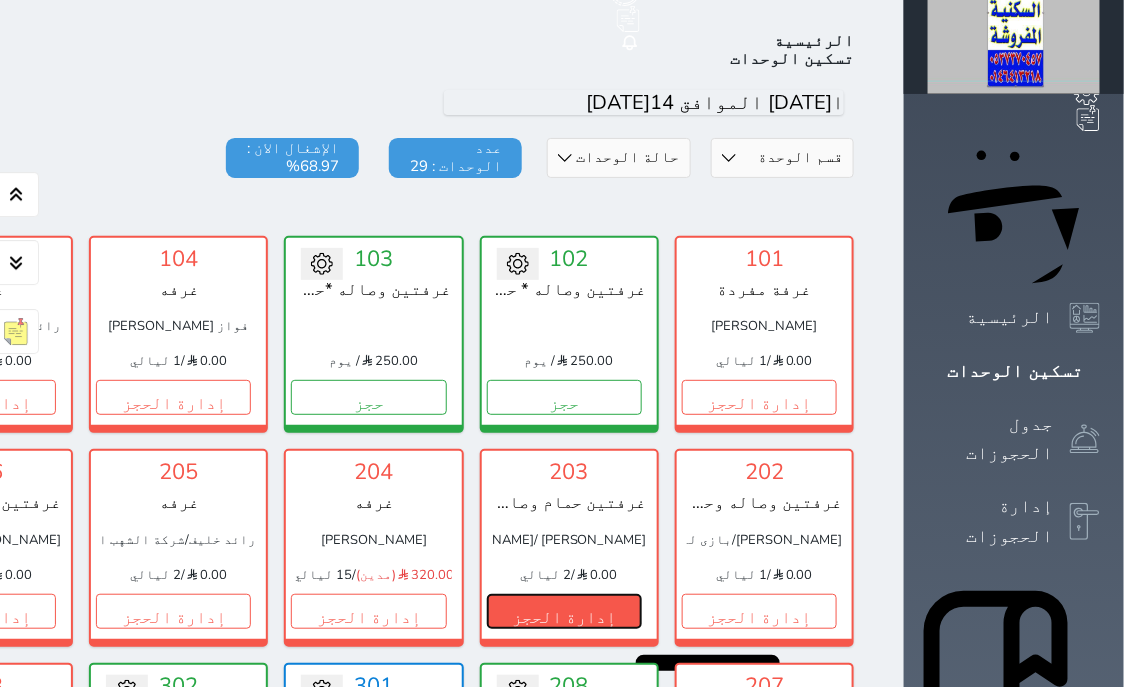 click on "إدارة الحجز" at bounding box center [564, 611] 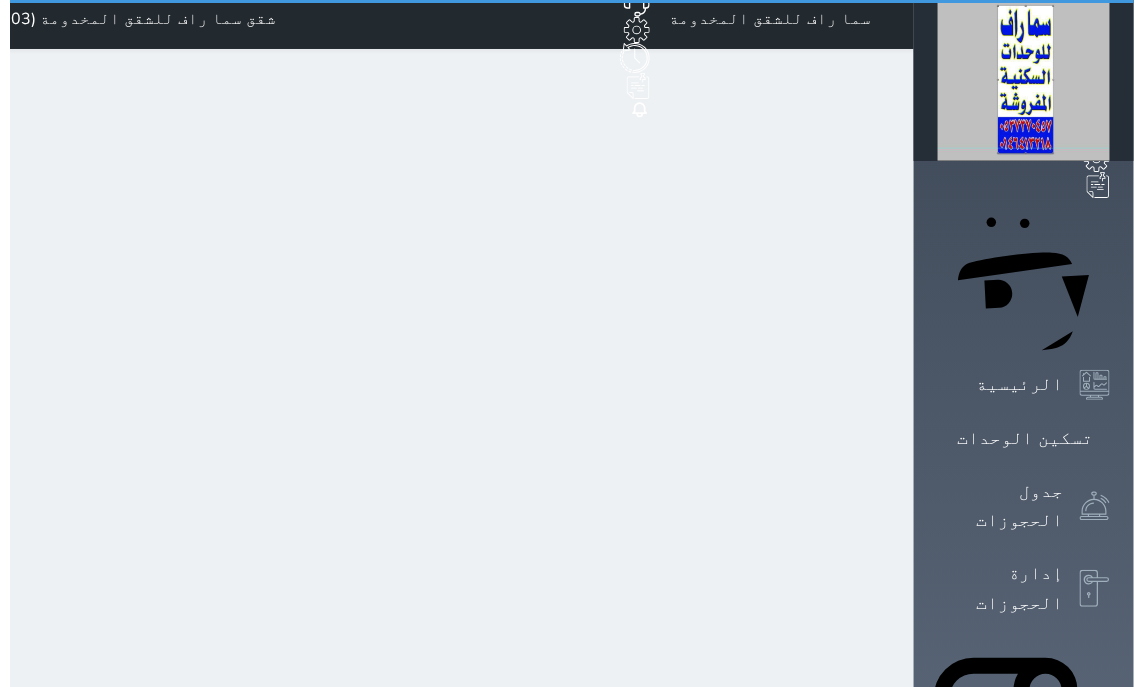 scroll, scrollTop: 0, scrollLeft: 0, axis: both 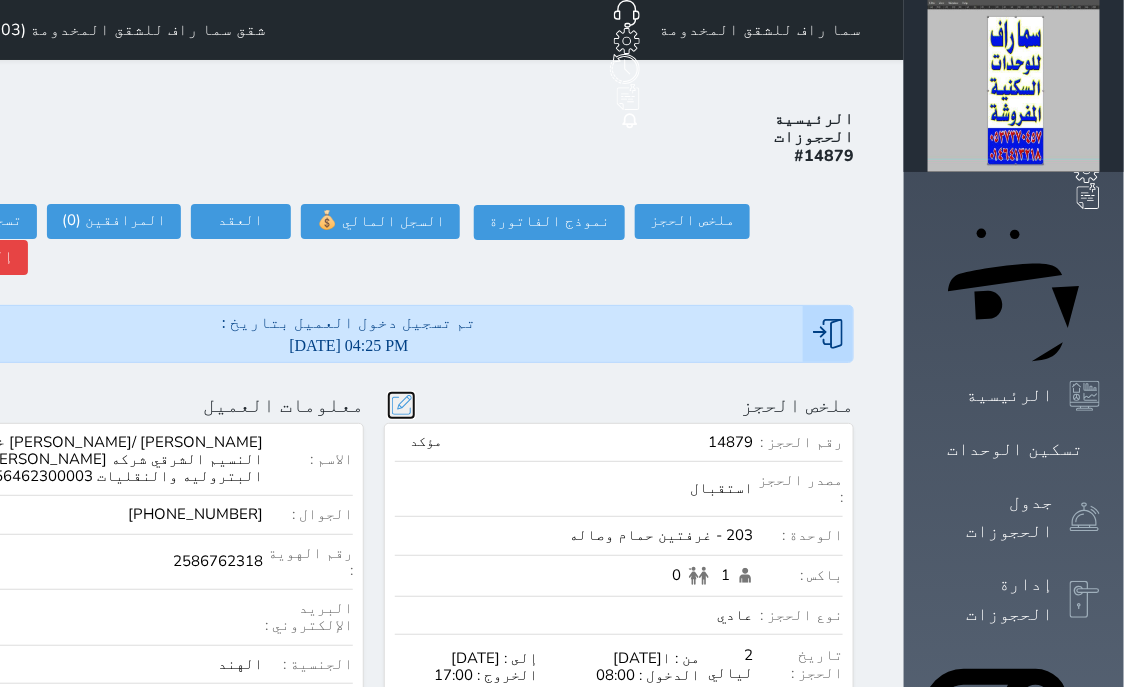 click at bounding box center (401, 405) 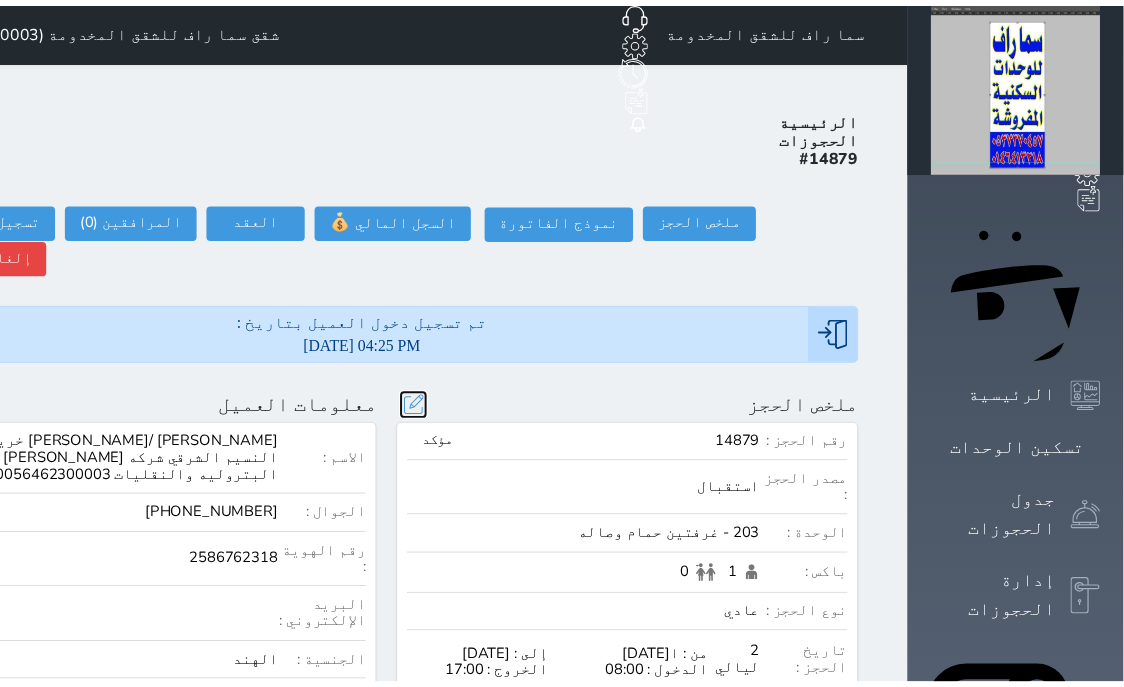 scroll, scrollTop: 44, scrollLeft: 0, axis: vertical 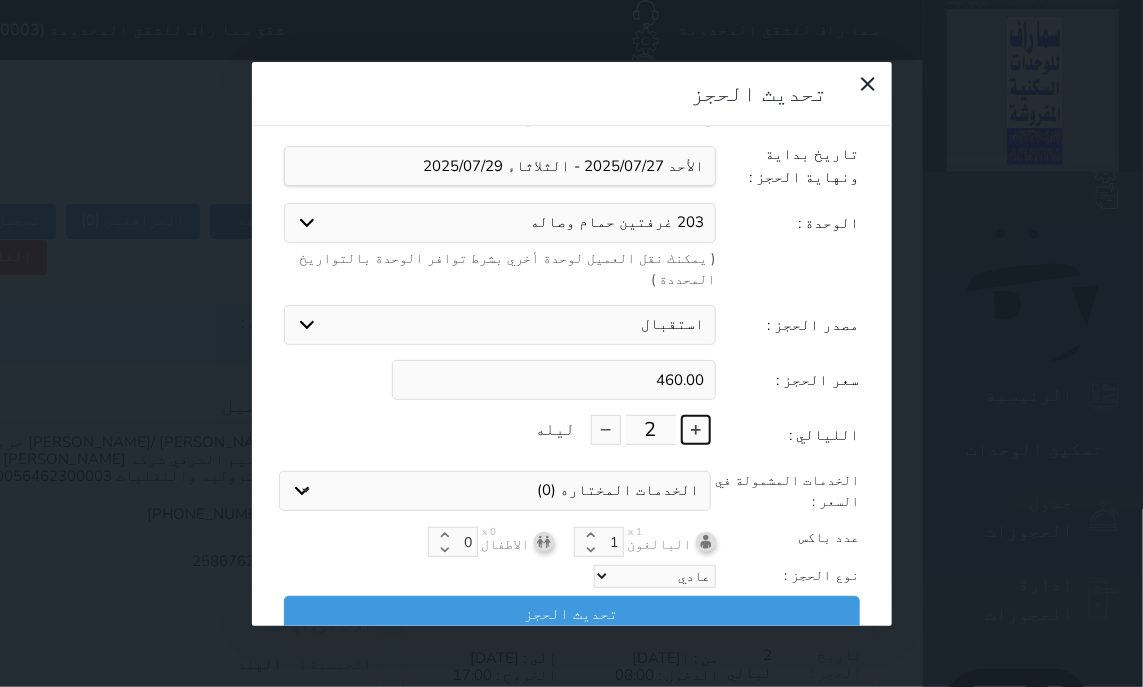 click at bounding box center [696, 430] 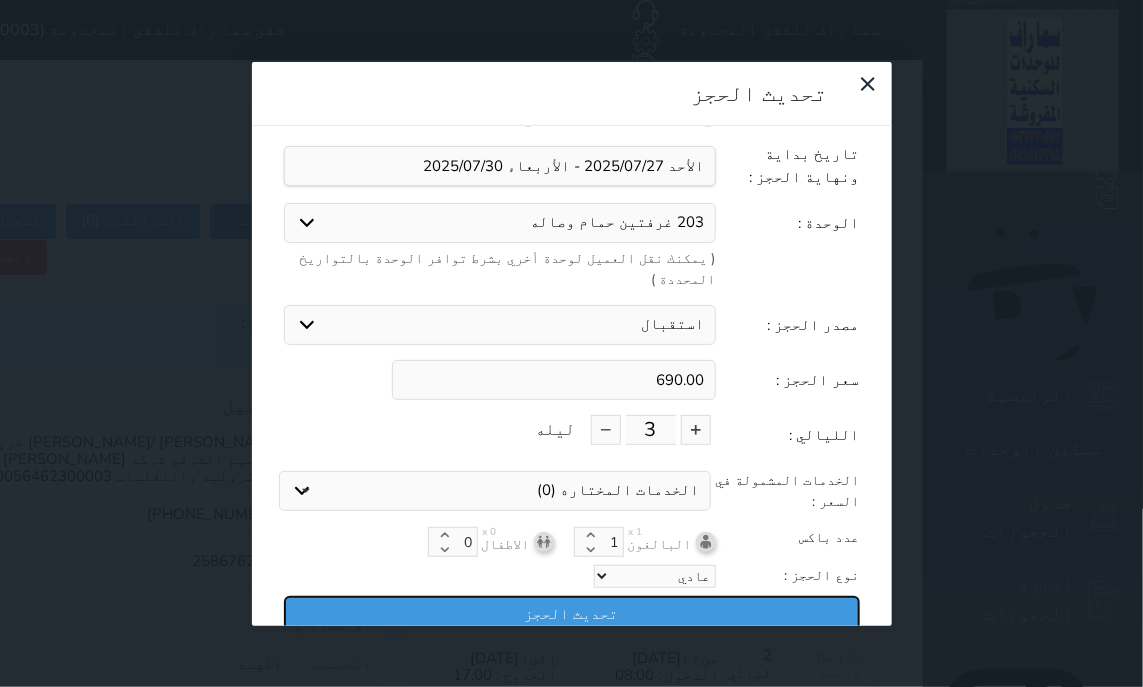 click on "تحديث الحجز" at bounding box center (572, 613) 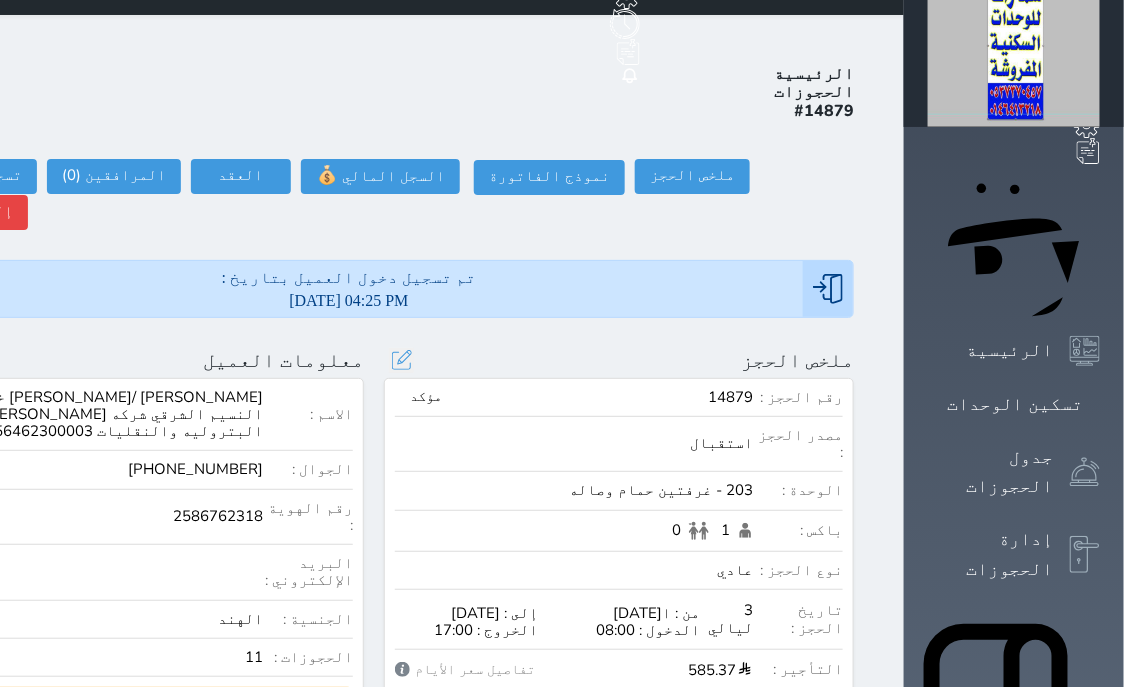 scroll, scrollTop: 0, scrollLeft: 0, axis: both 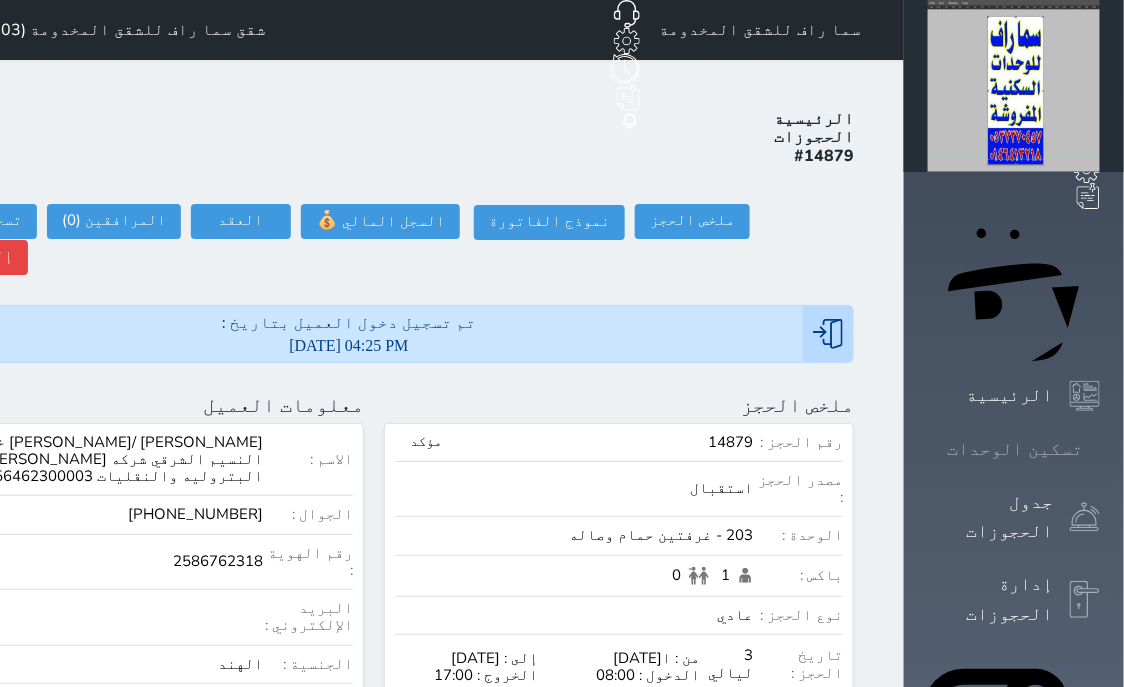 click 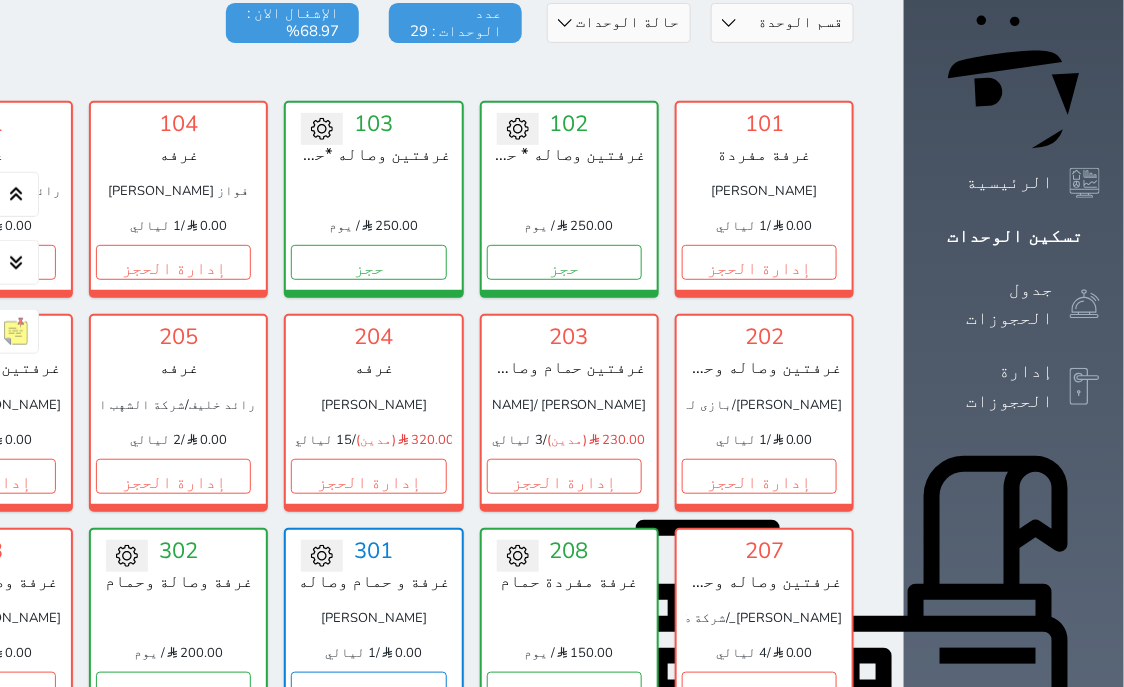 scroll, scrollTop: 254, scrollLeft: 0, axis: vertical 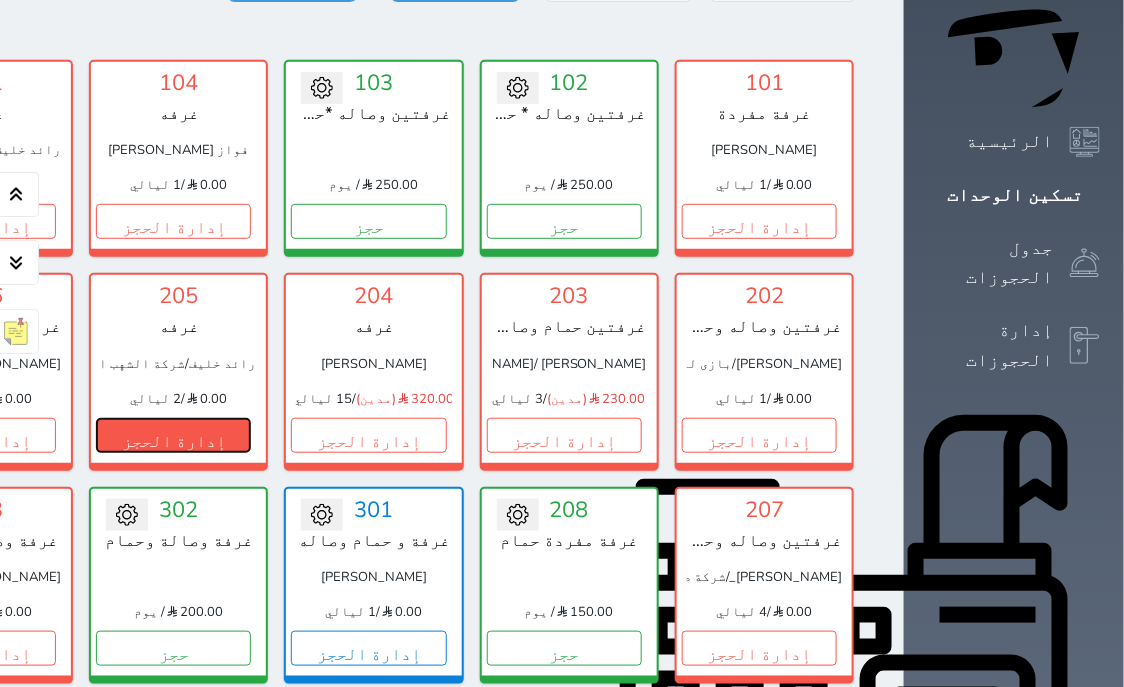 click on "إدارة الحجز" at bounding box center [173, 435] 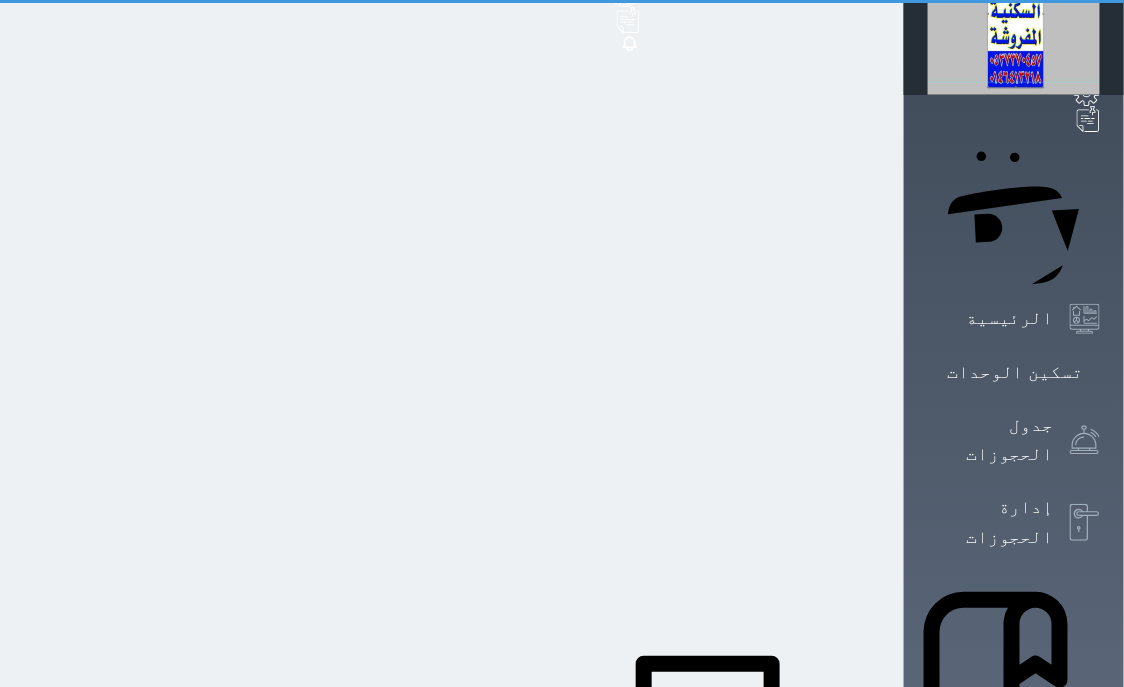 scroll, scrollTop: 0, scrollLeft: 0, axis: both 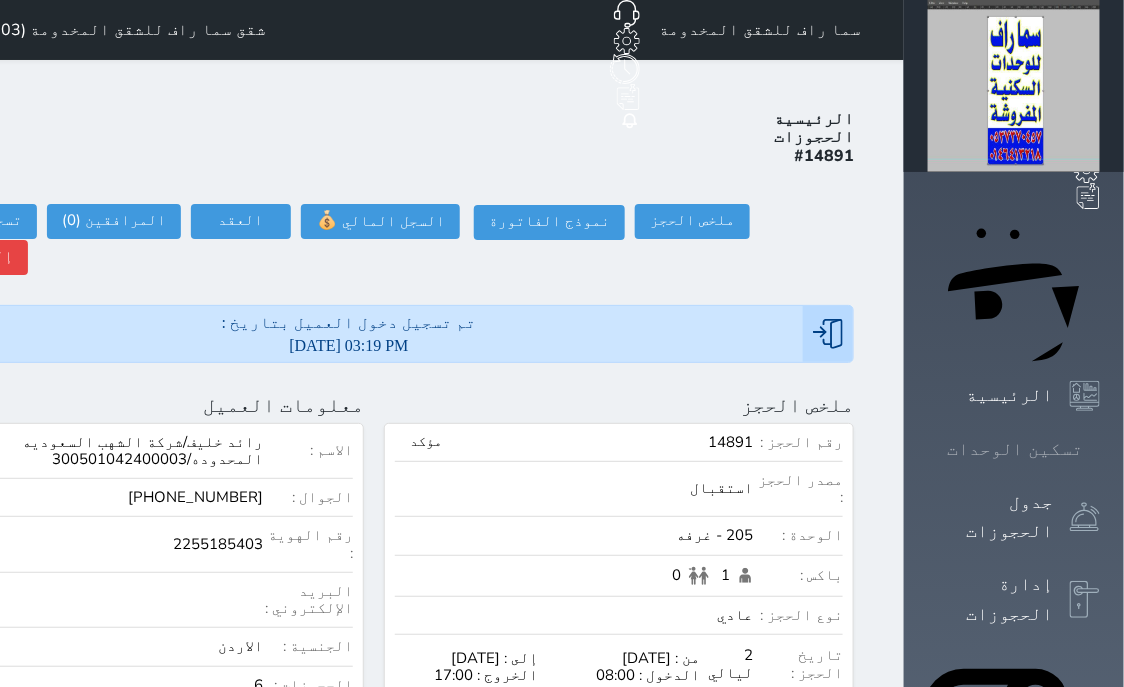 click 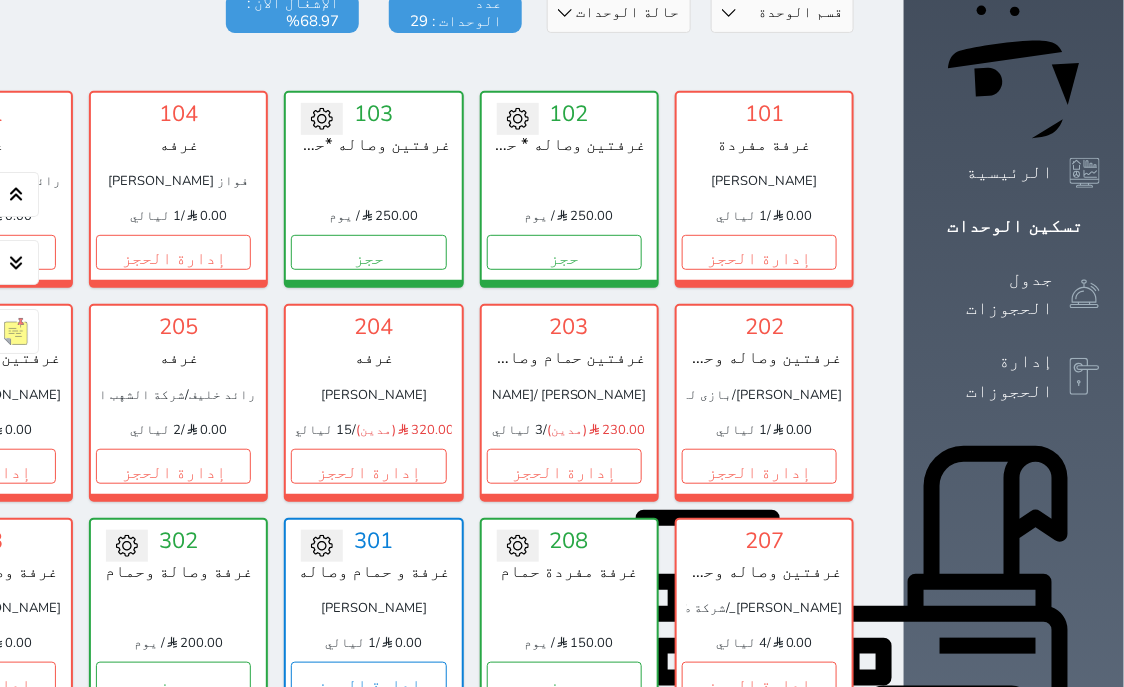 scroll, scrollTop: 332, scrollLeft: 0, axis: vertical 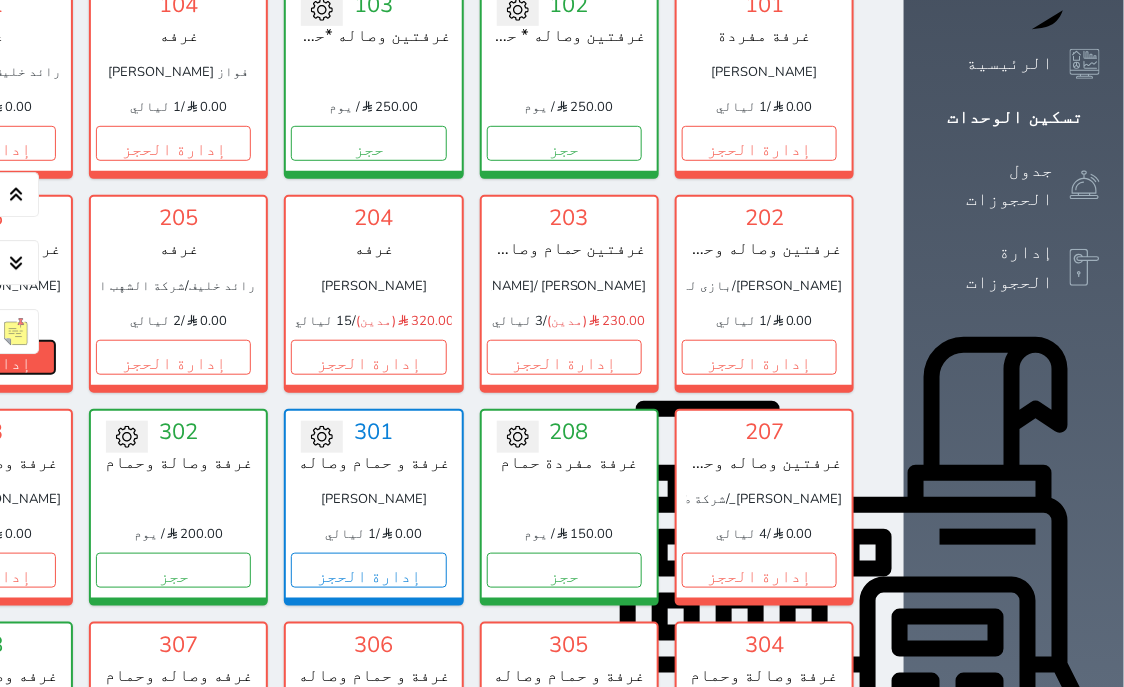 click on "إدارة الحجز" at bounding box center [-22, 357] 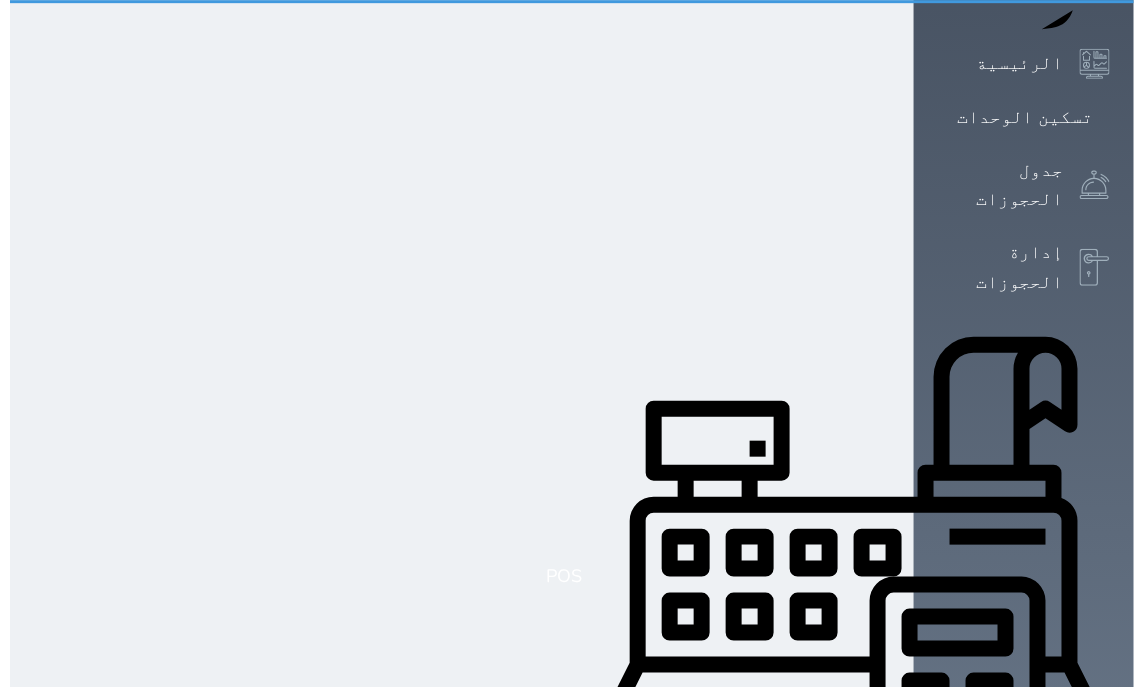 scroll, scrollTop: 0, scrollLeft: 0, axis: both 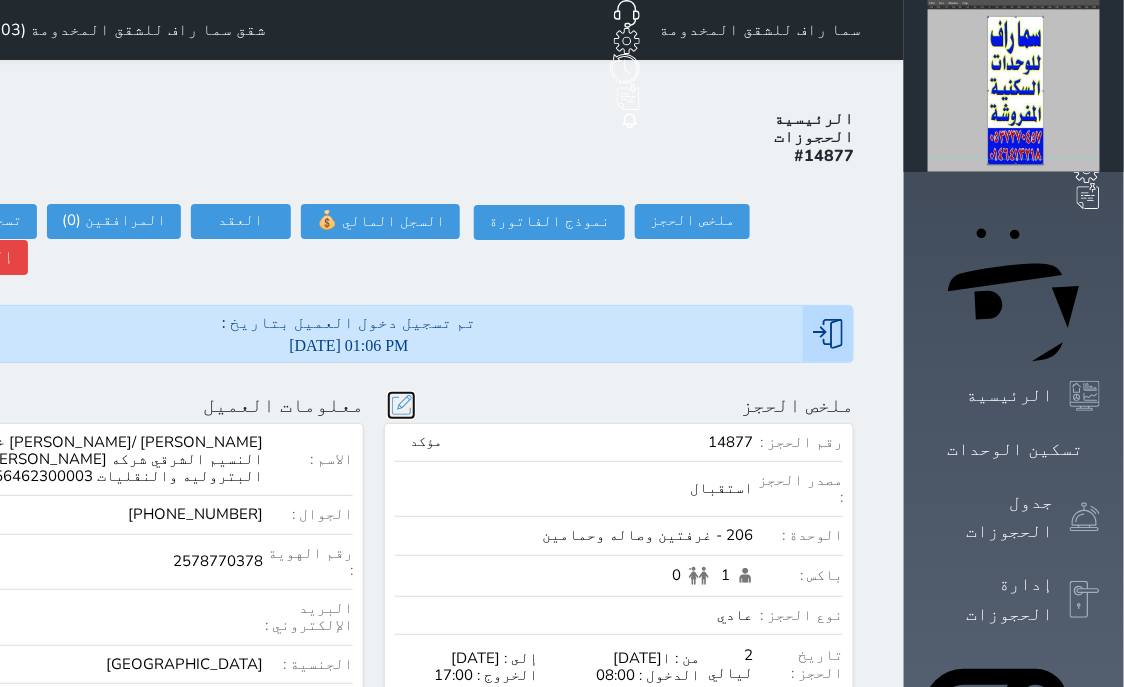 click at bounding box center (401, 405) 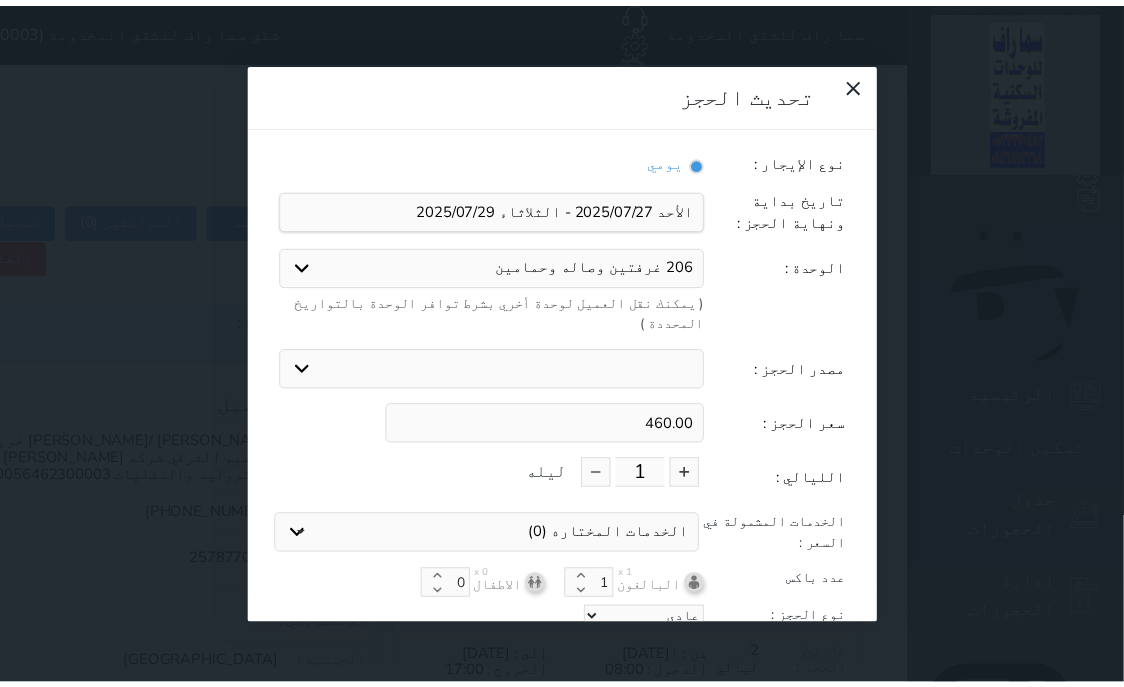 scroll, scrollTop: 44, scrollLeft: 0, axis: vertical 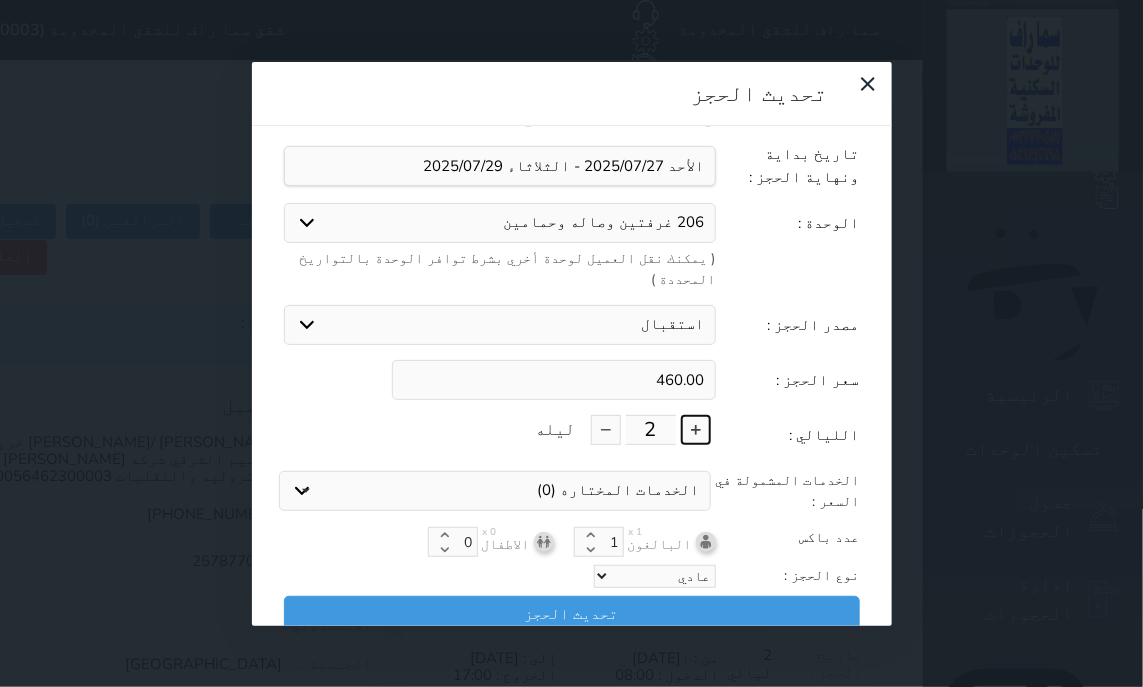 click at bounding box center [696, 430] 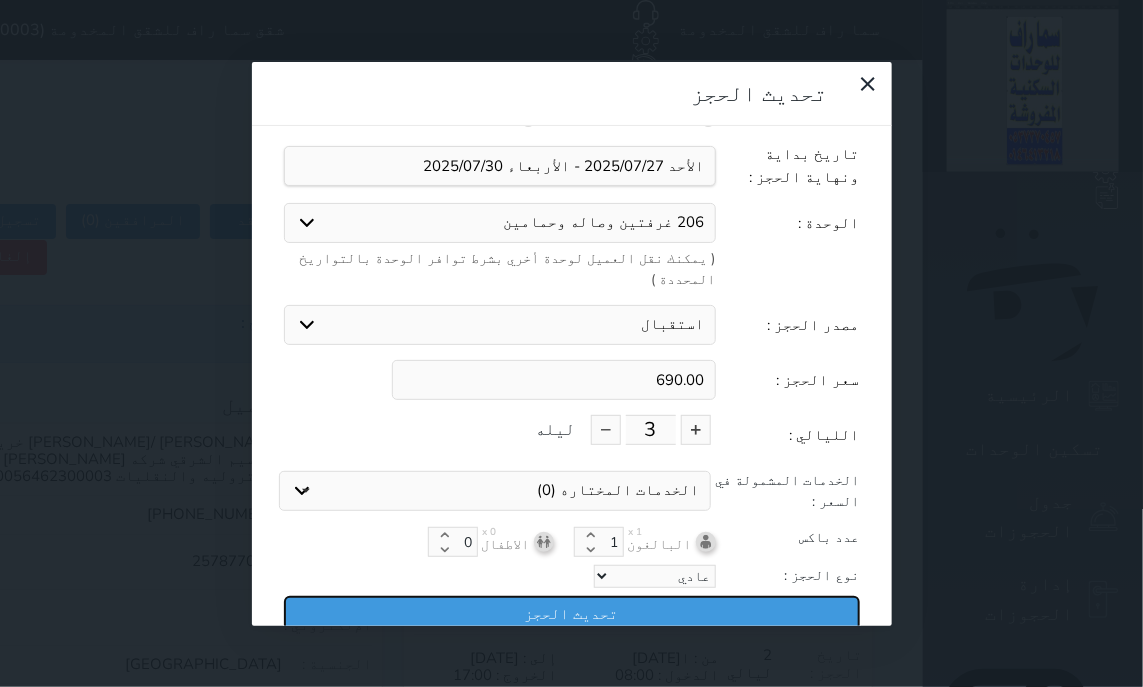 click on "تحديث الحجز" at bounding box center (572, 613) 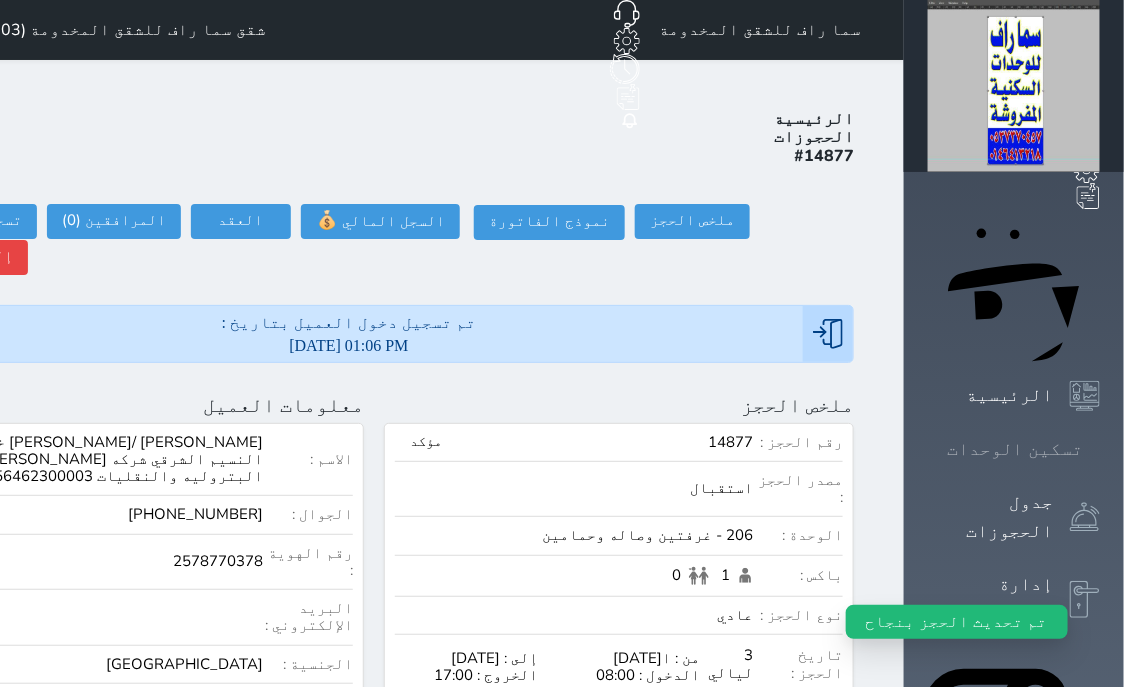 click 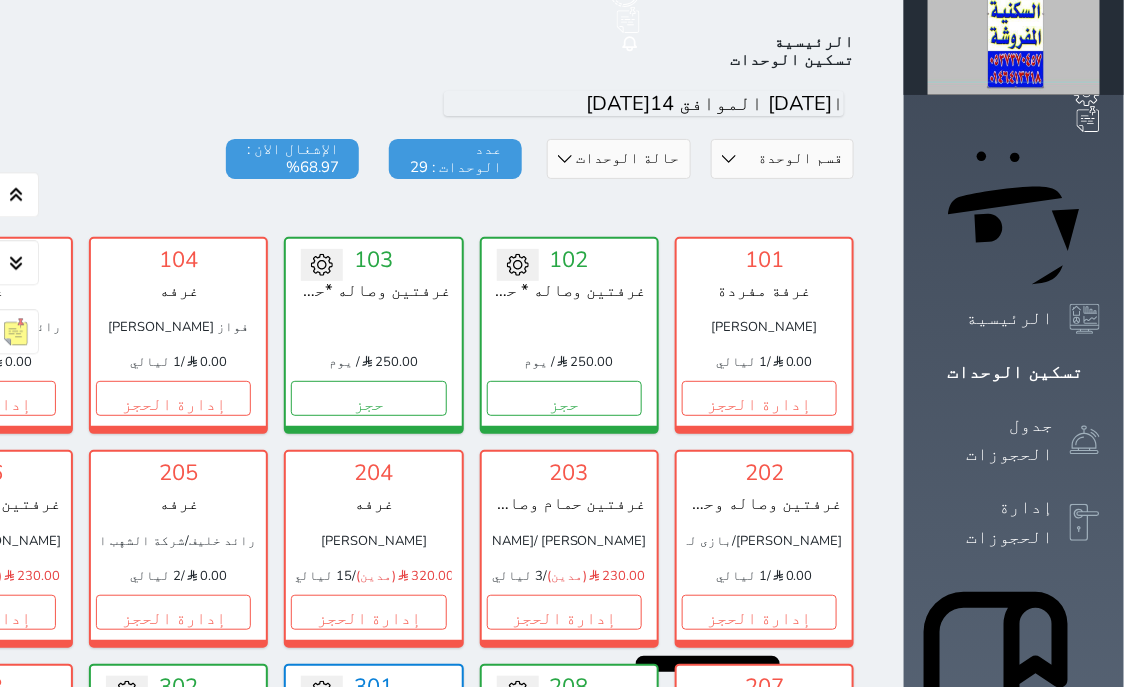 scroll, scrollTop: 78, scrollLeft: 0, axis: vertical 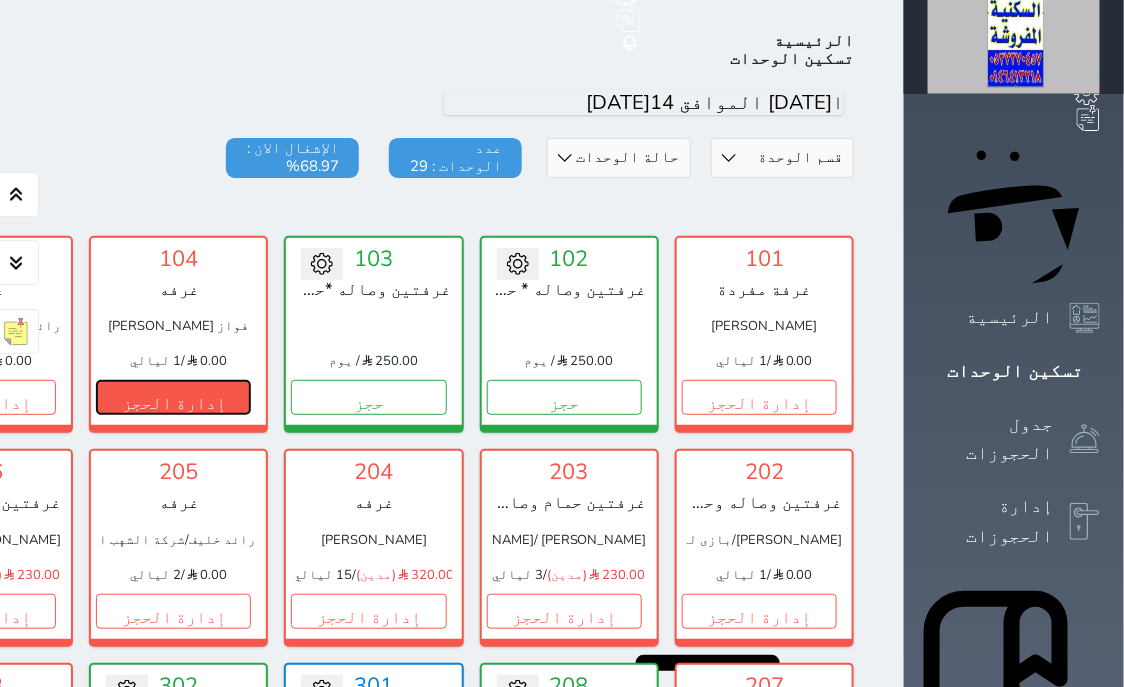 click on "إدارة الحجز" at bounding box center [173, 397] 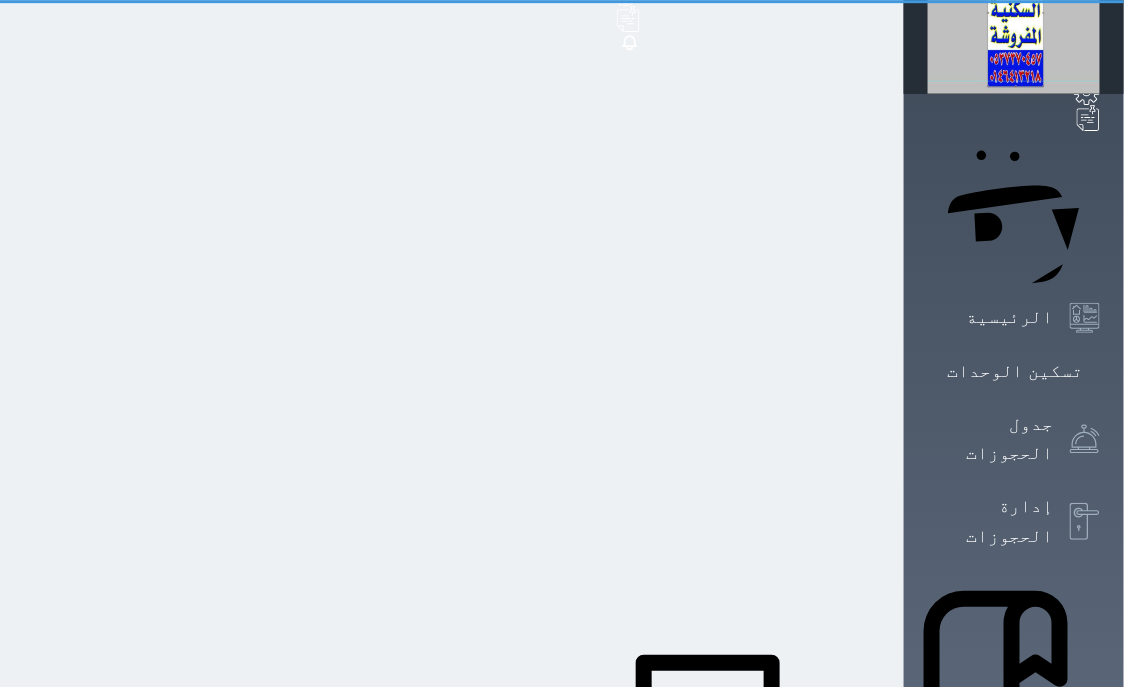 scroll, scrollTop: 0, scrollLeft: 0, axis: both 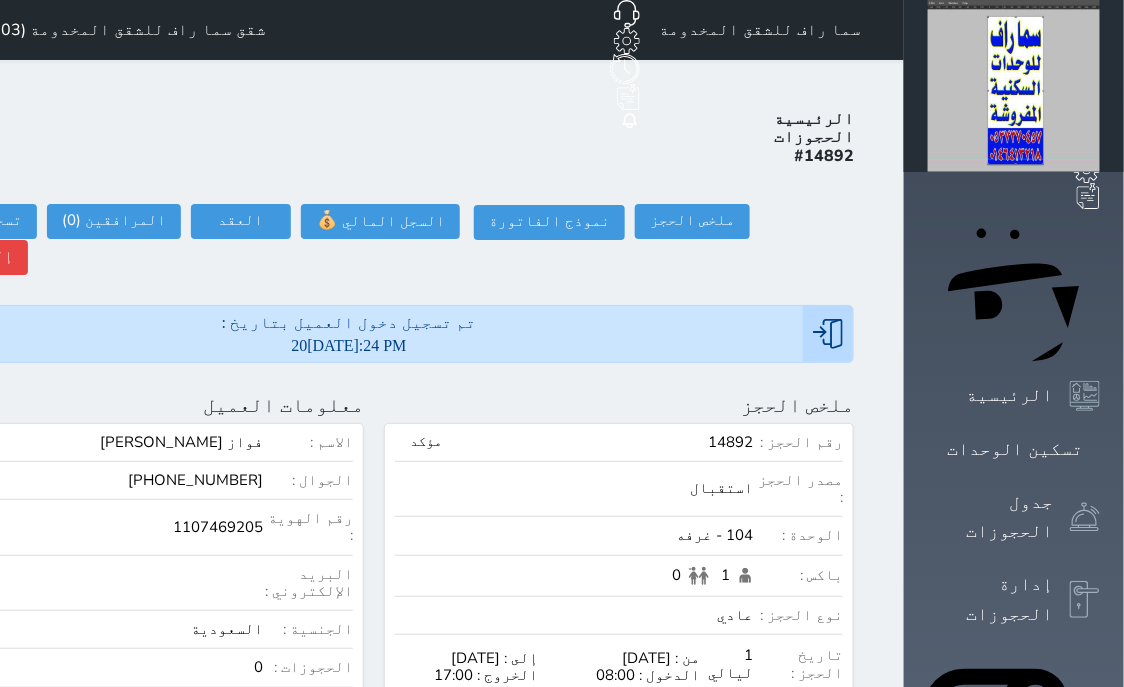 click on "عرض سجل الحجوزات السابقة" at bounding box center (129, 717) 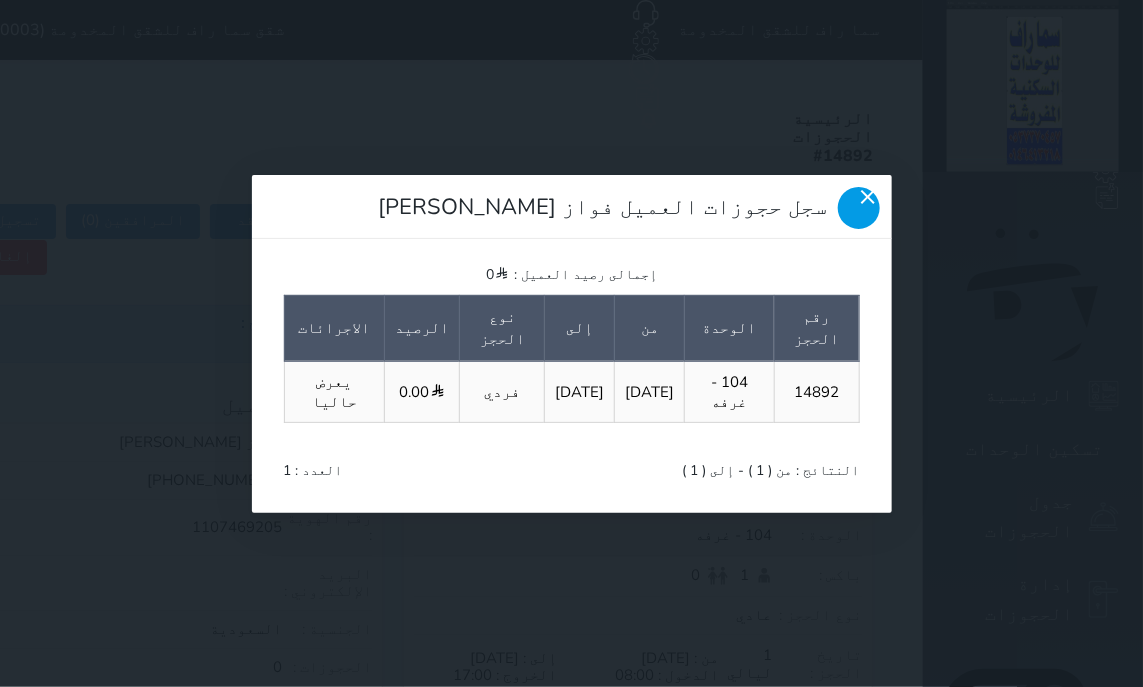 click 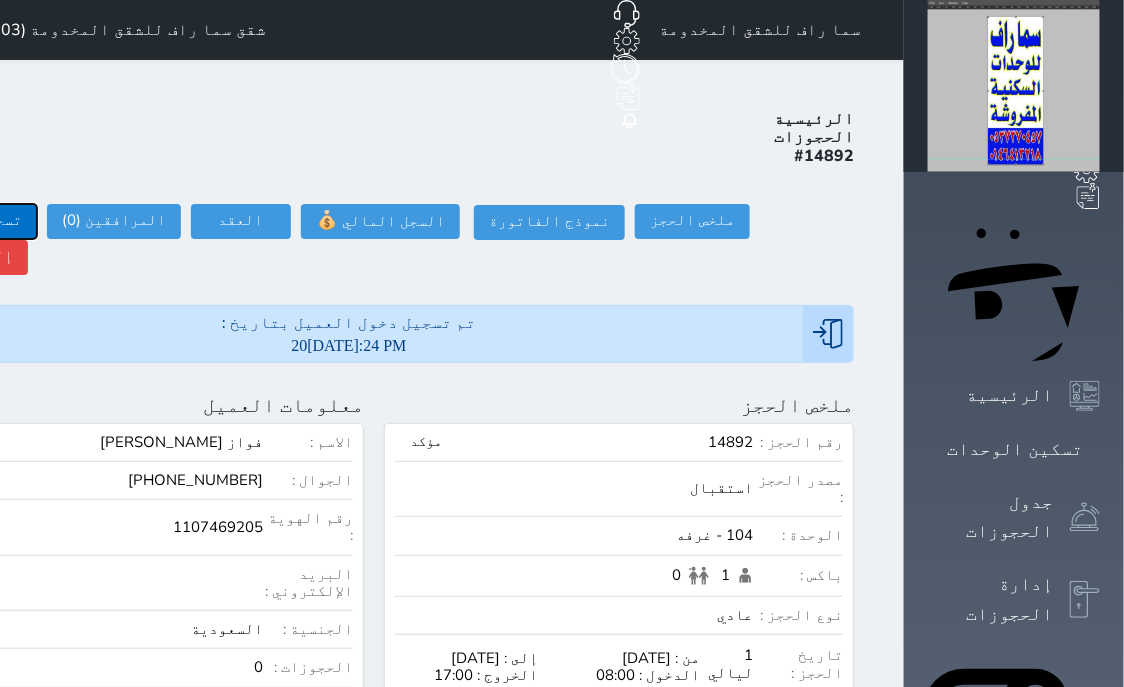 click on "تسجيل مغادرة" at bounding box center (-30, 221) 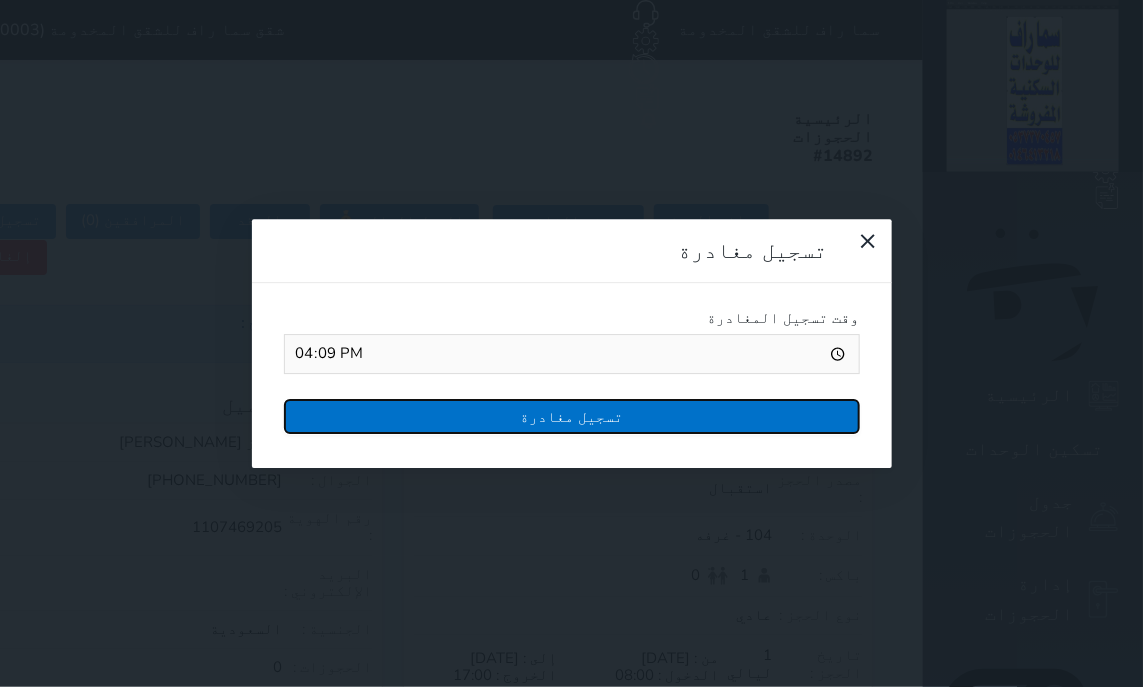 click on "تسجيل مغادرة" at bounding box center [572, 416] 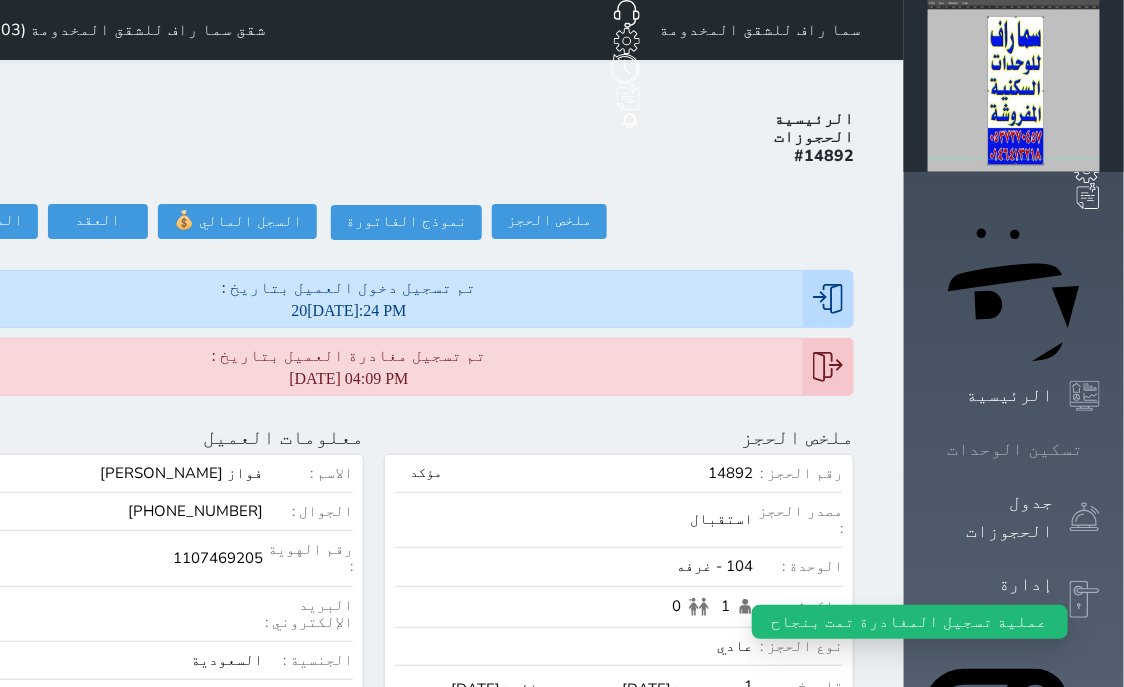click 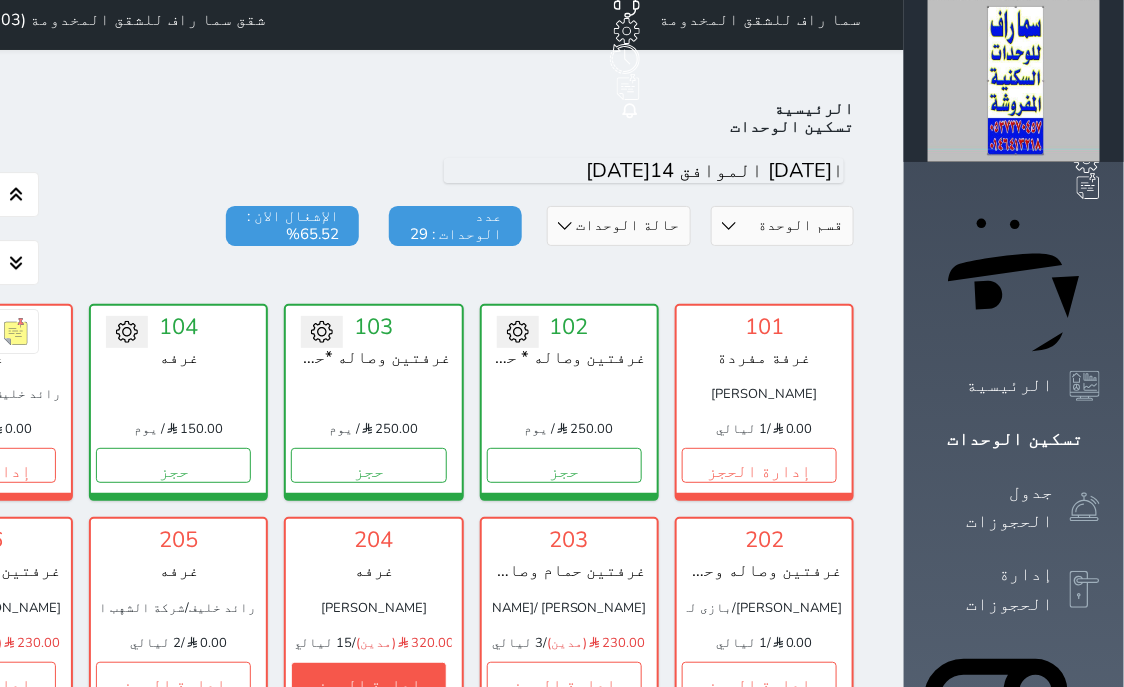 scroll, scrollTop: 0, scrollLeft: 0, axis: both 